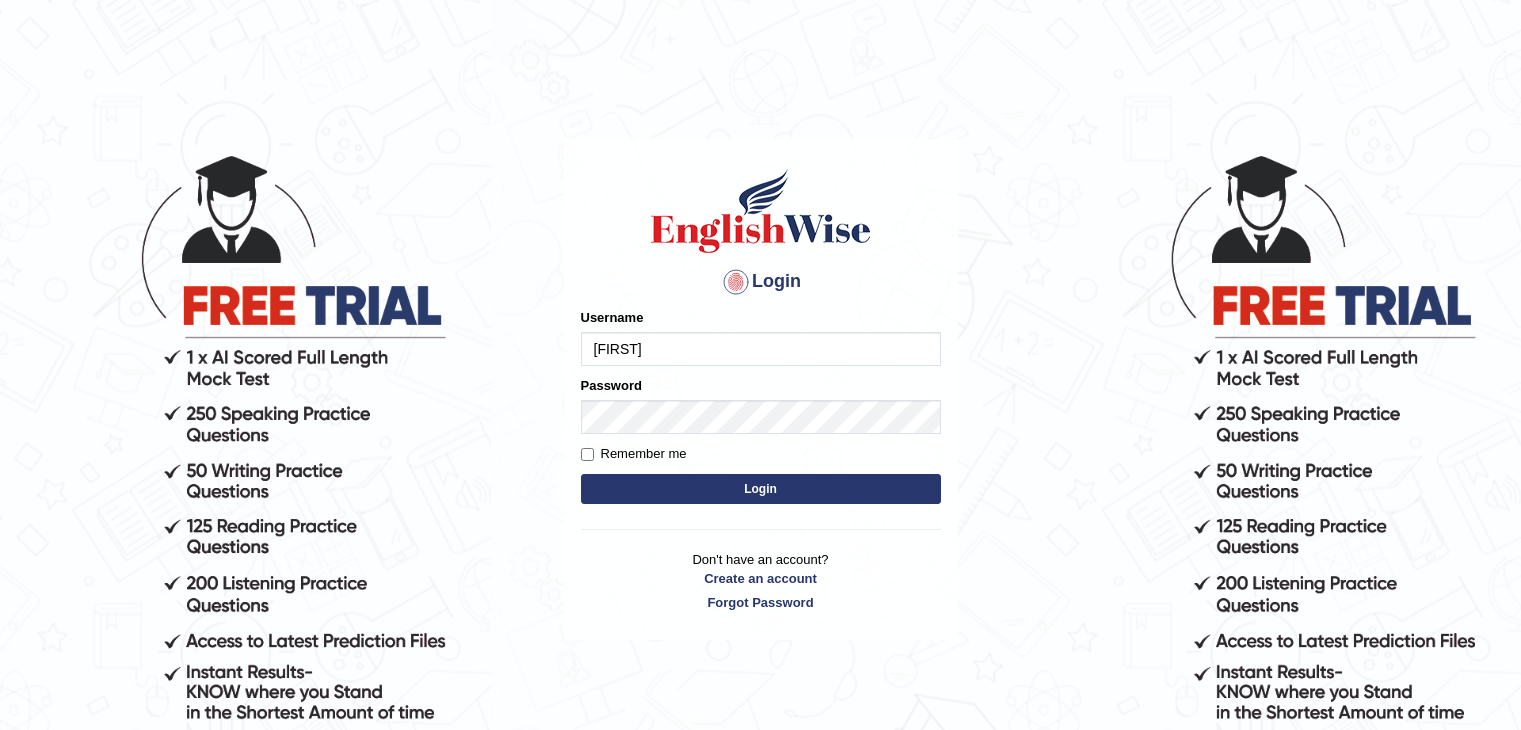 scroll, scrollTop: 0, scrollLeft: 0, axis: both 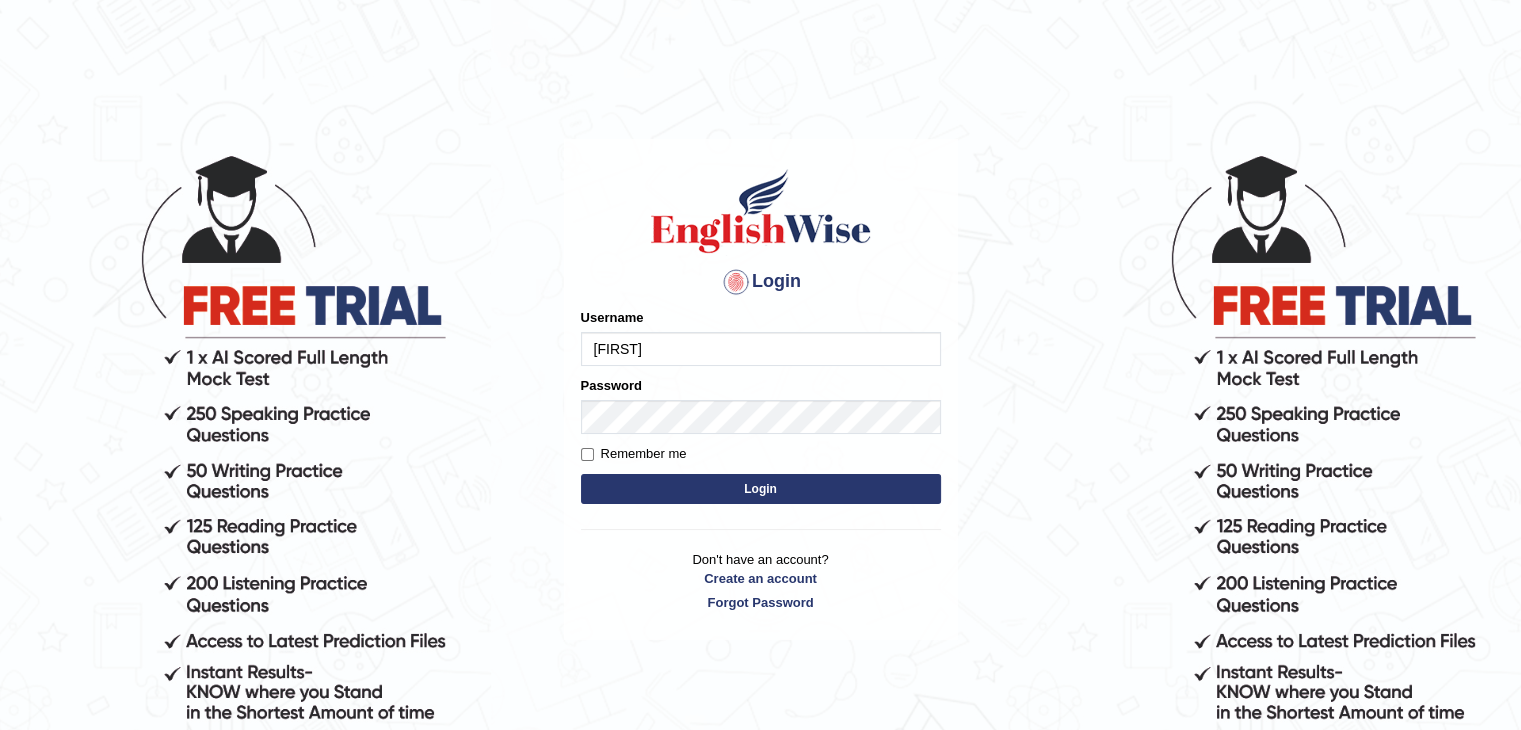 click on "Login" at bounding box center (761, 489) 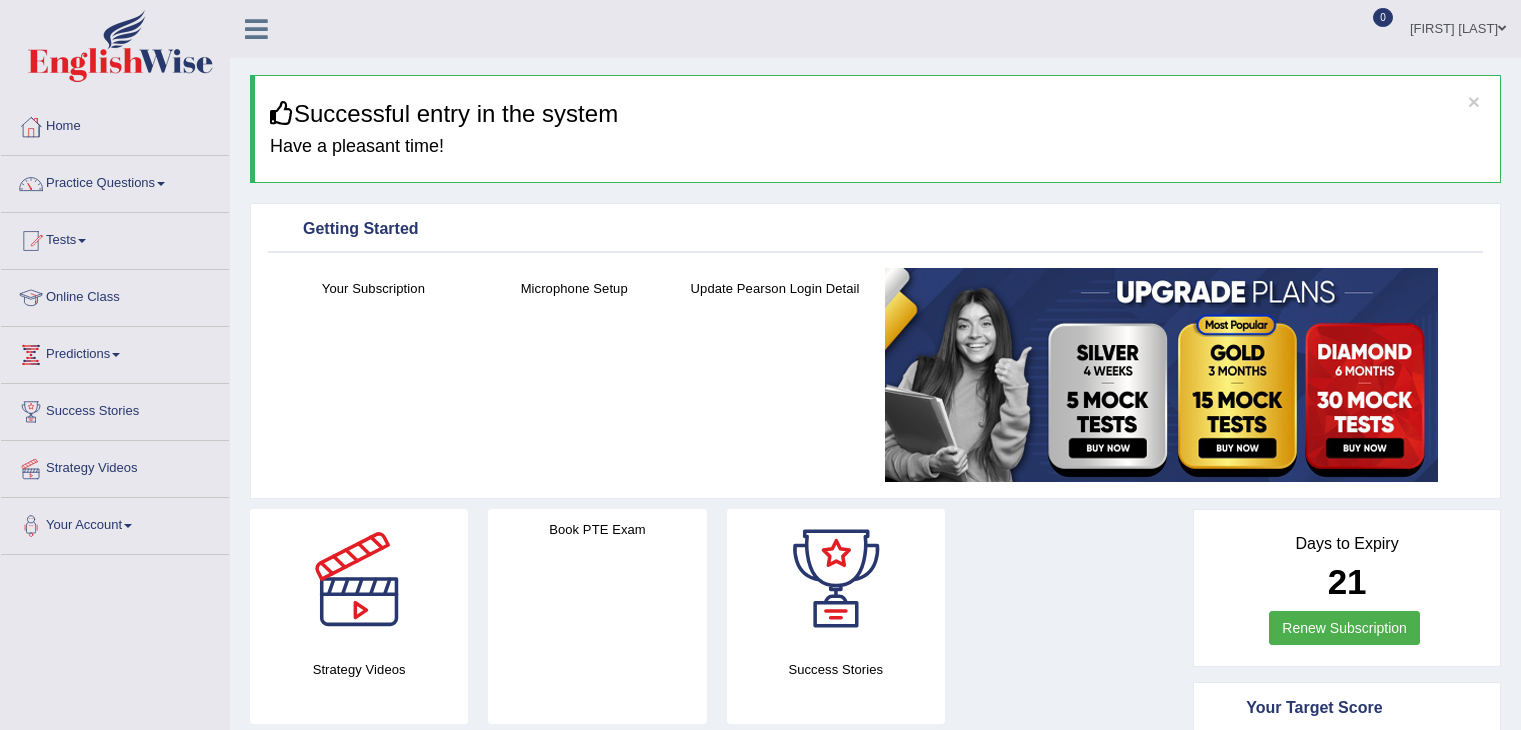scroll, scrollTop: 0, scrollLeft: 0, axis: both 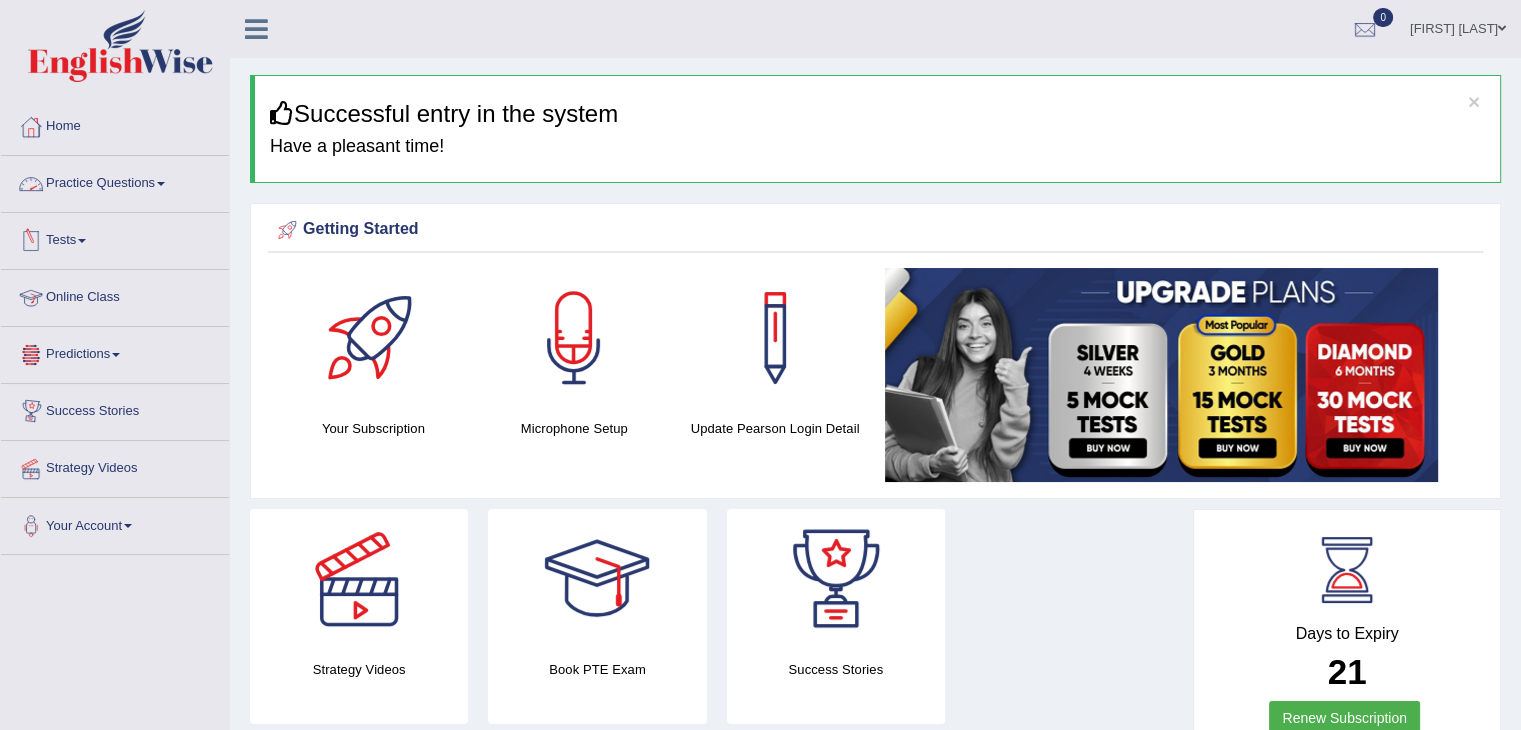 click on "Practice Questions" at bounding box center (115, 181) 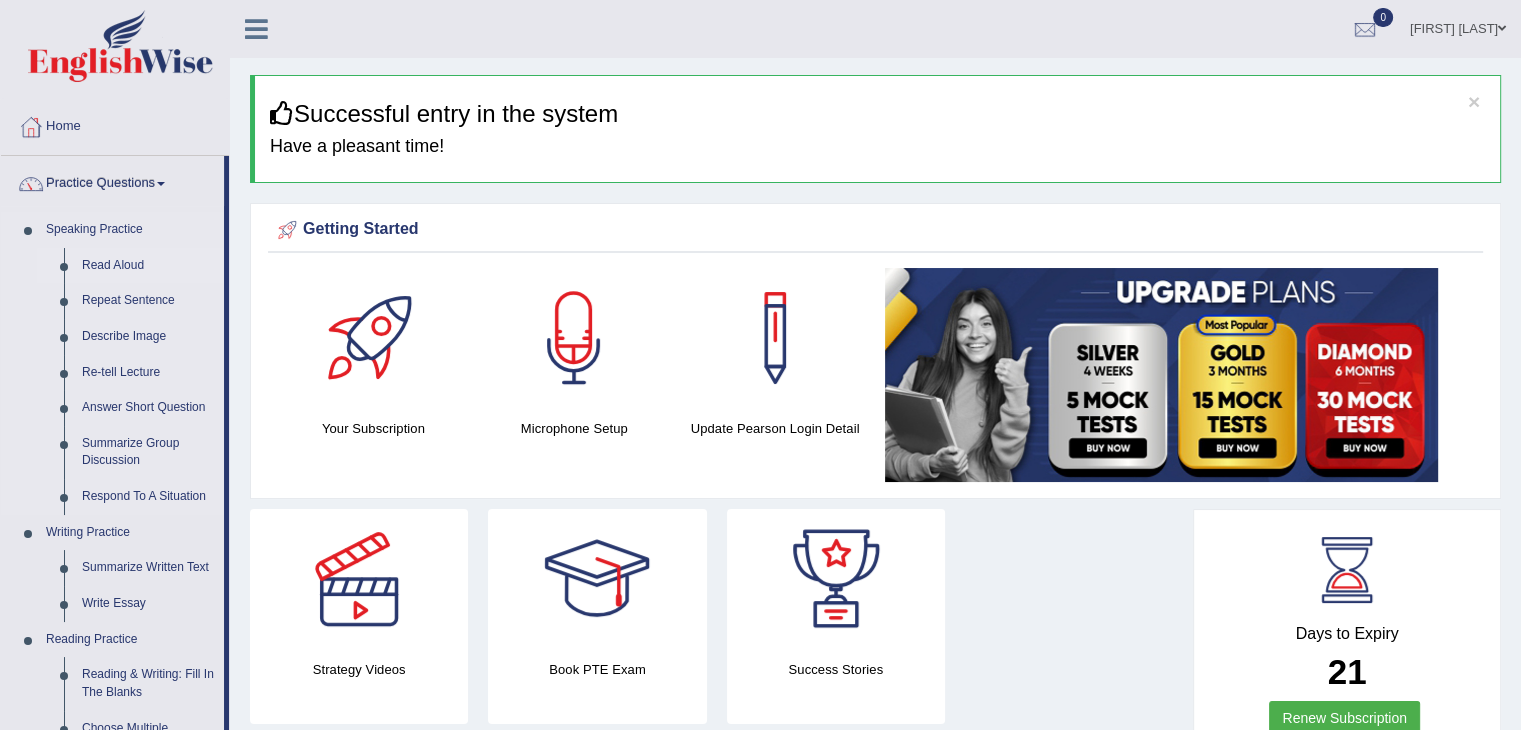 click on "Read Aloud" at bounding box center (148, 266) 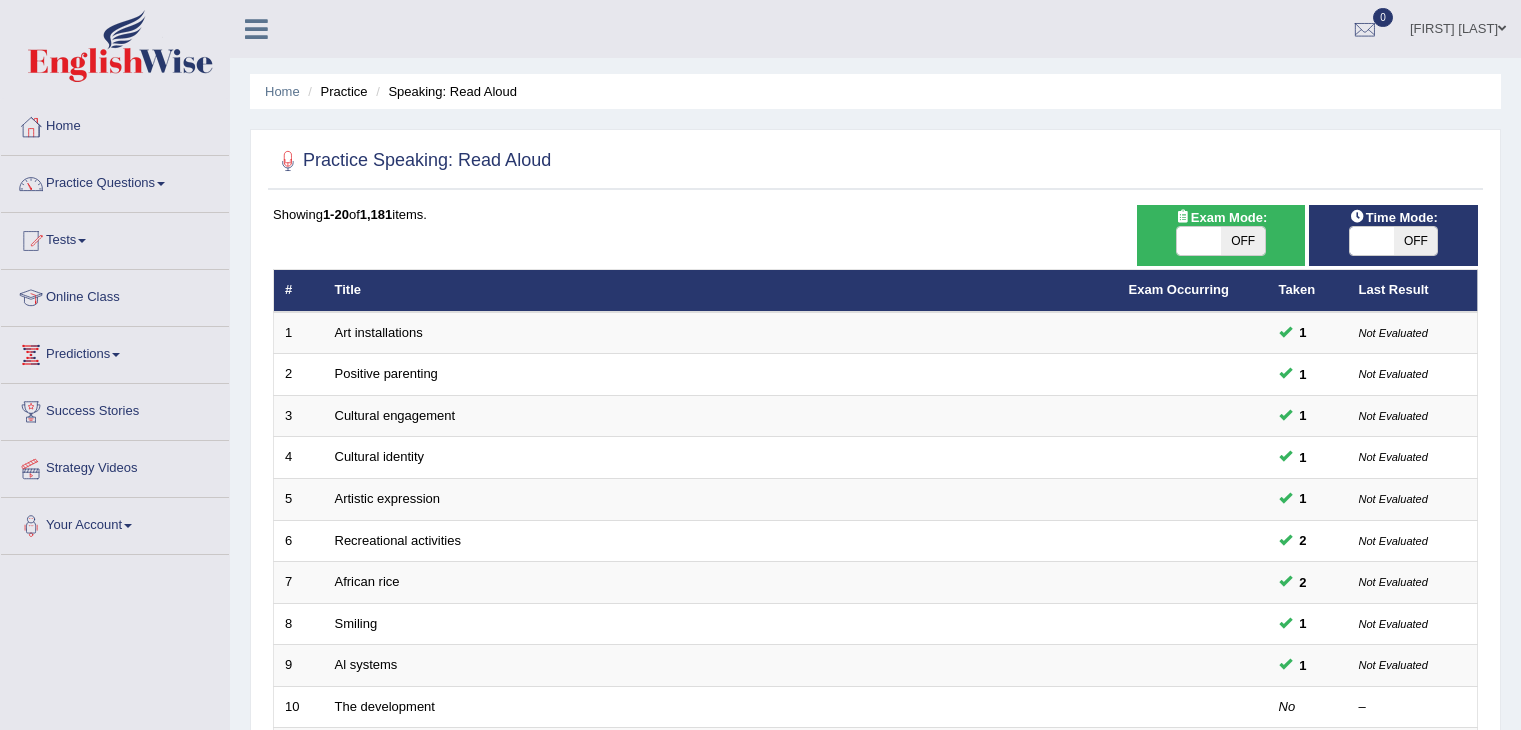scroll, scrollTop: 0, scrollLeft: 0, axis: both 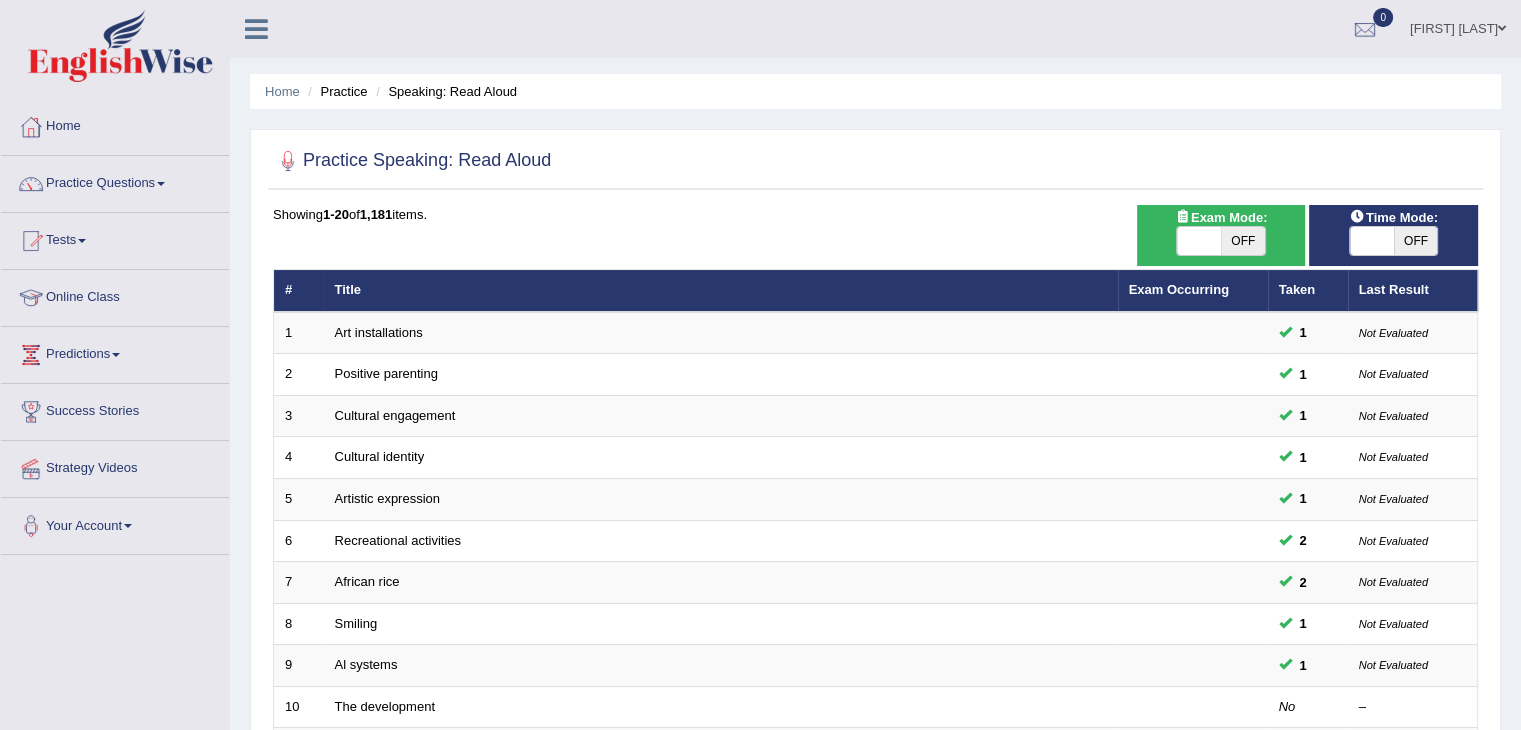 click on "OFF" at bounding box center (1416, 241) 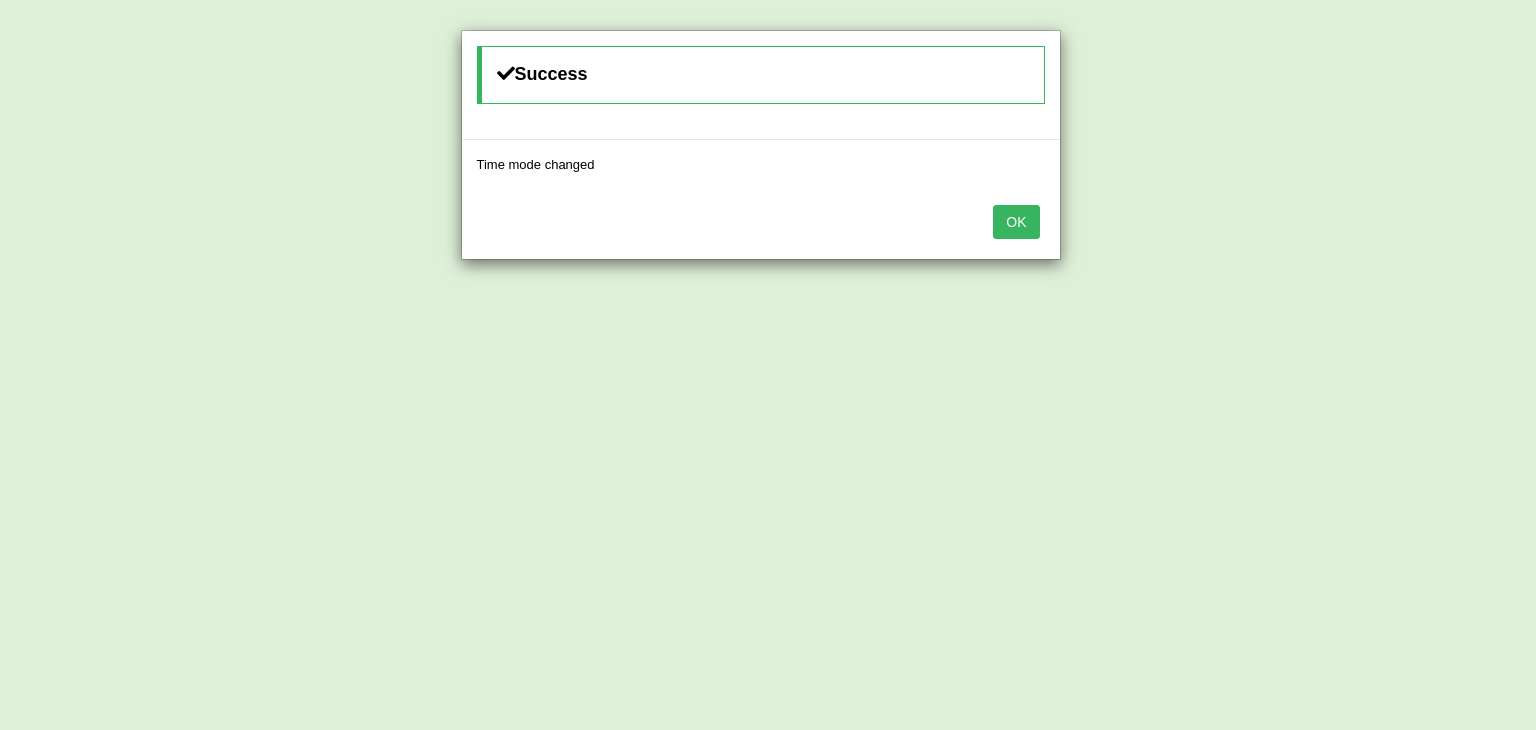 click on "OK" at bounding box center [1016, 222] 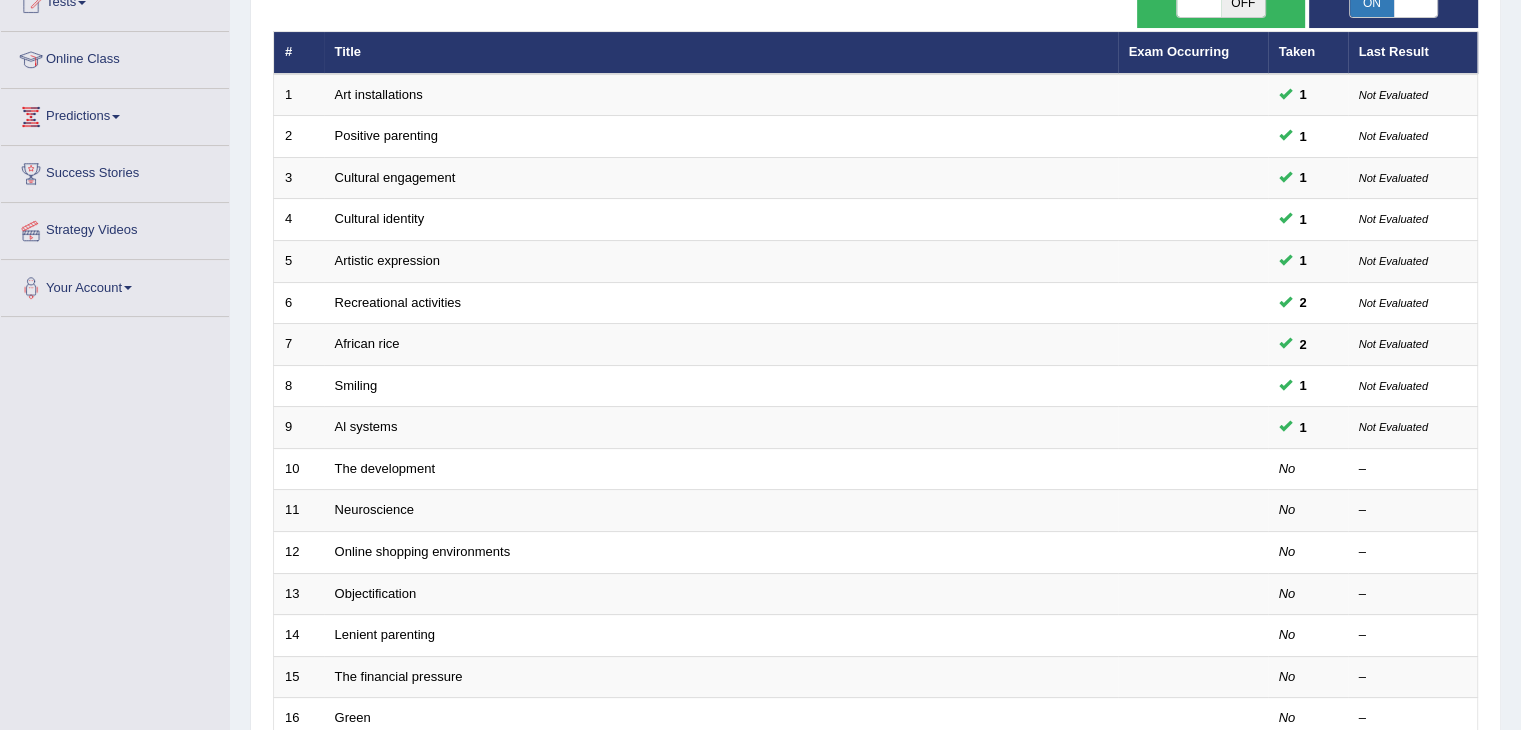 scroll, scrollTop: 243, scrollLeft: 0, axis: vertical 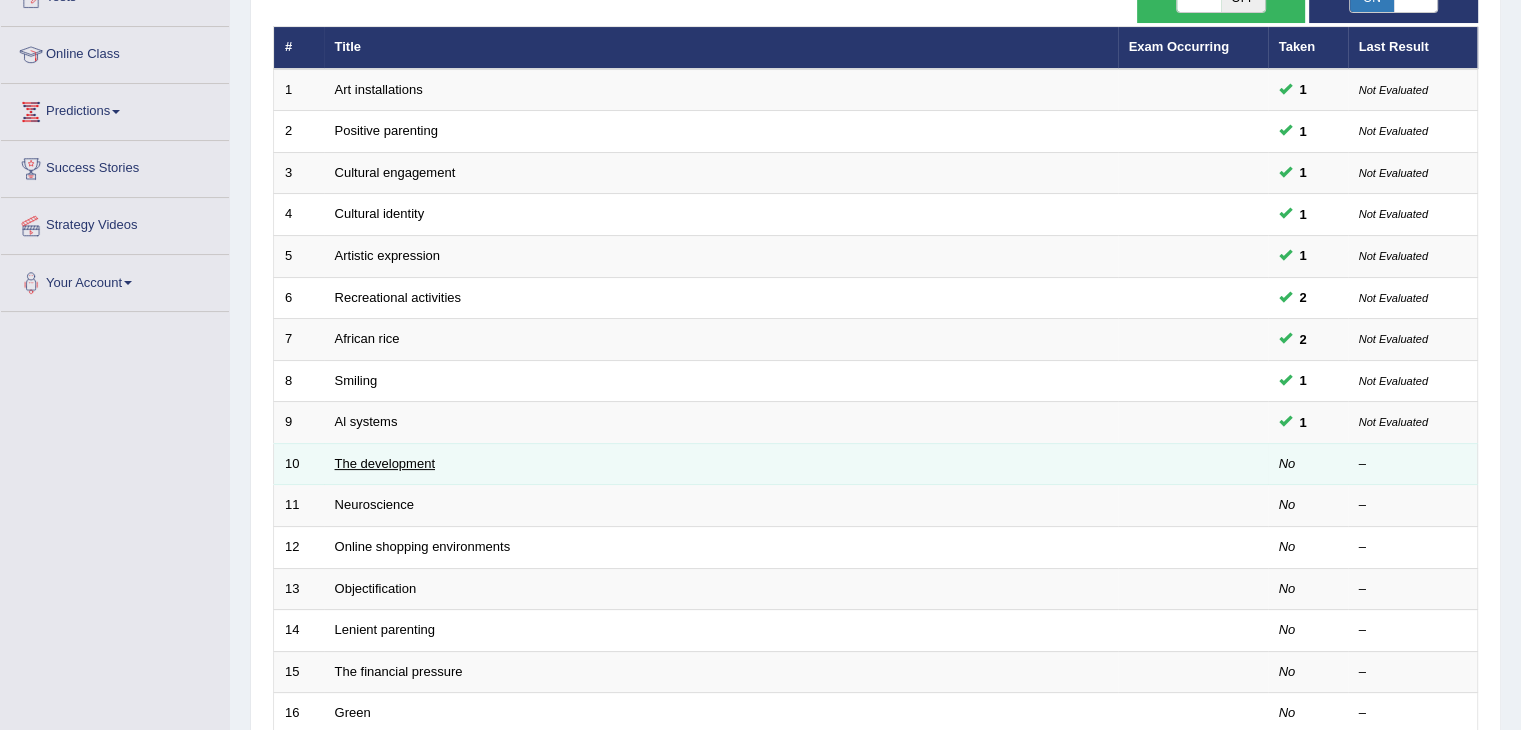 click on "The development" at bounding box center (385, 463) 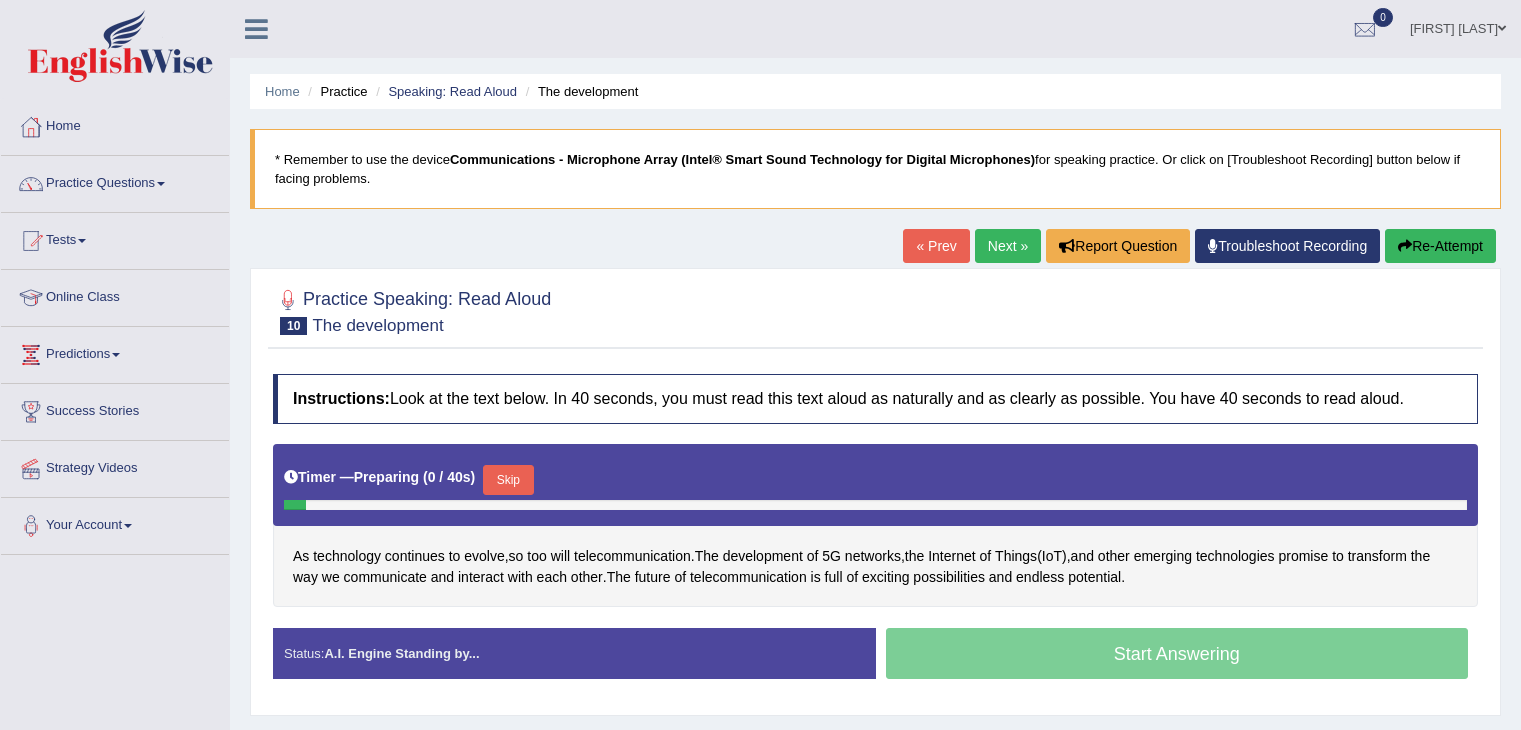 scroll, scrollTop: 0, scrollLeft: 0, axis: both 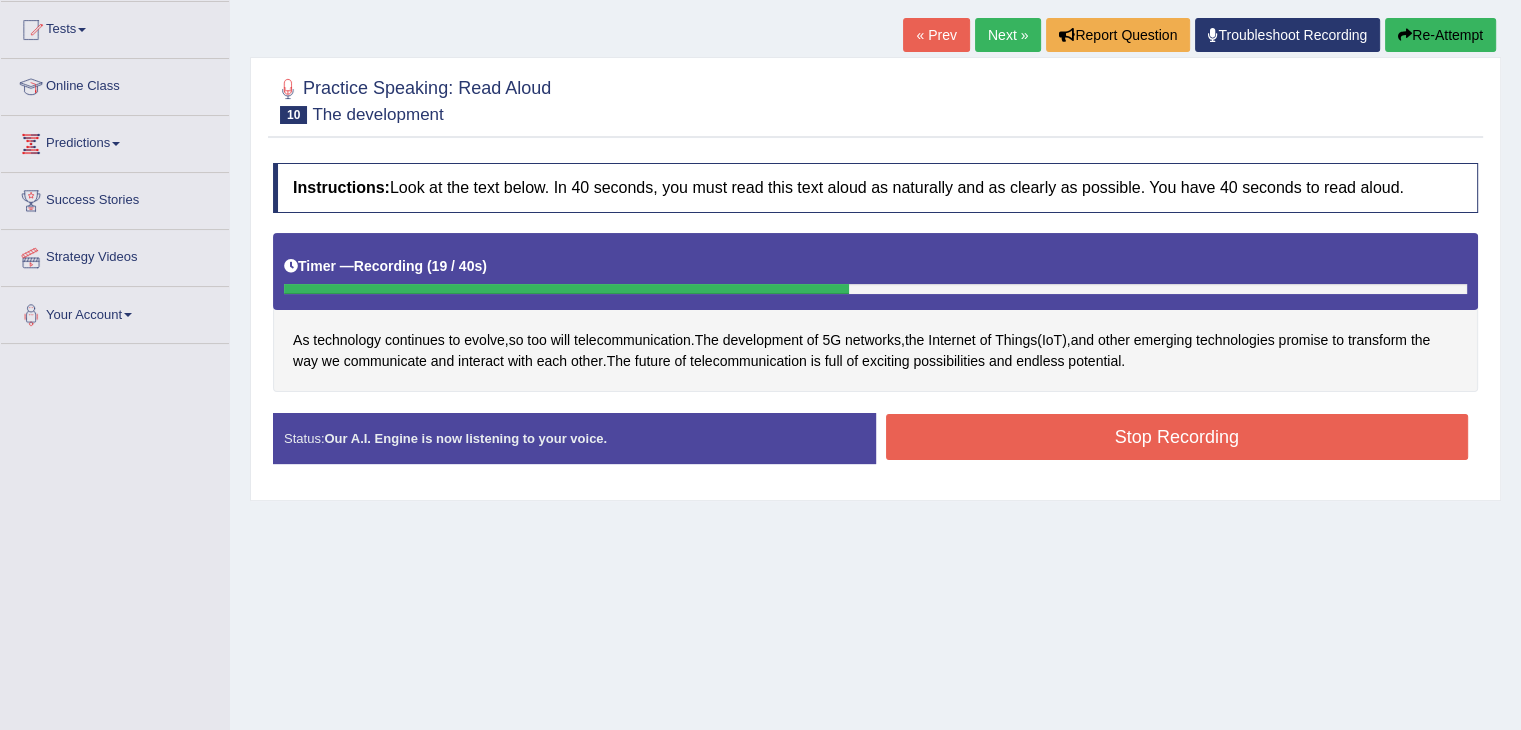 click on "Stop Recording" at bounding box center (1177, 437) 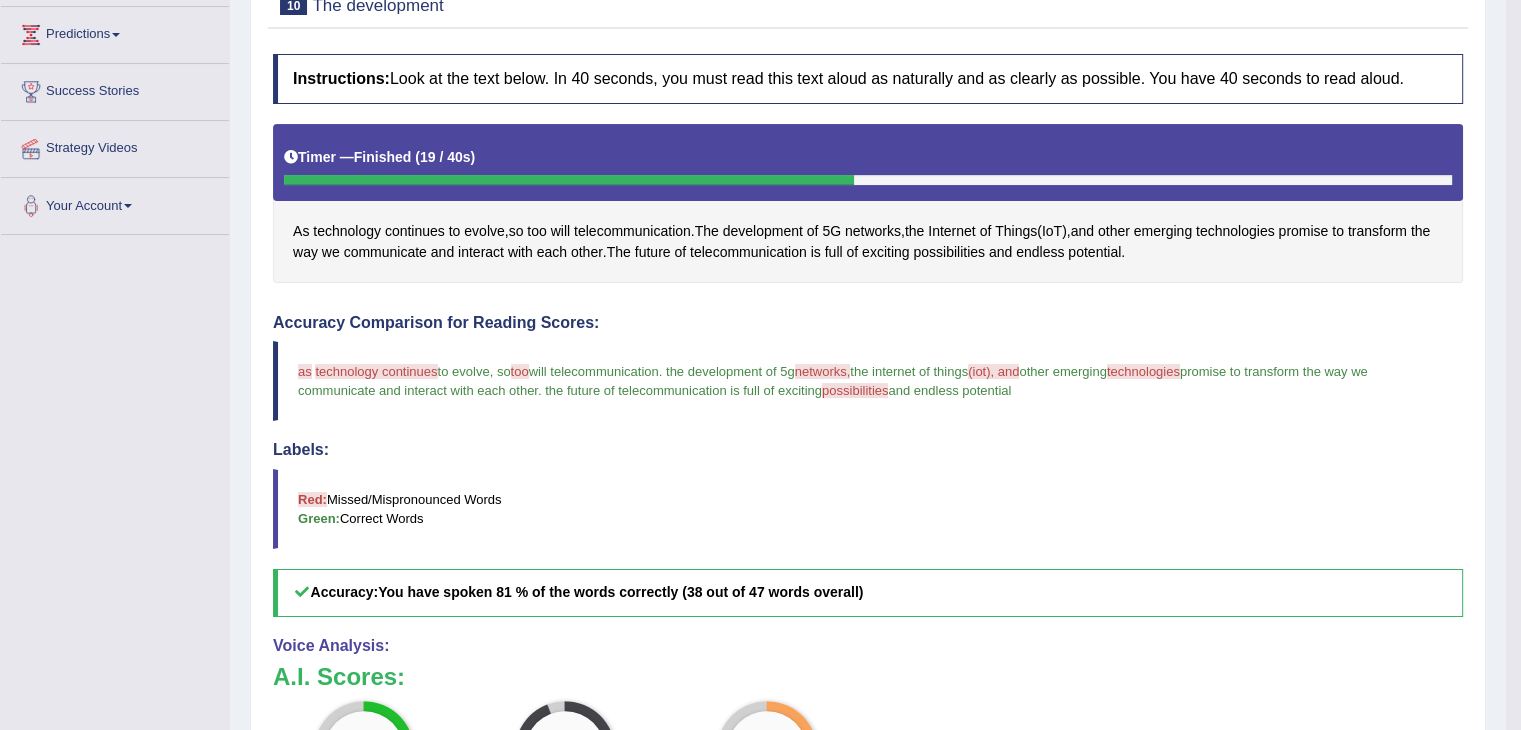 scroll, scrollTop: 312, scrollLeft: 0, axis: vertical 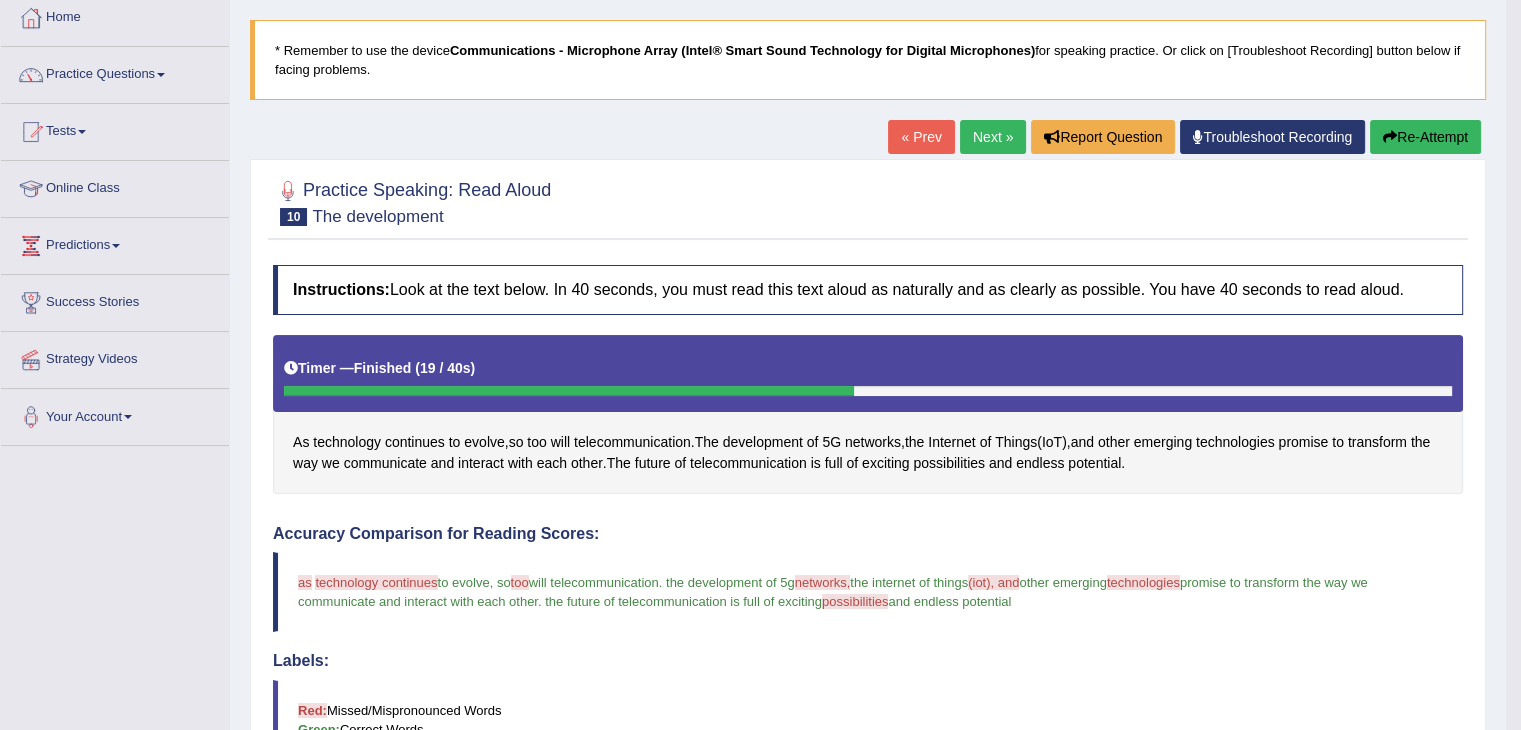 click on "Re-Attempt" at bounding box center [1425, 137] 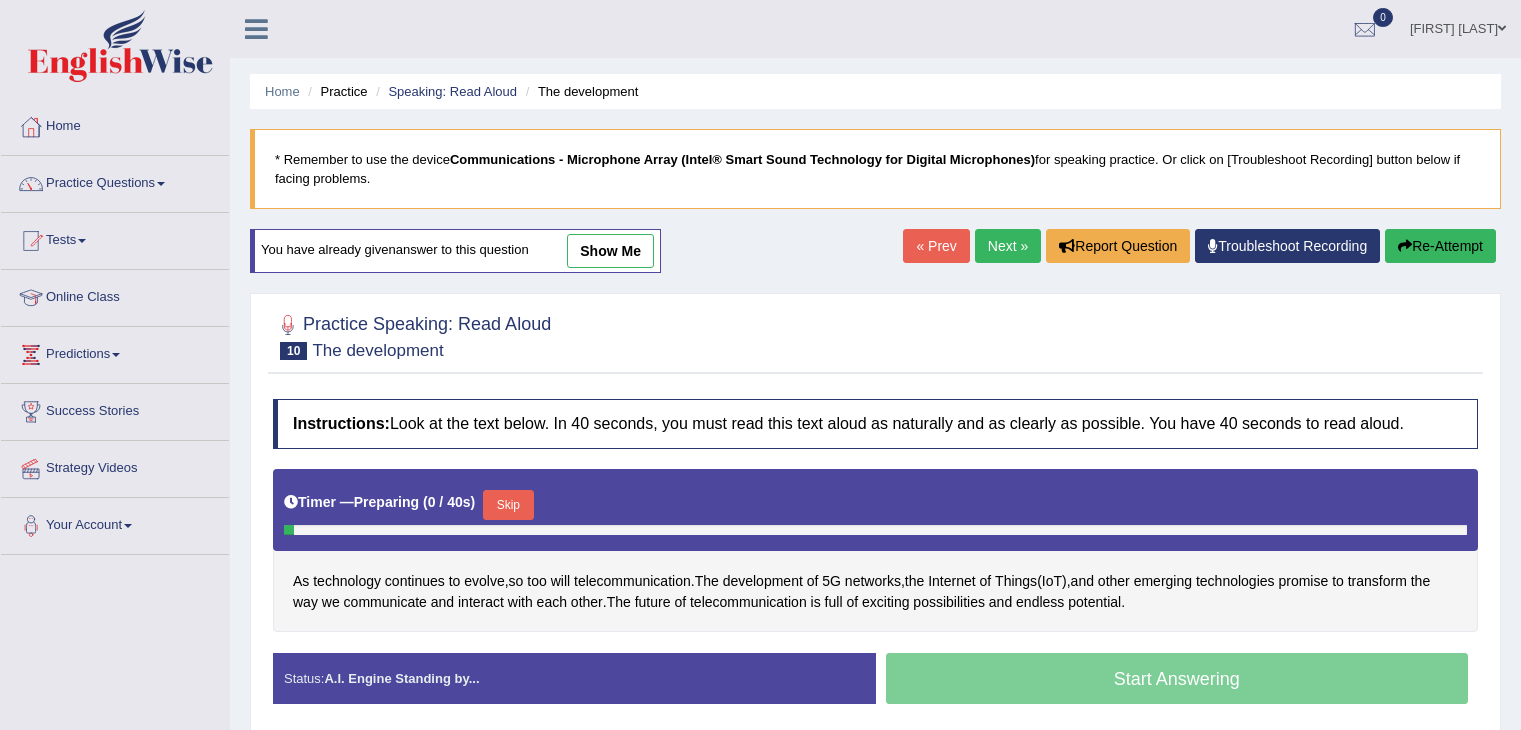 scroll, scrollTop: 109, scrollLeft: 0, axis: vertical 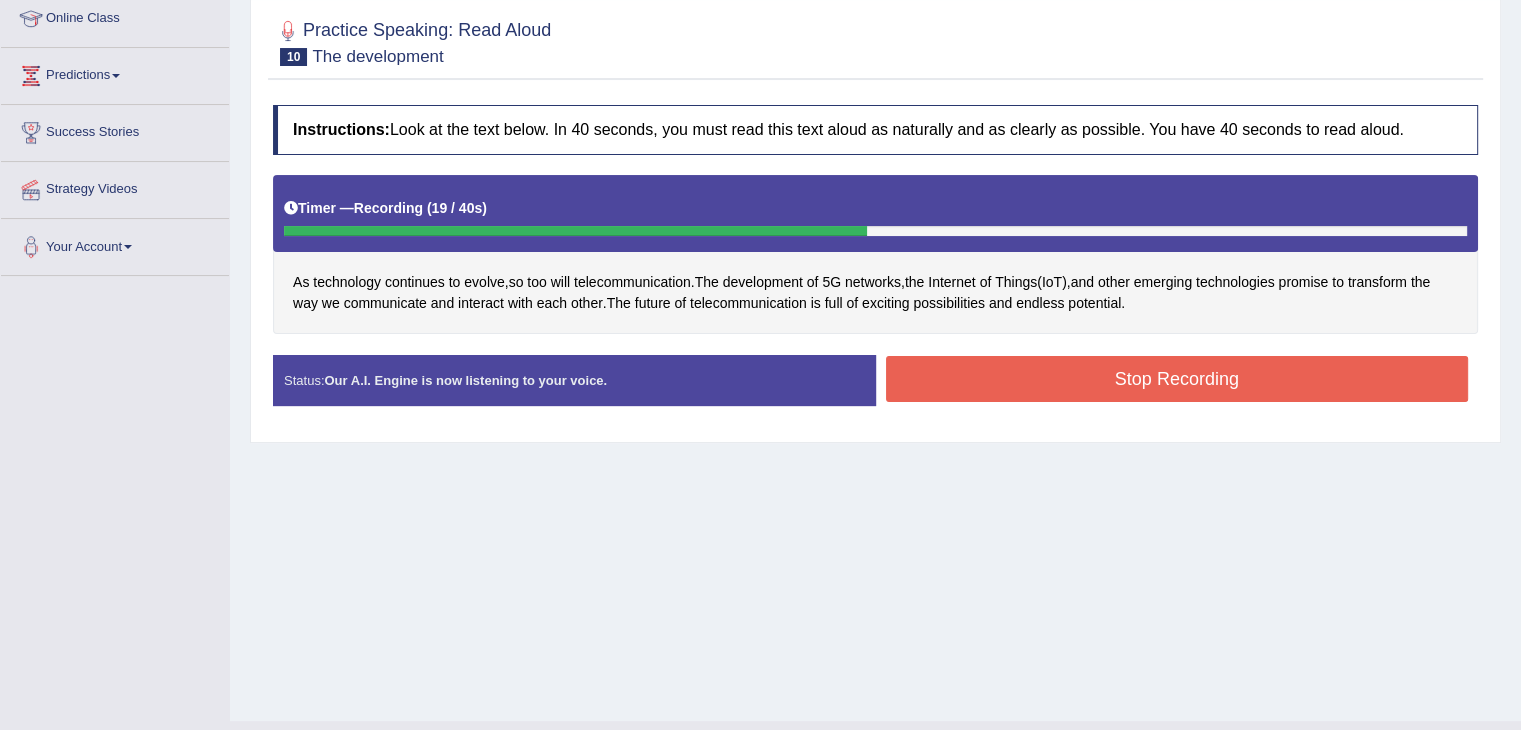 click on "Stop Recording" at bounding box center [1177, 379] 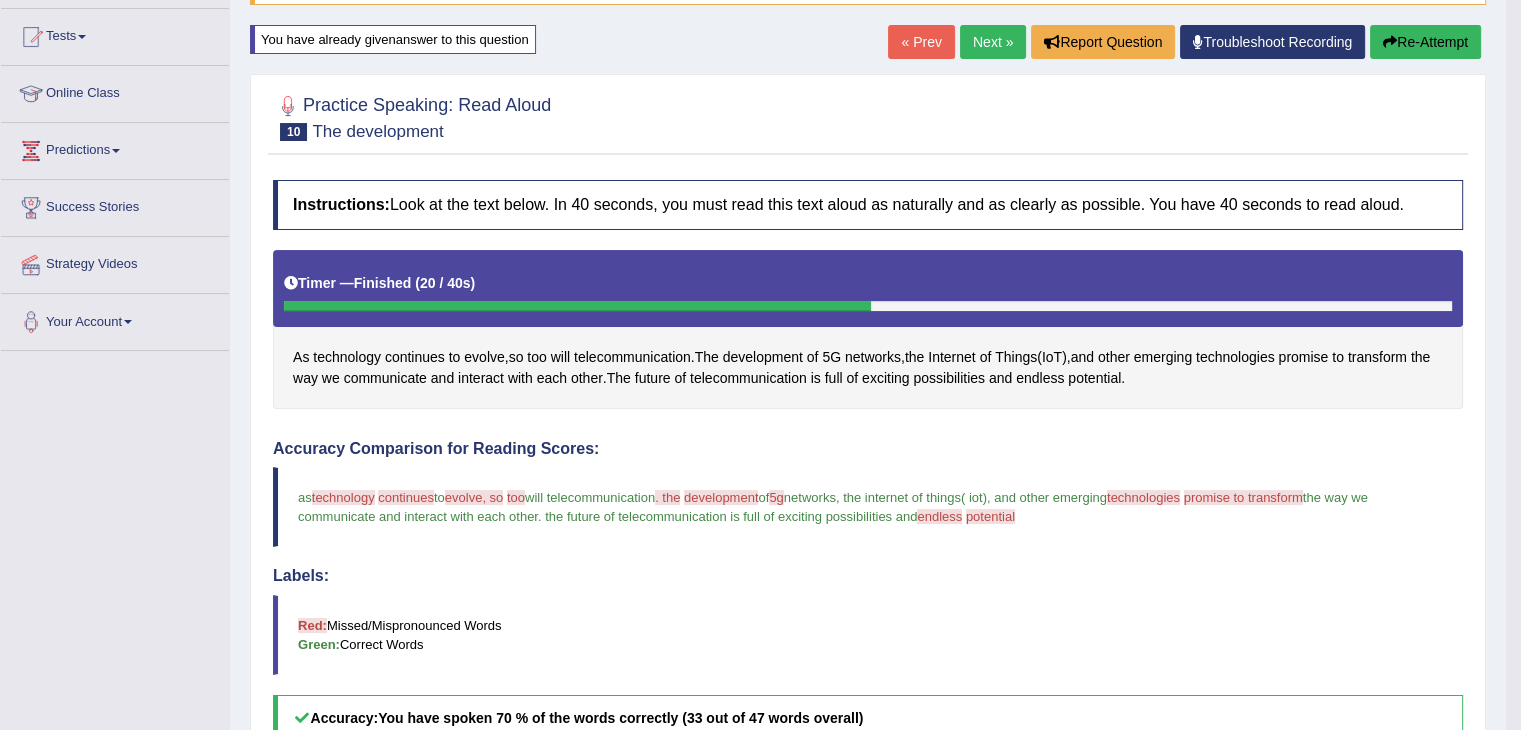 scroll, scrollTop: 200, scrollLeft: 0, axis: vertical 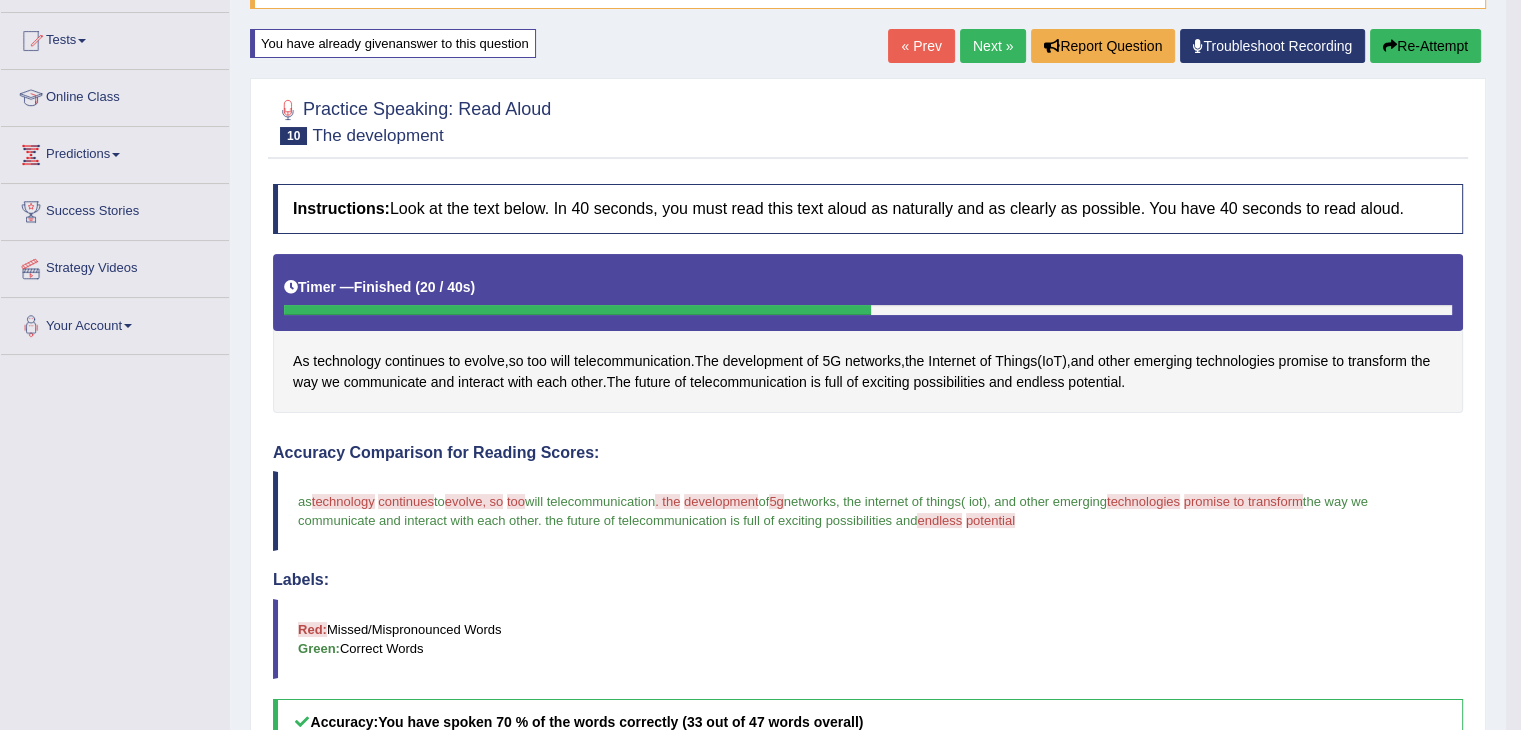 click on "Next »" at bounding box center (993, 46) 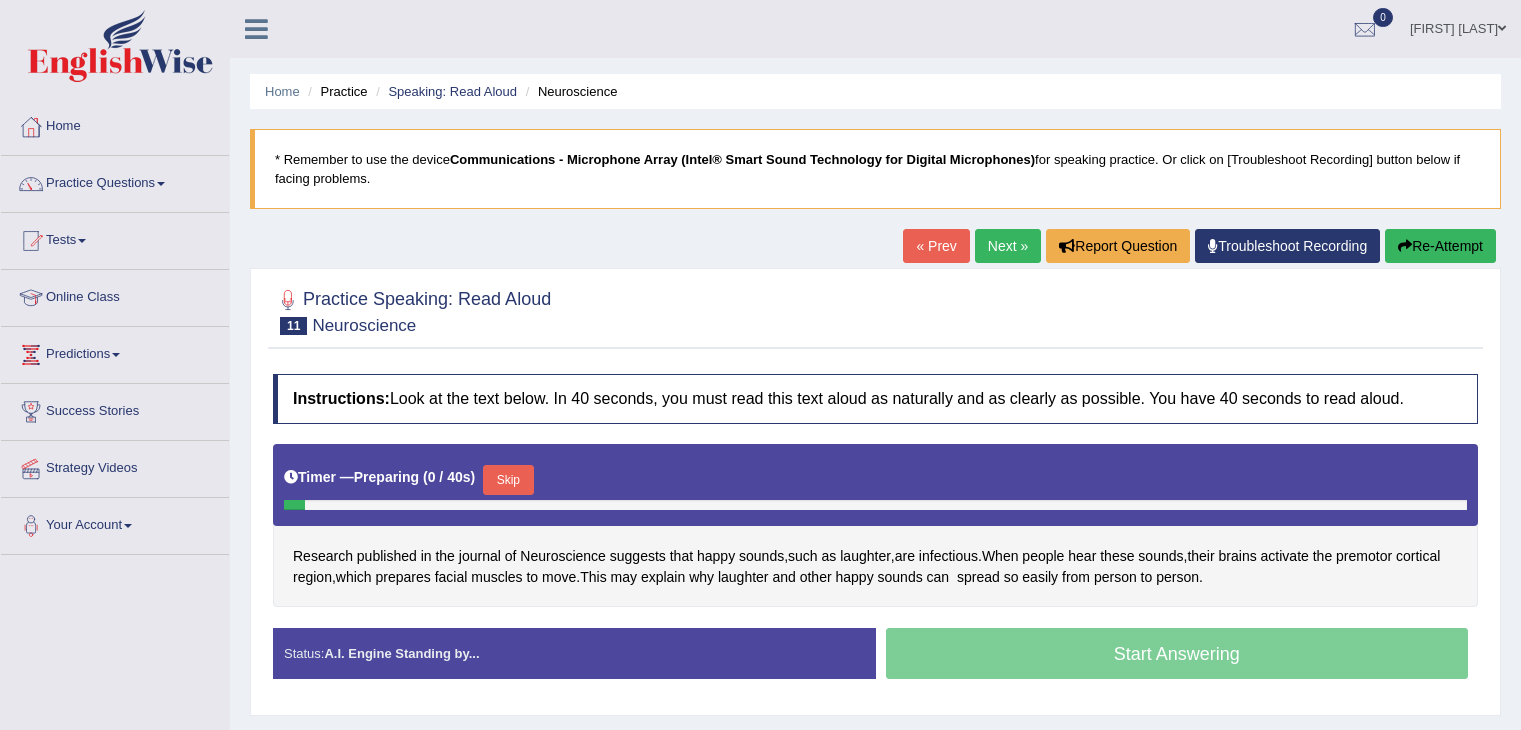 scroll, scrollTop: 0, scrollLeft: 0, axis: both 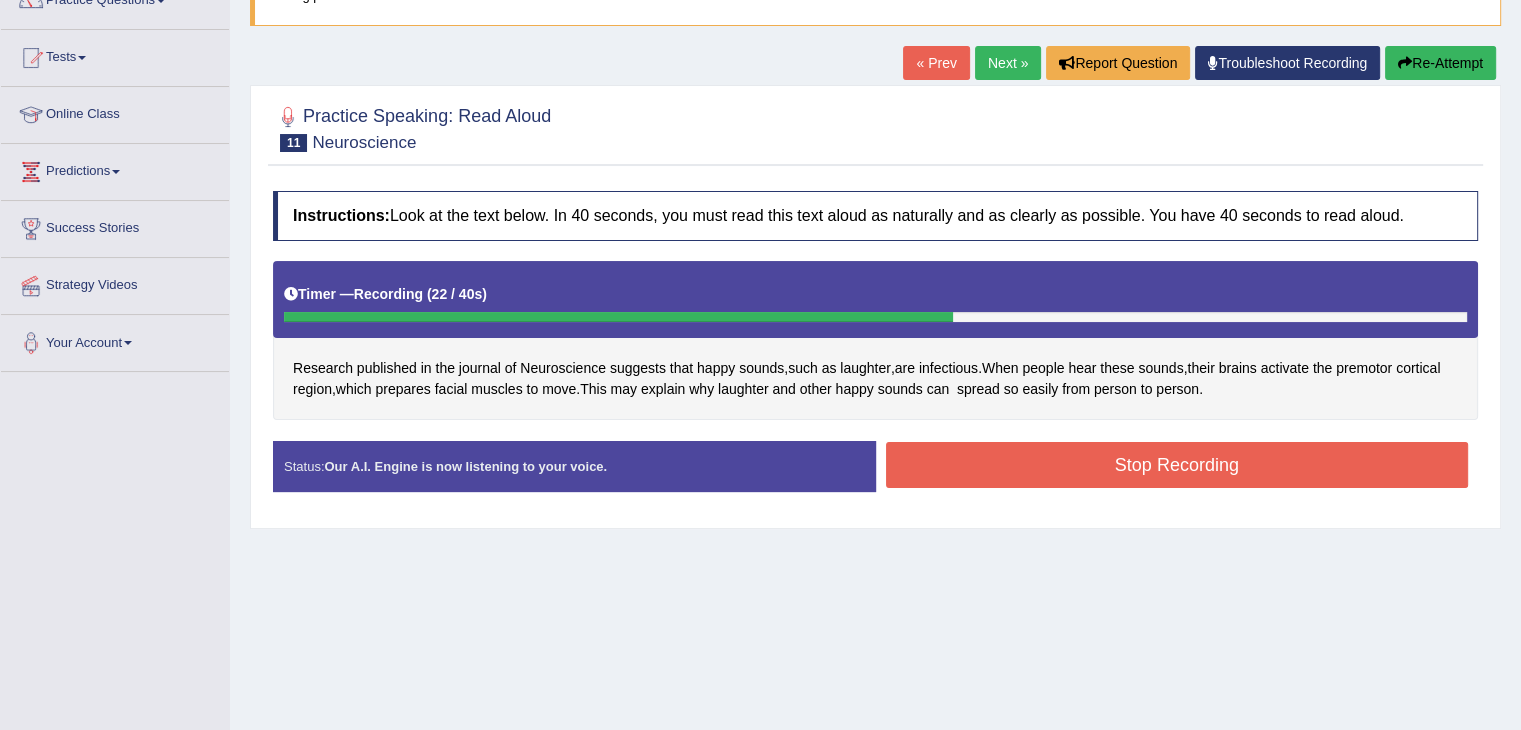 click on "Stop Recording" at bounding box center [1177, 465] 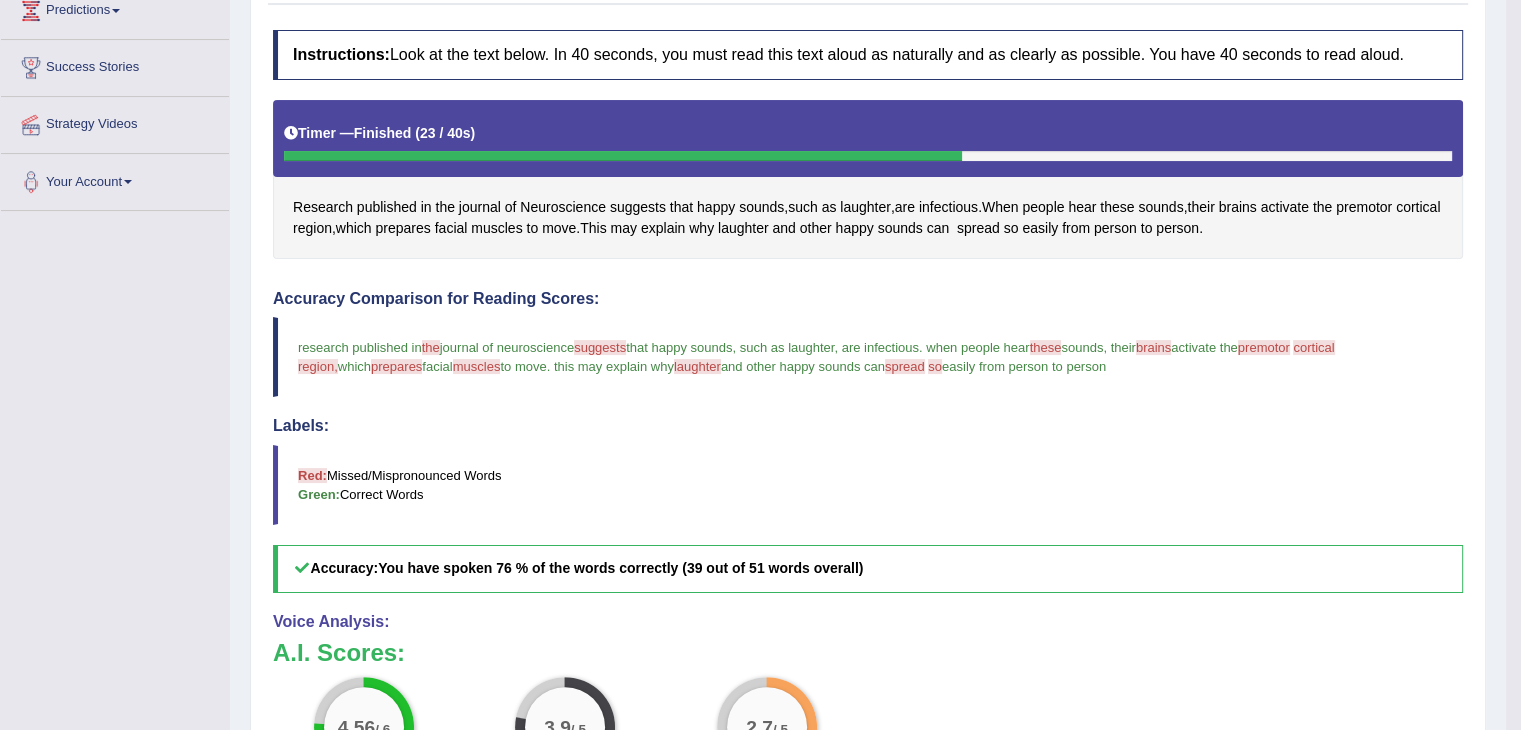 scroll, scrollTop: 336, scrollLeft: 0, axis: vertical 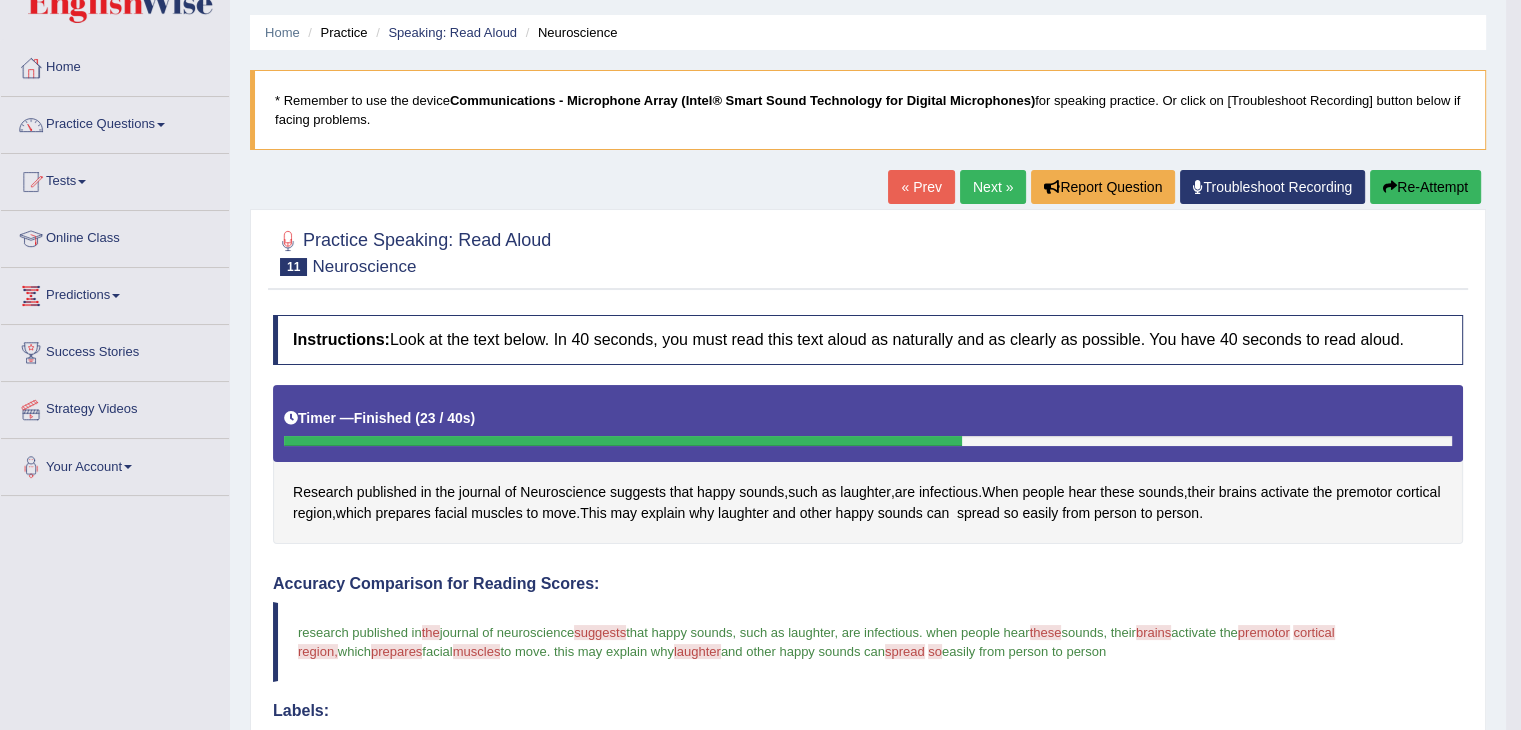 click on "Next »" at bounding box center [993, 187] 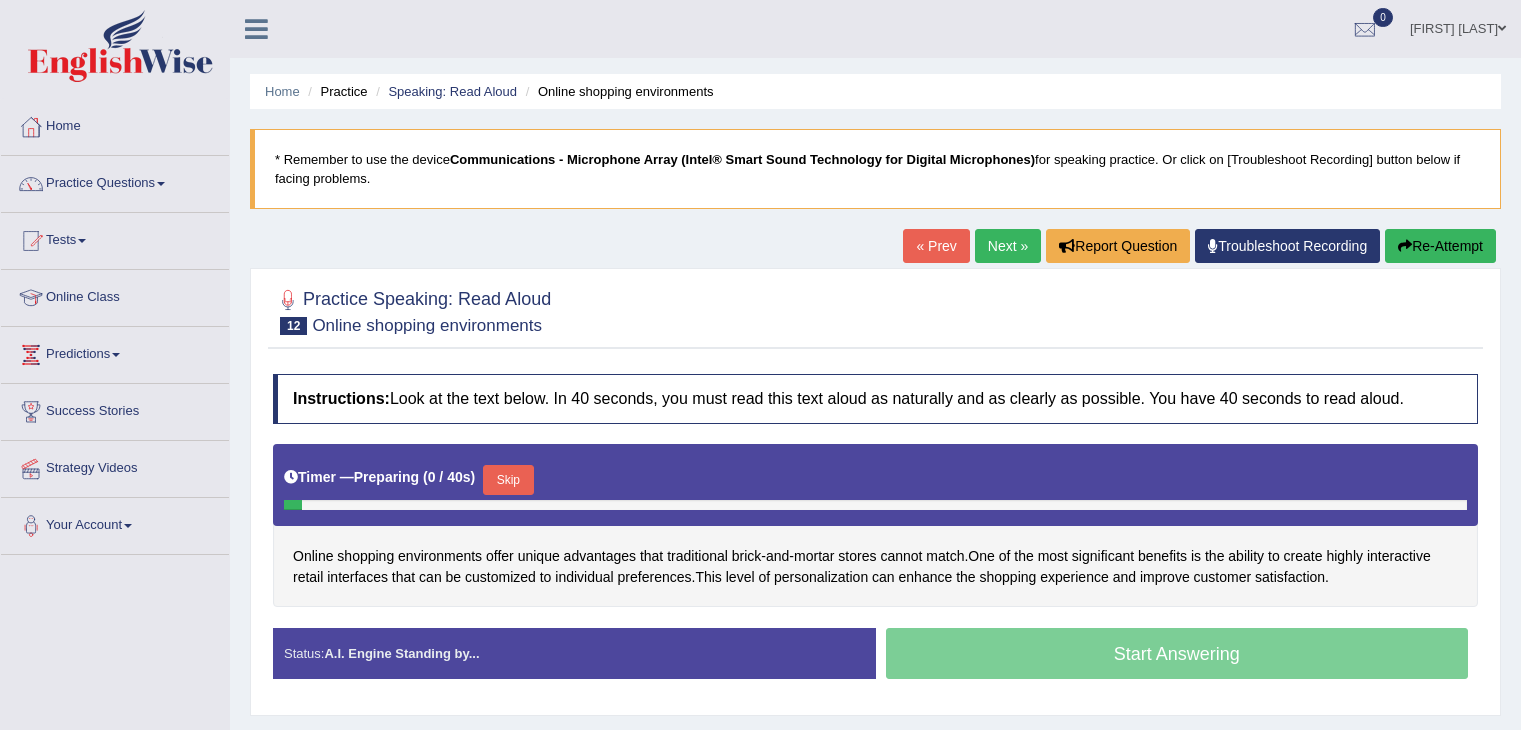 scroll, scrollTop: 0, scrollLeft: 0, axis: both 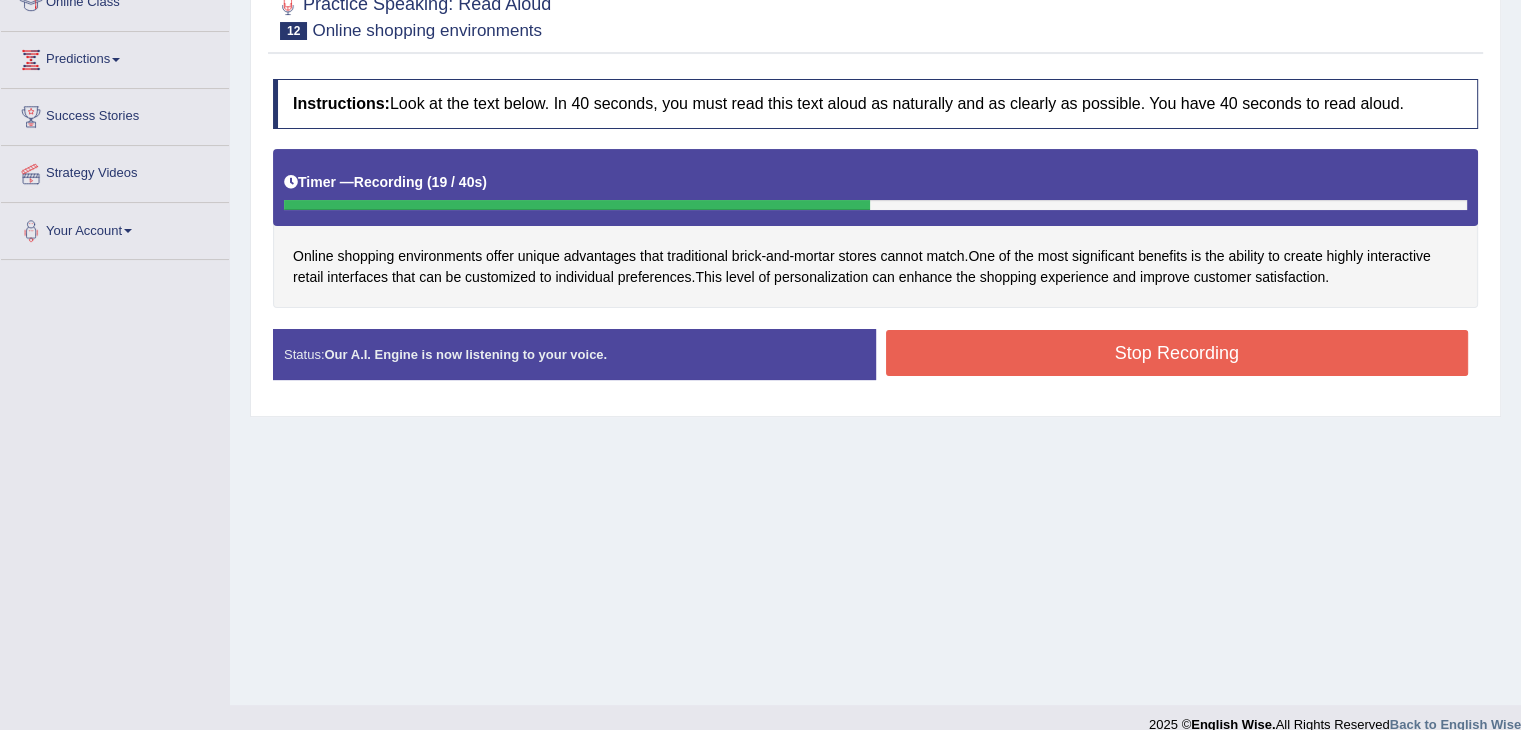 click on "Stop Recording" at bounding box center [1177, 353] 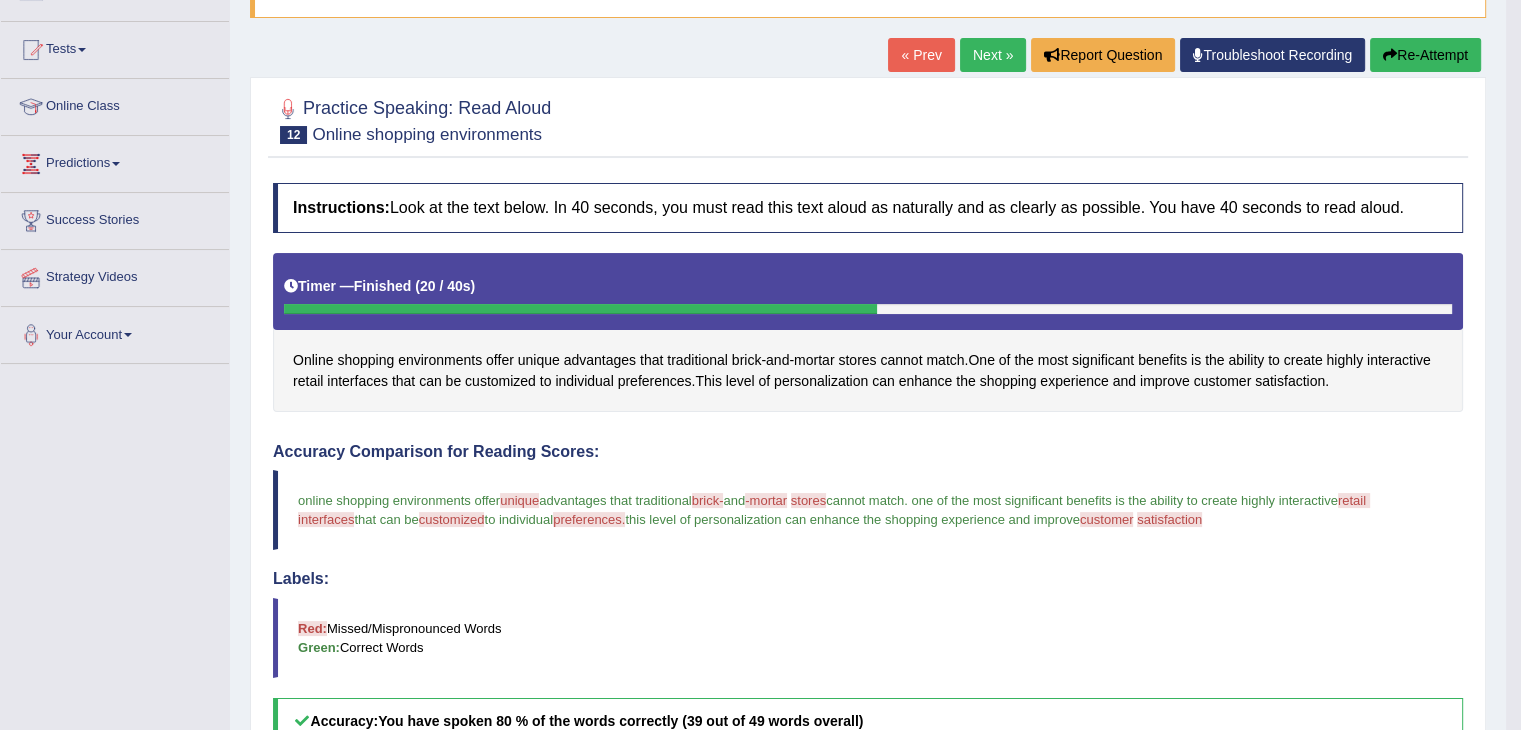 scroll, scrollTop: 186, scrollLeft: 0, axis: vertical 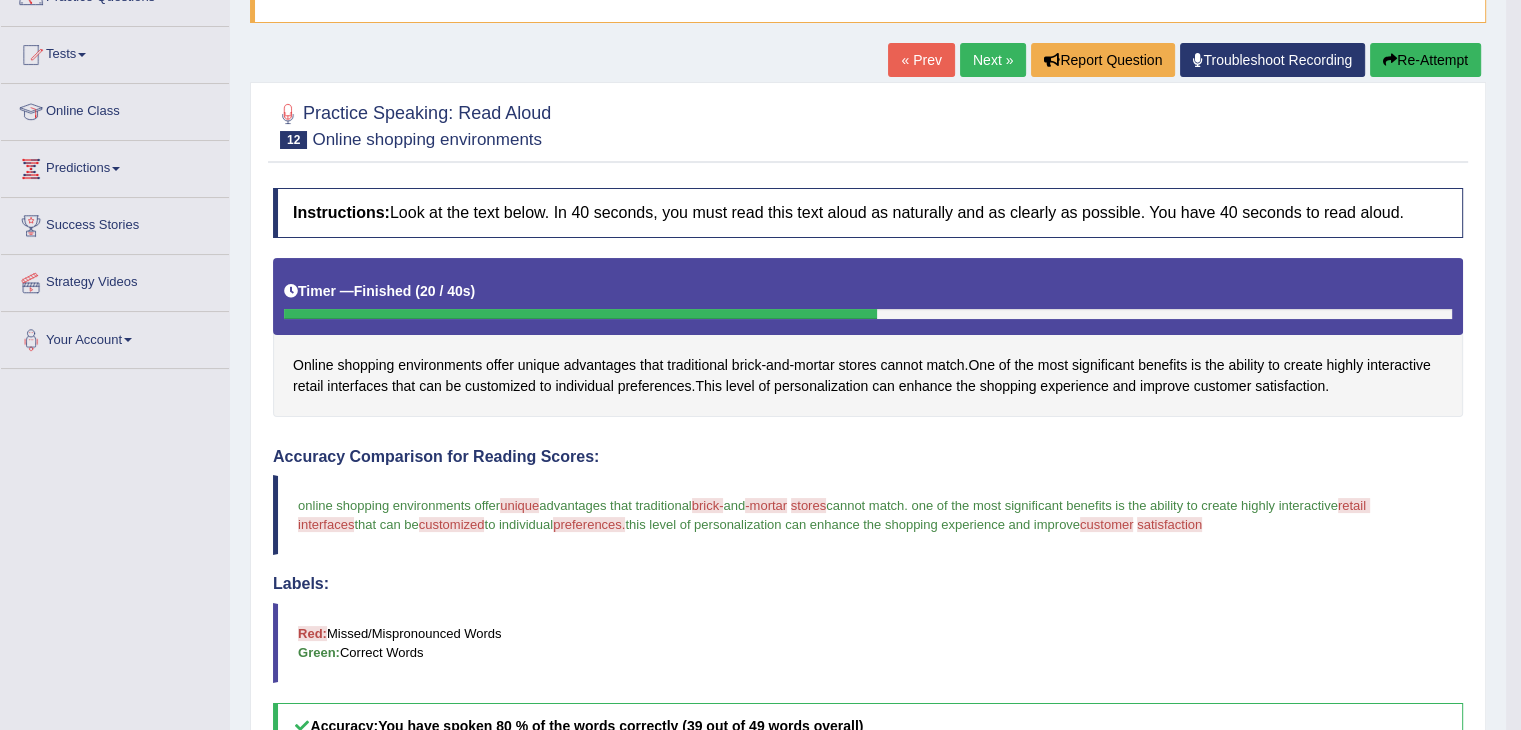 click on "Next »" at bounding box center [993, 60] 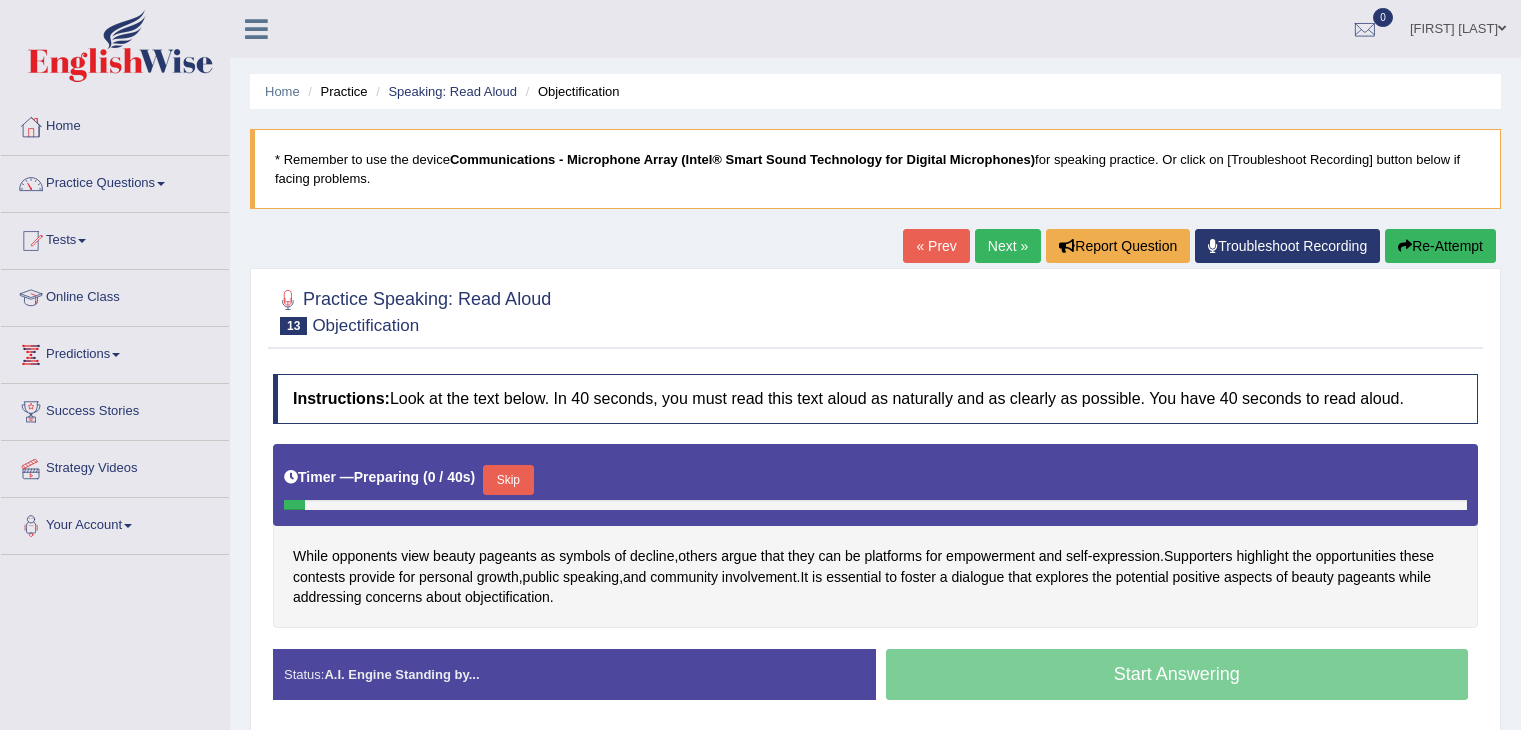 scroll, scrollTop: 0, scrollLeft: 0, axis: both 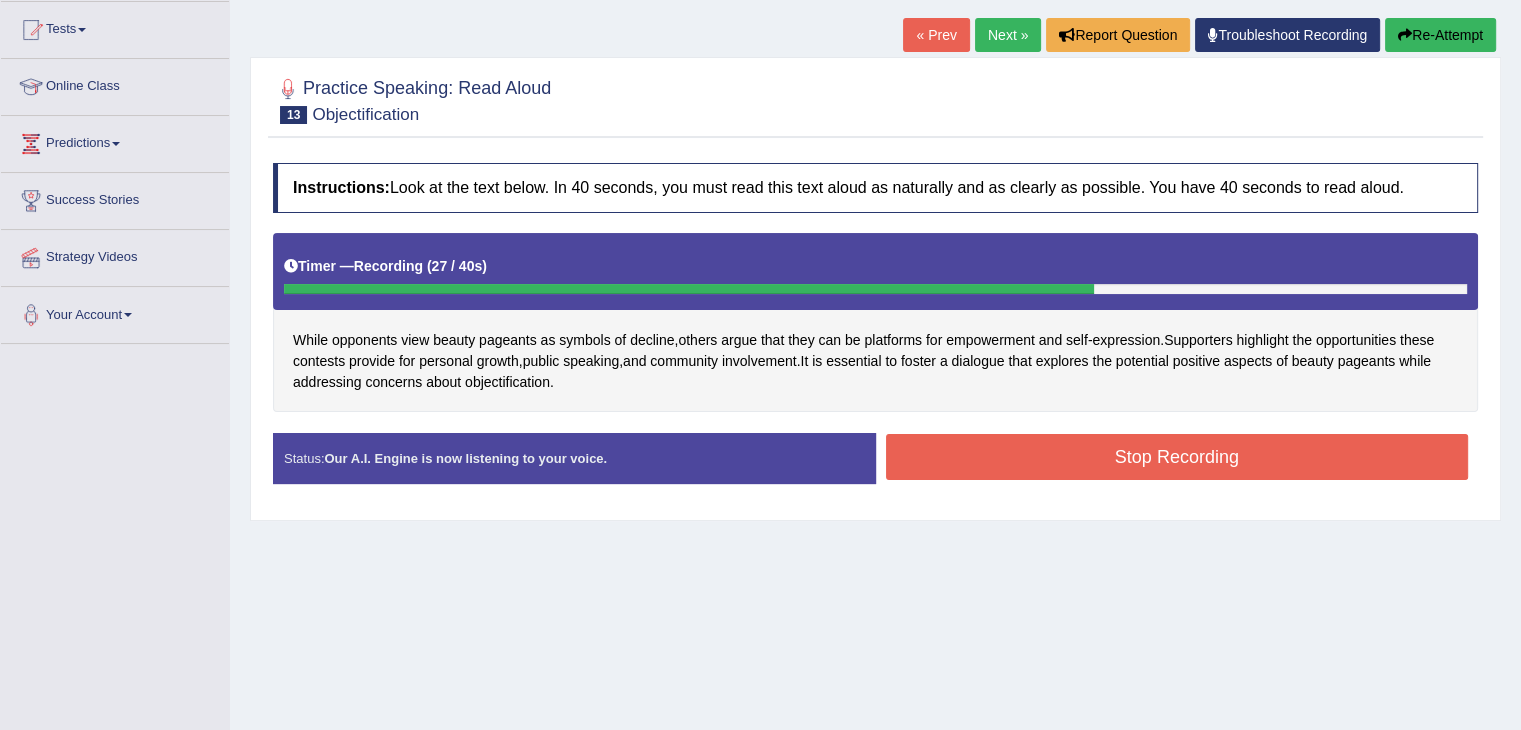 click on "Stop Recording" at bounding box center [1177, 457] 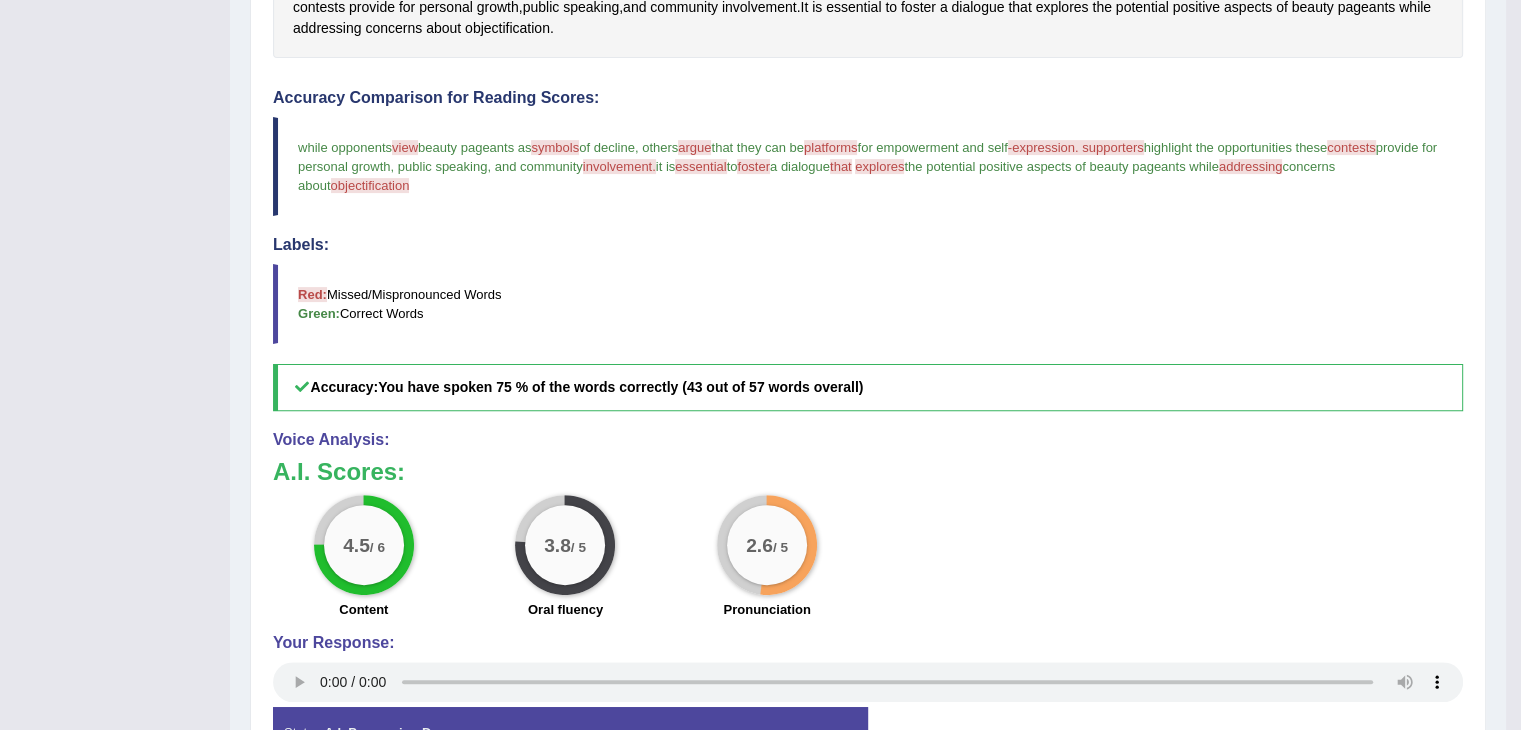 scroll, scrollTop: 692, scrollLeft: 0, axis: vertical 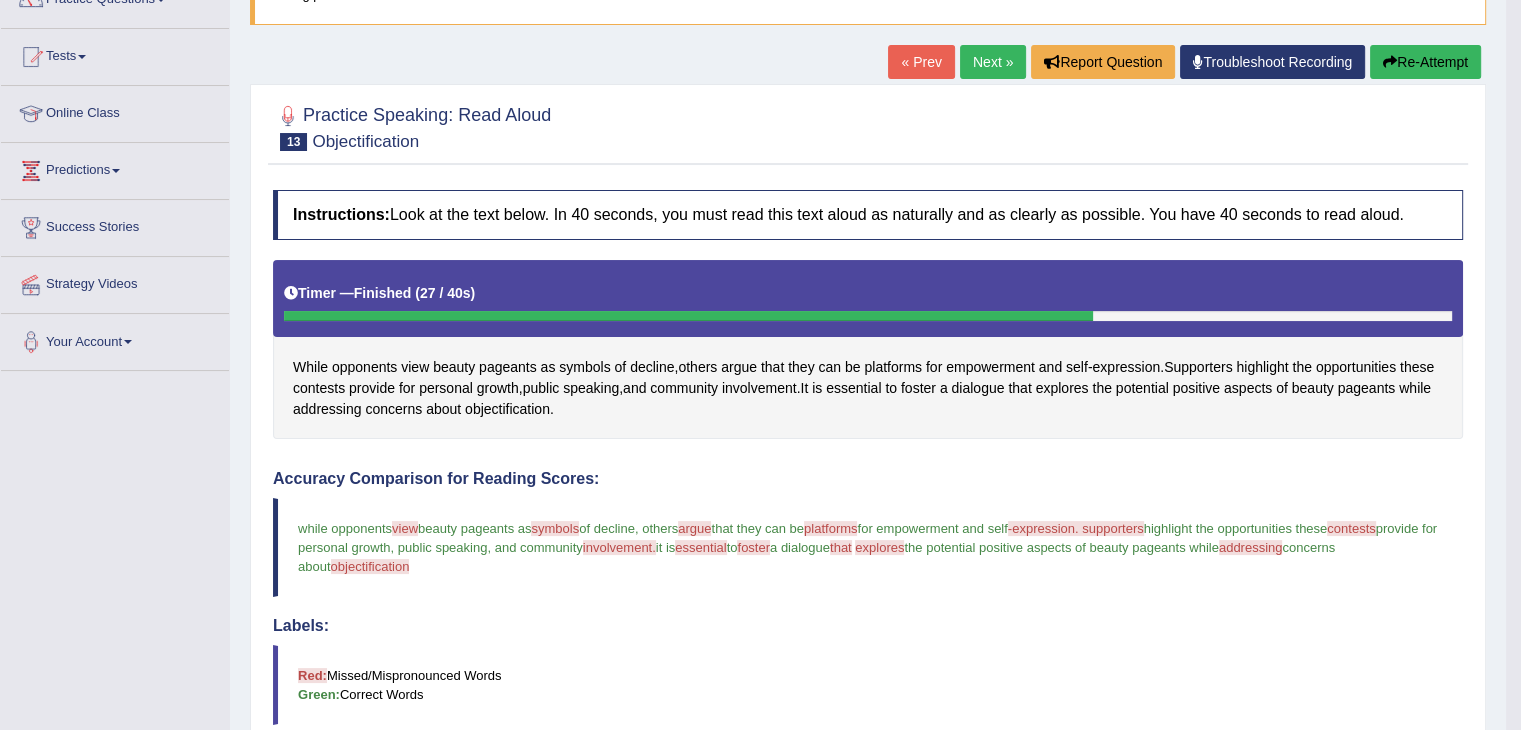 click on "Next »" at bounding box center (993, 62) 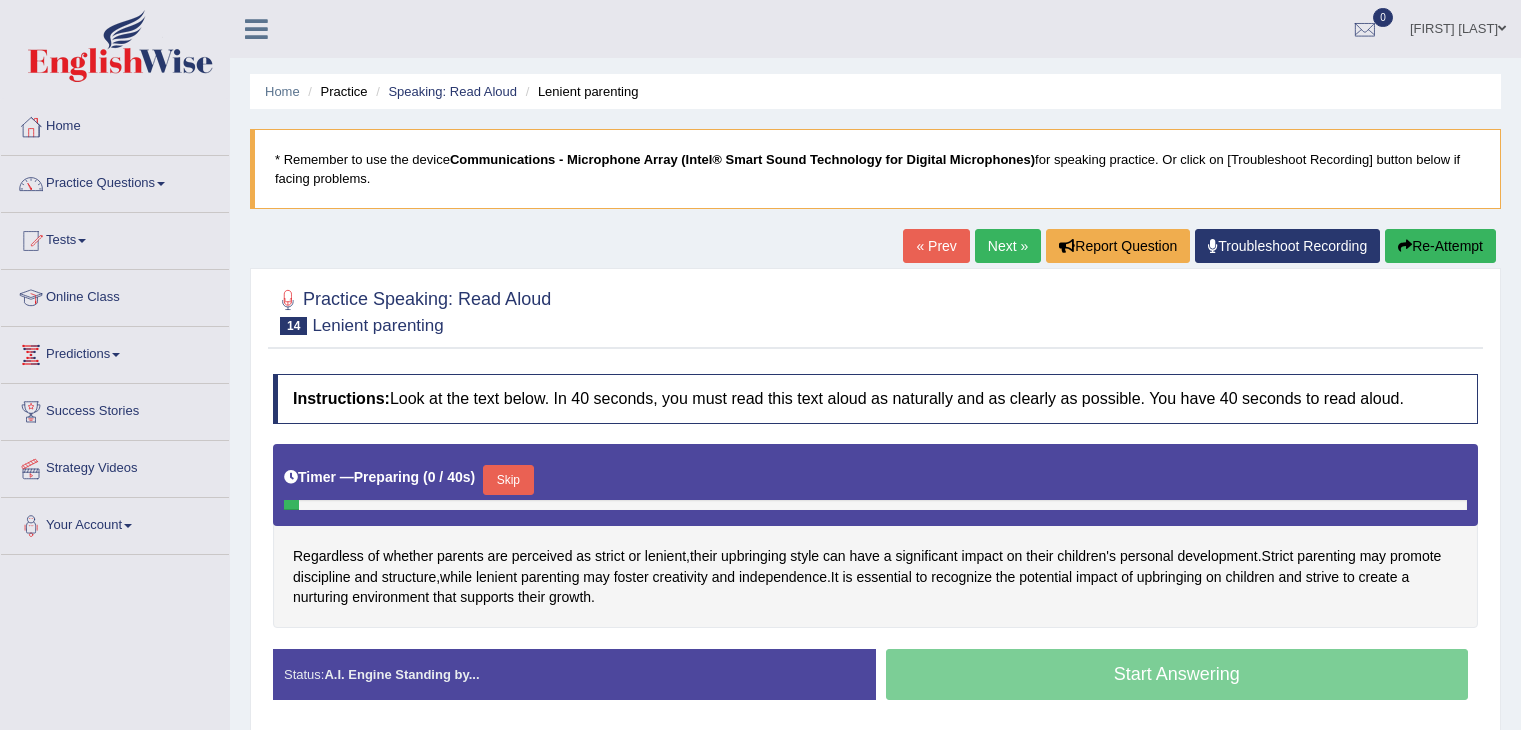 scroll, scrollTop: 0, scrollLeft: 0, axis: both 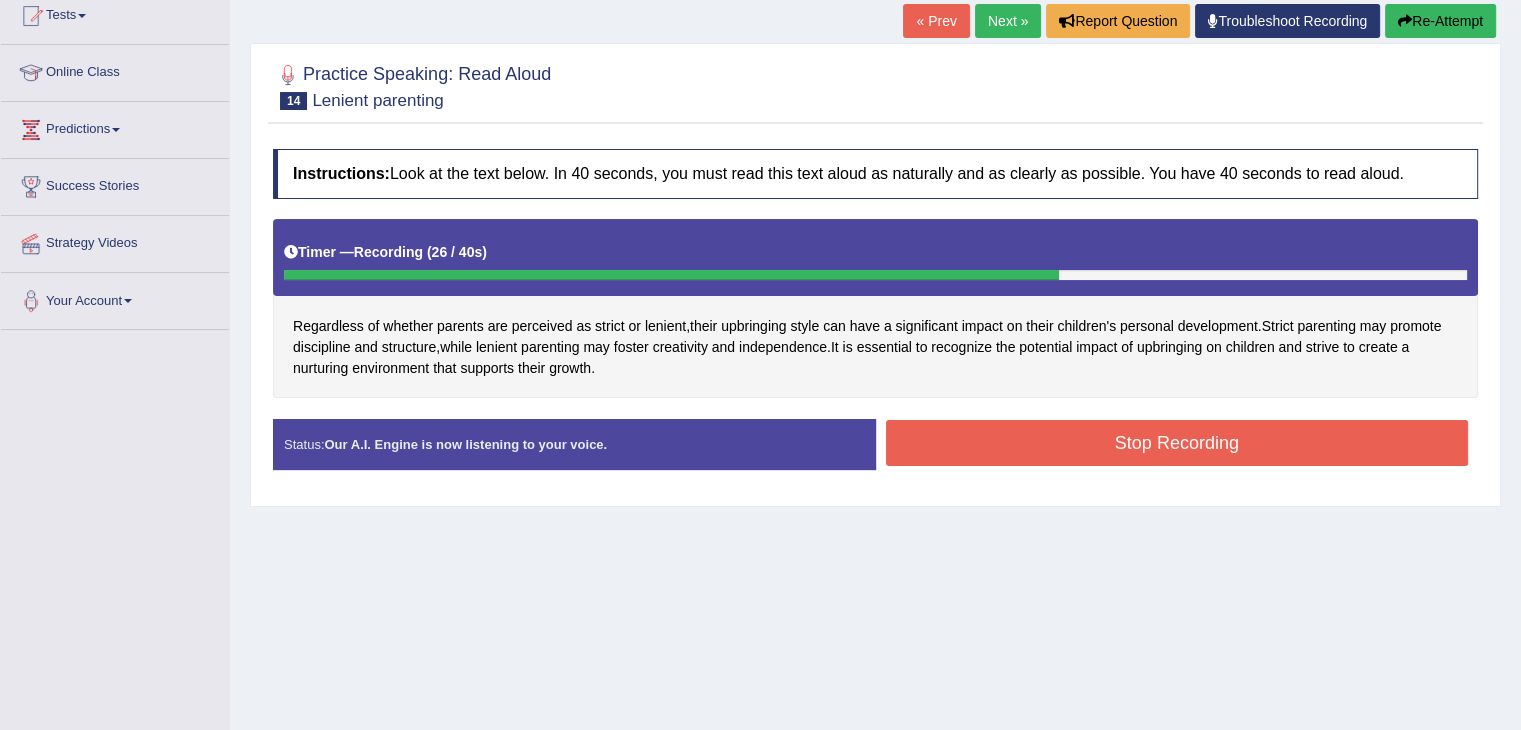 click on "Stop Recording" at bounding box center (1177, 443) 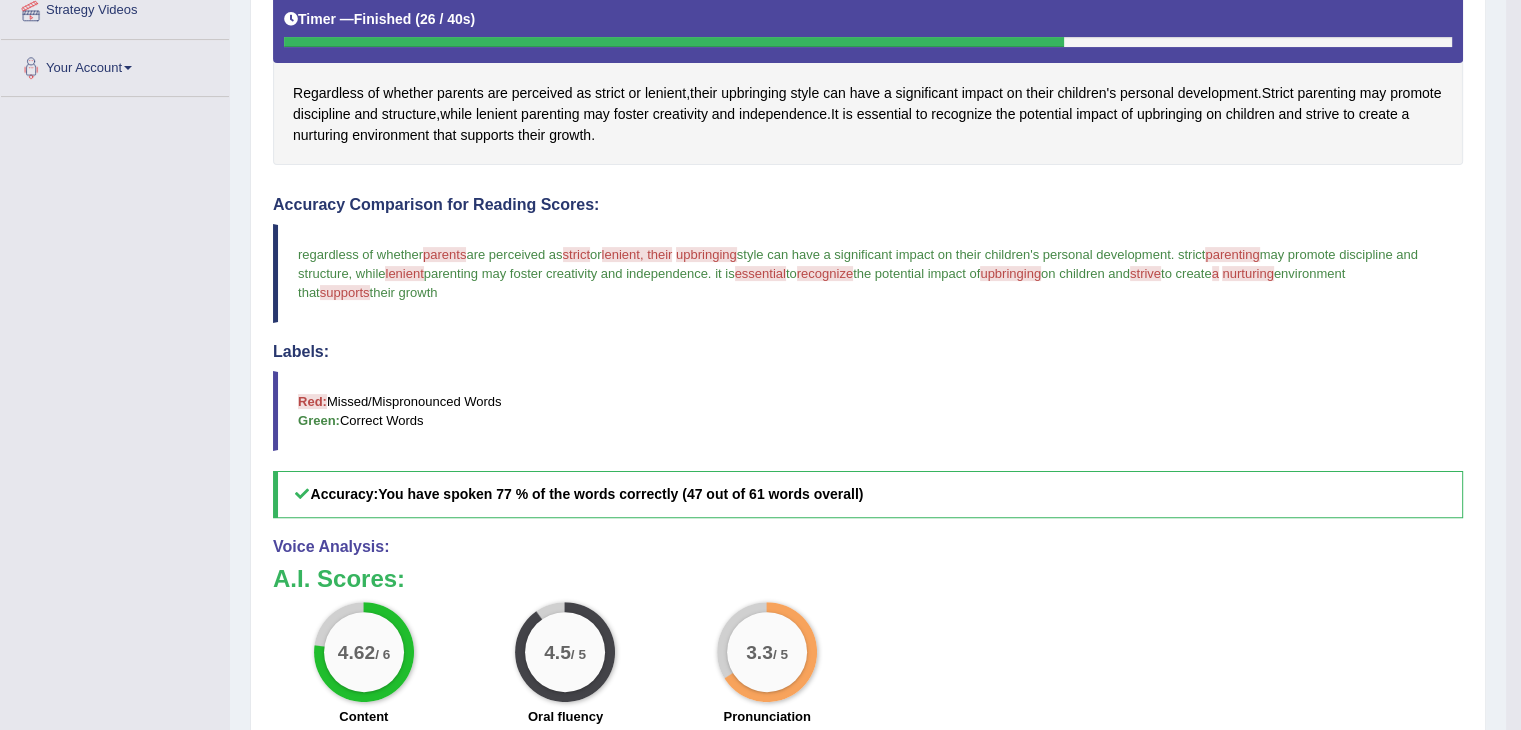 scroll, scrollTop: 466, scrollLeft: 0, axis: vertical 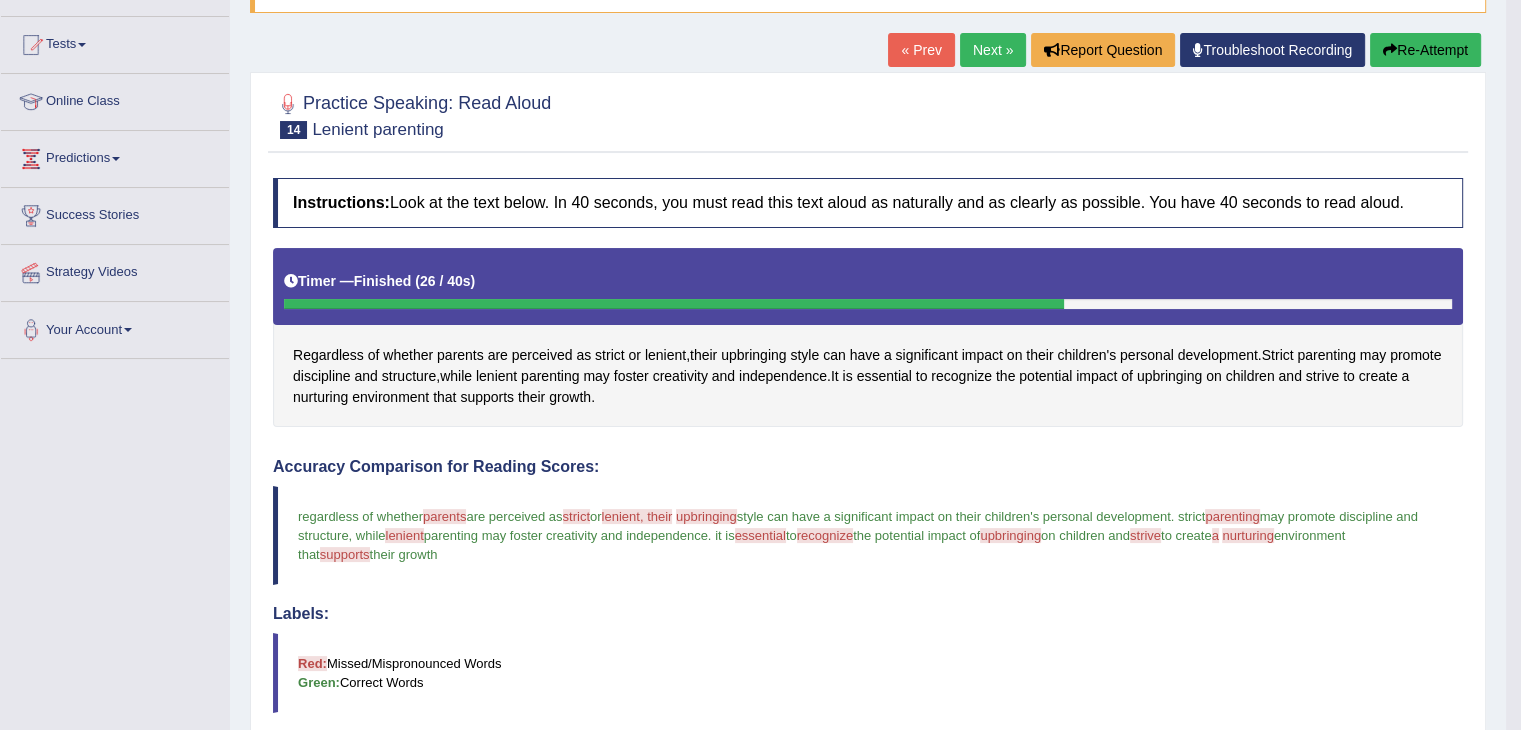 click on "Next »" at bounding box center [993, 50] 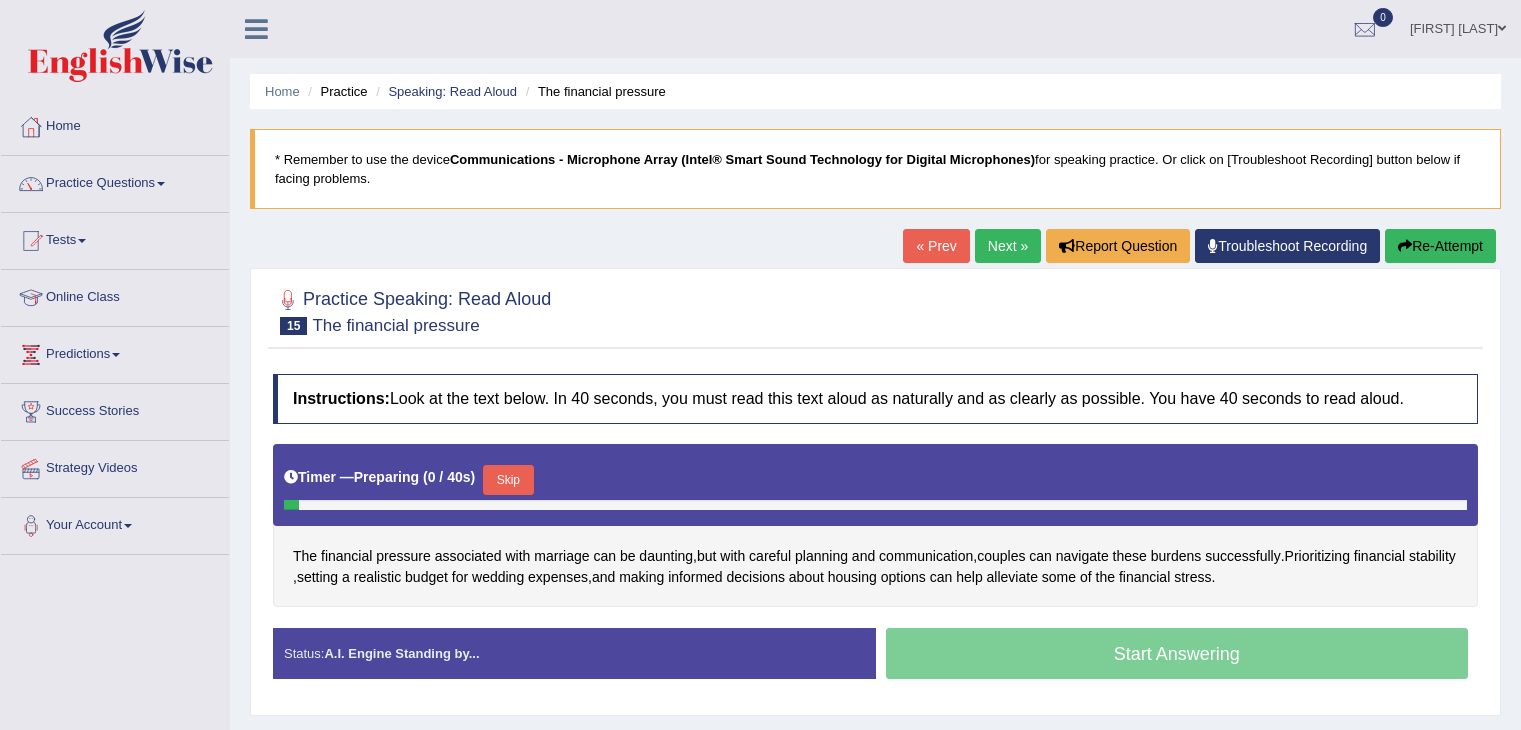 scroll, scrollTop: 0, scrollLeft: 0, axis: both 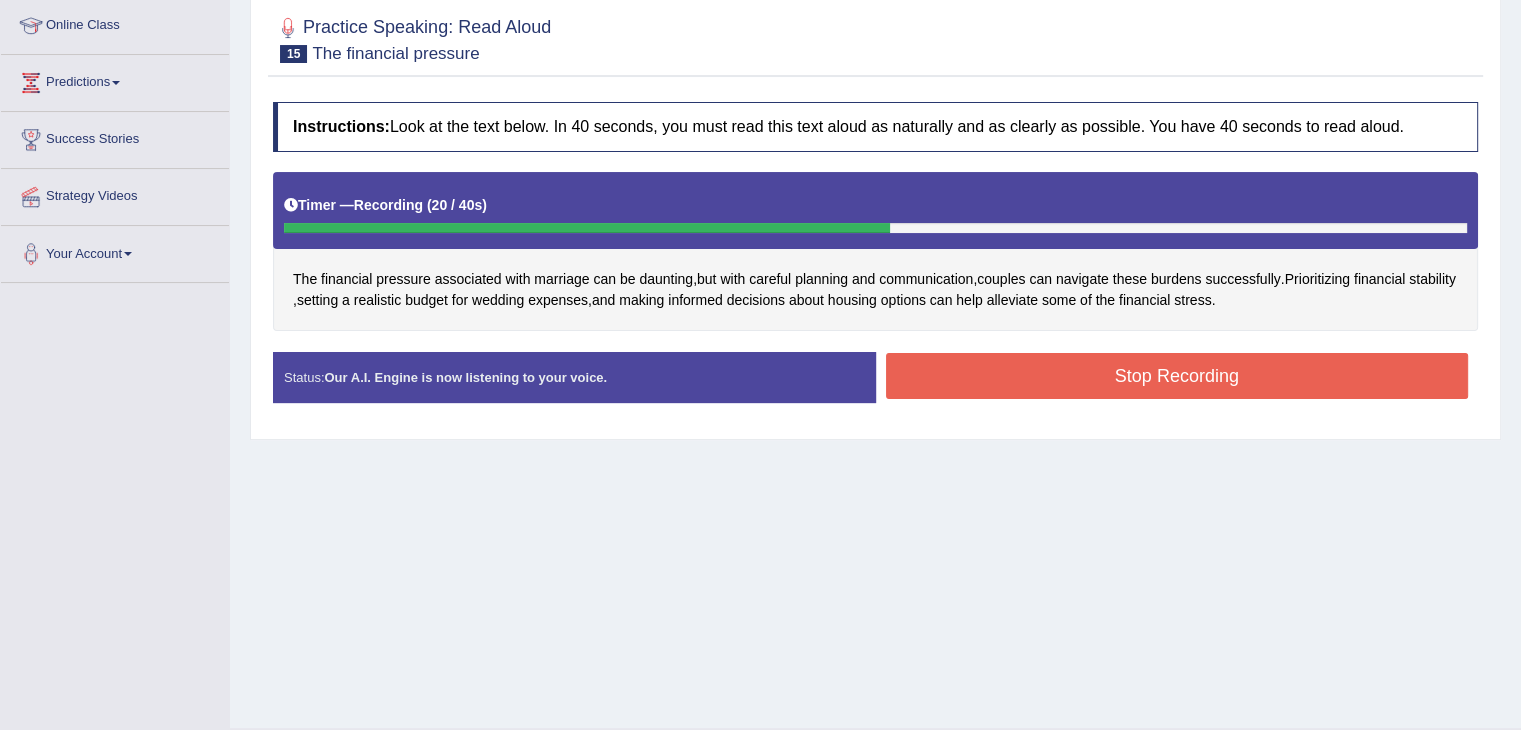click on "Stop Recording" at bounding box center [1177, 376] 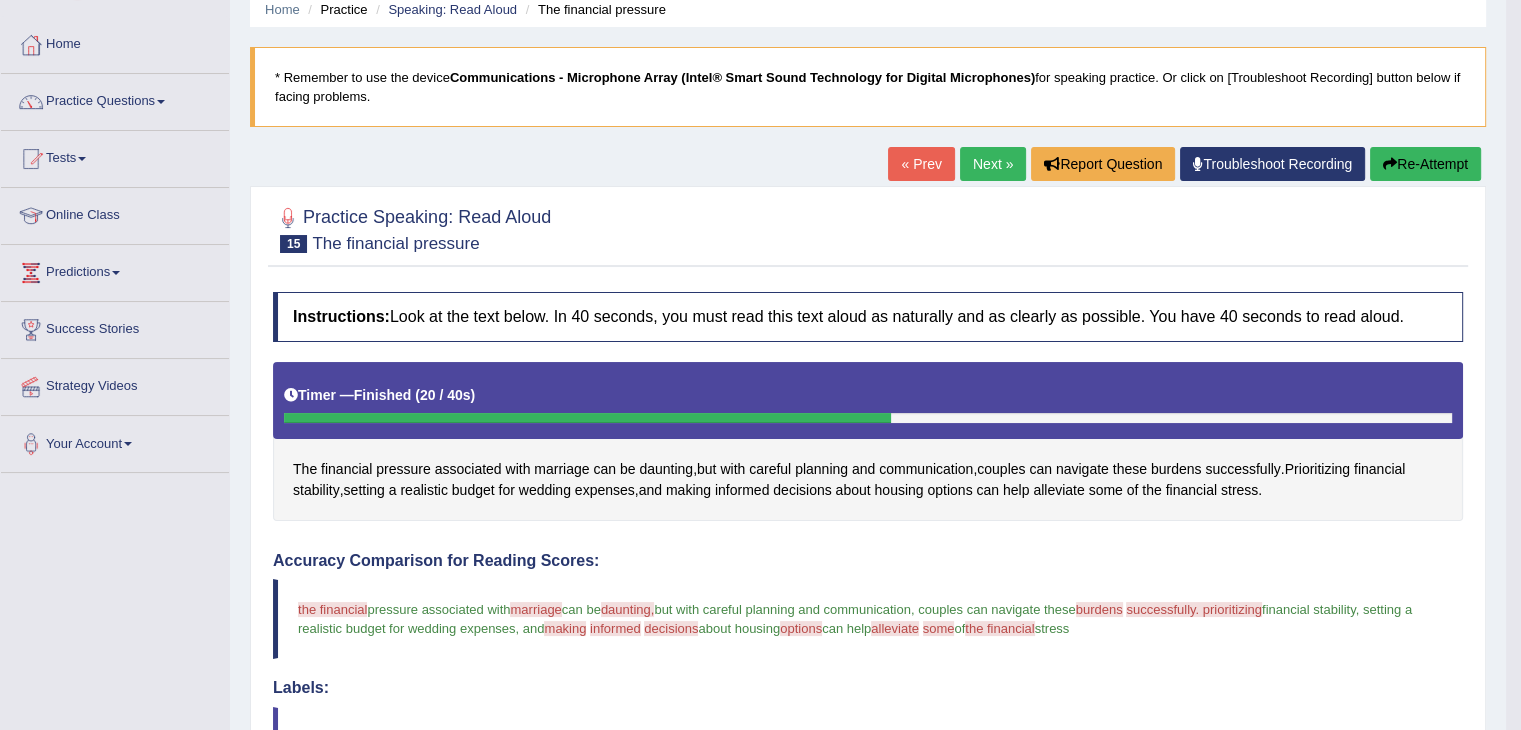 scroll, scrollTop: 0, scrollLeft: 0, axis: both 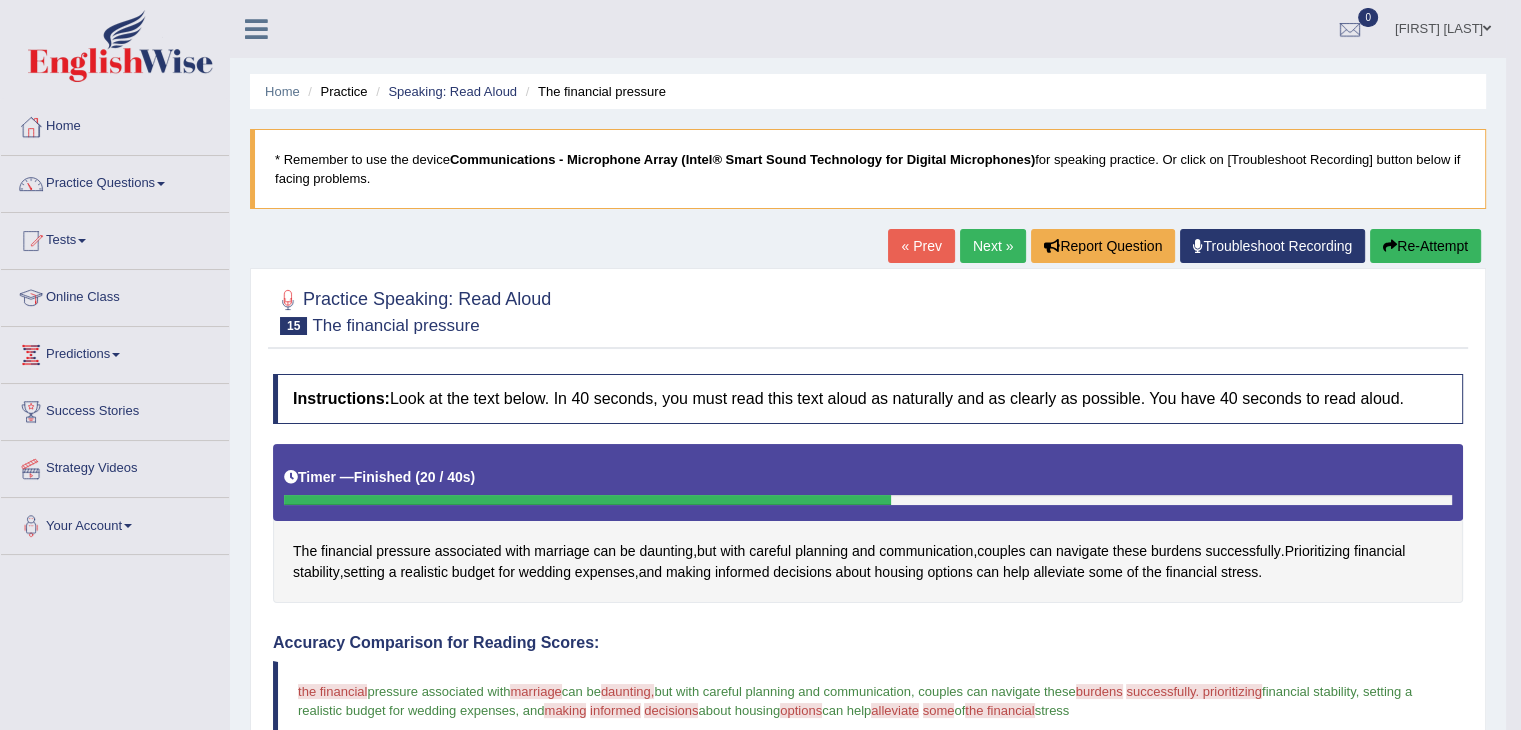 click on "Next »" at bounding box center (993, 246) 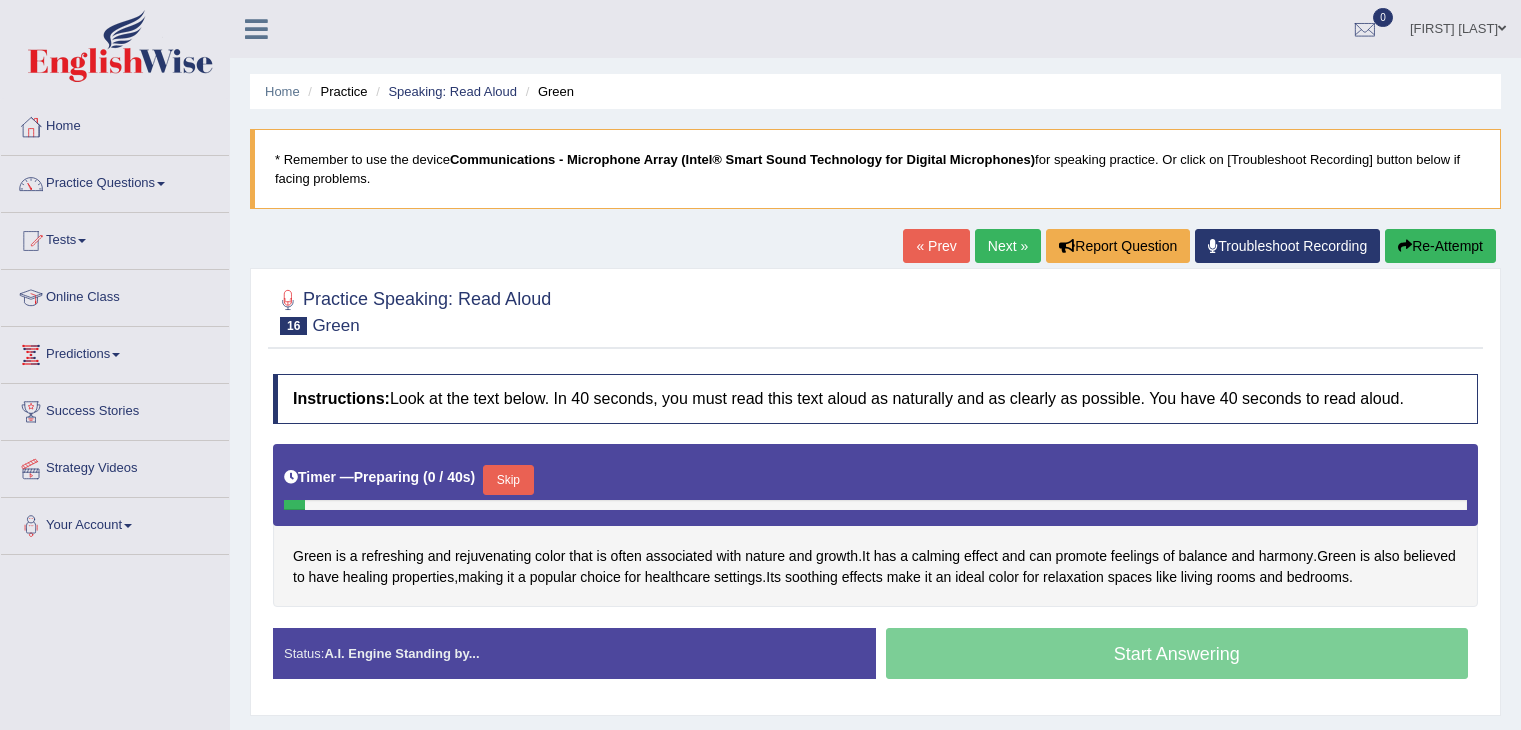 scroll, scrollTop: 0, scrollLeft: 0, axis: both 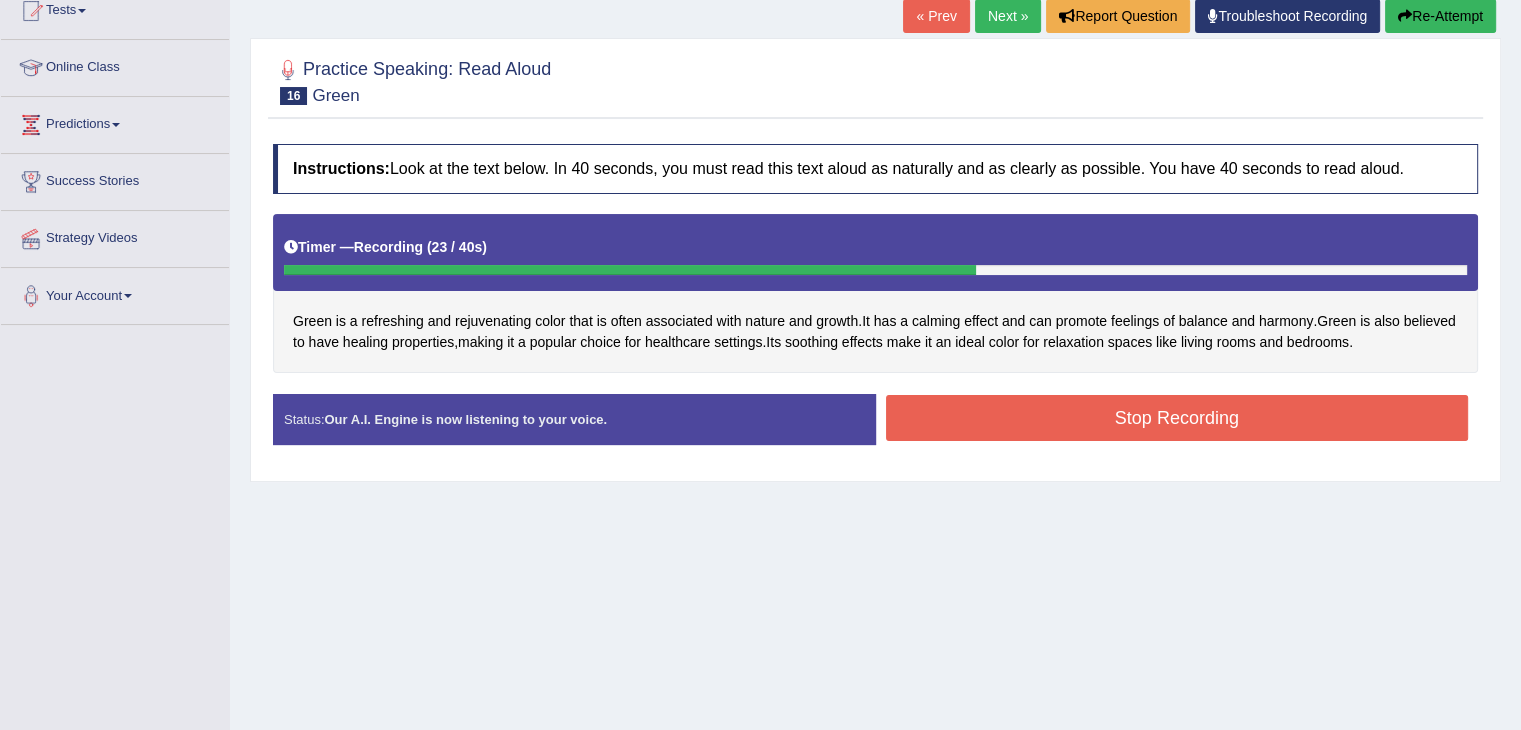 click on "Stop Recording" at bounding box center [1177, 418] 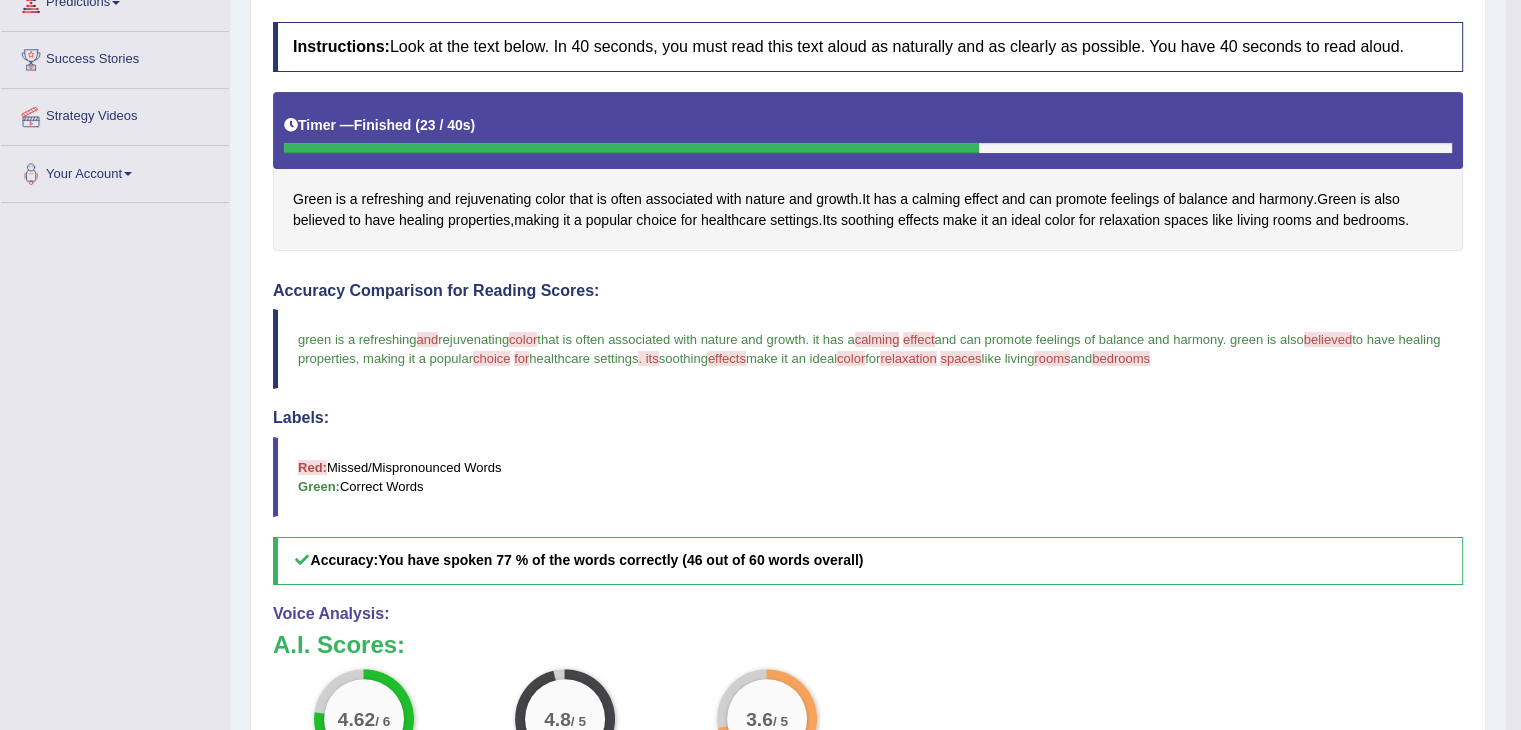scroll, scrollTop: 357, scrollLeft: 0, axis: vertical 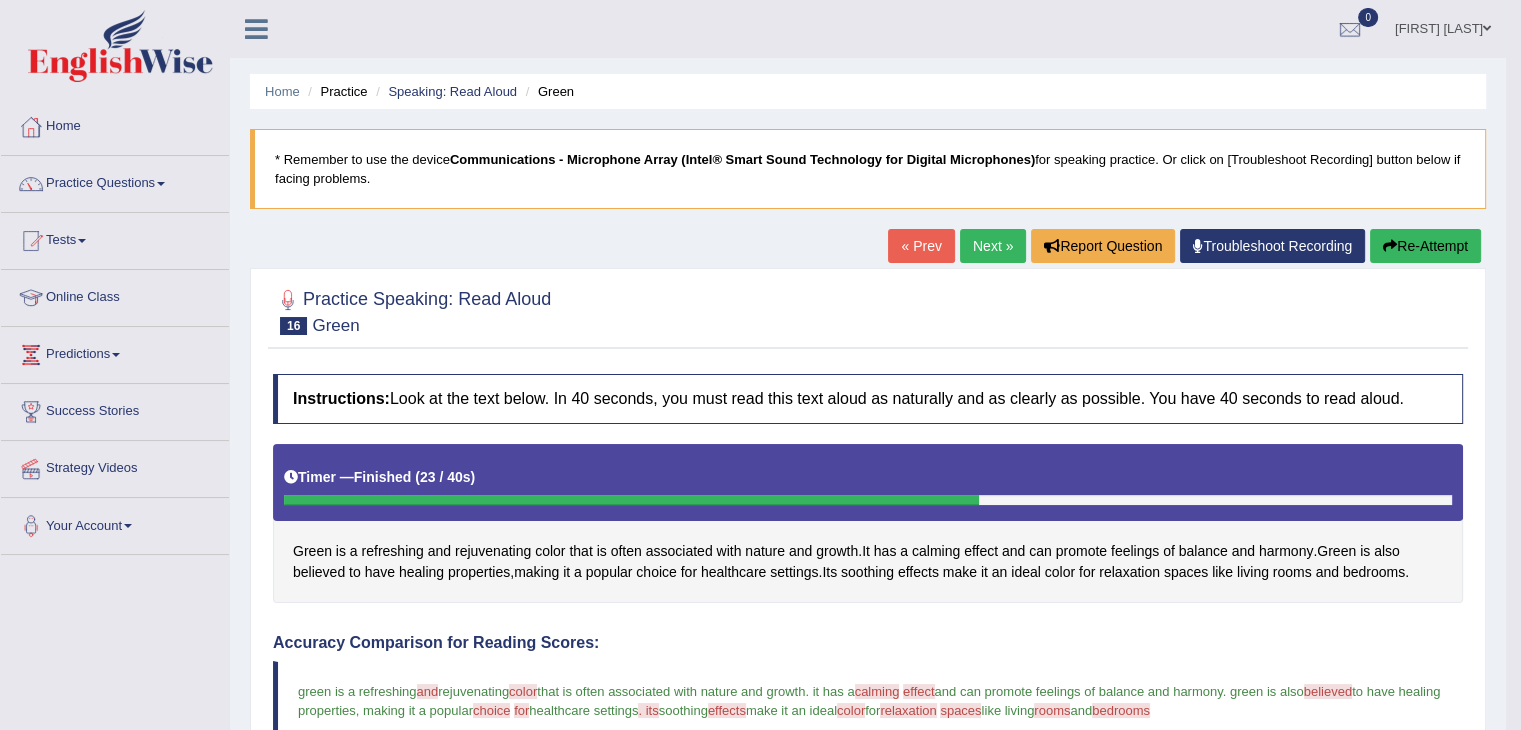 click on "Next »" at bounding box center (993, 246) 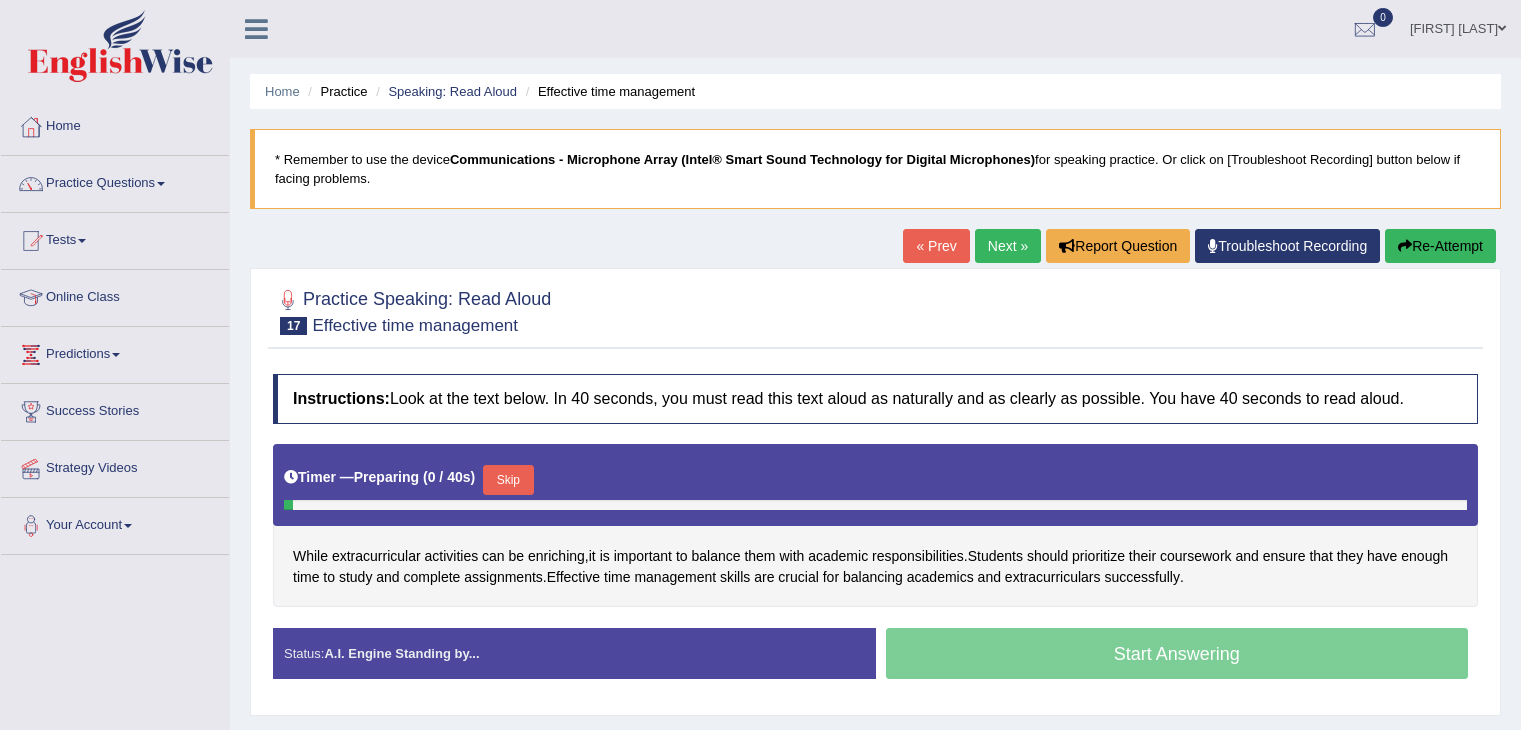 scroll, scrollTop: 0, scrollLeft: 0, axis: both 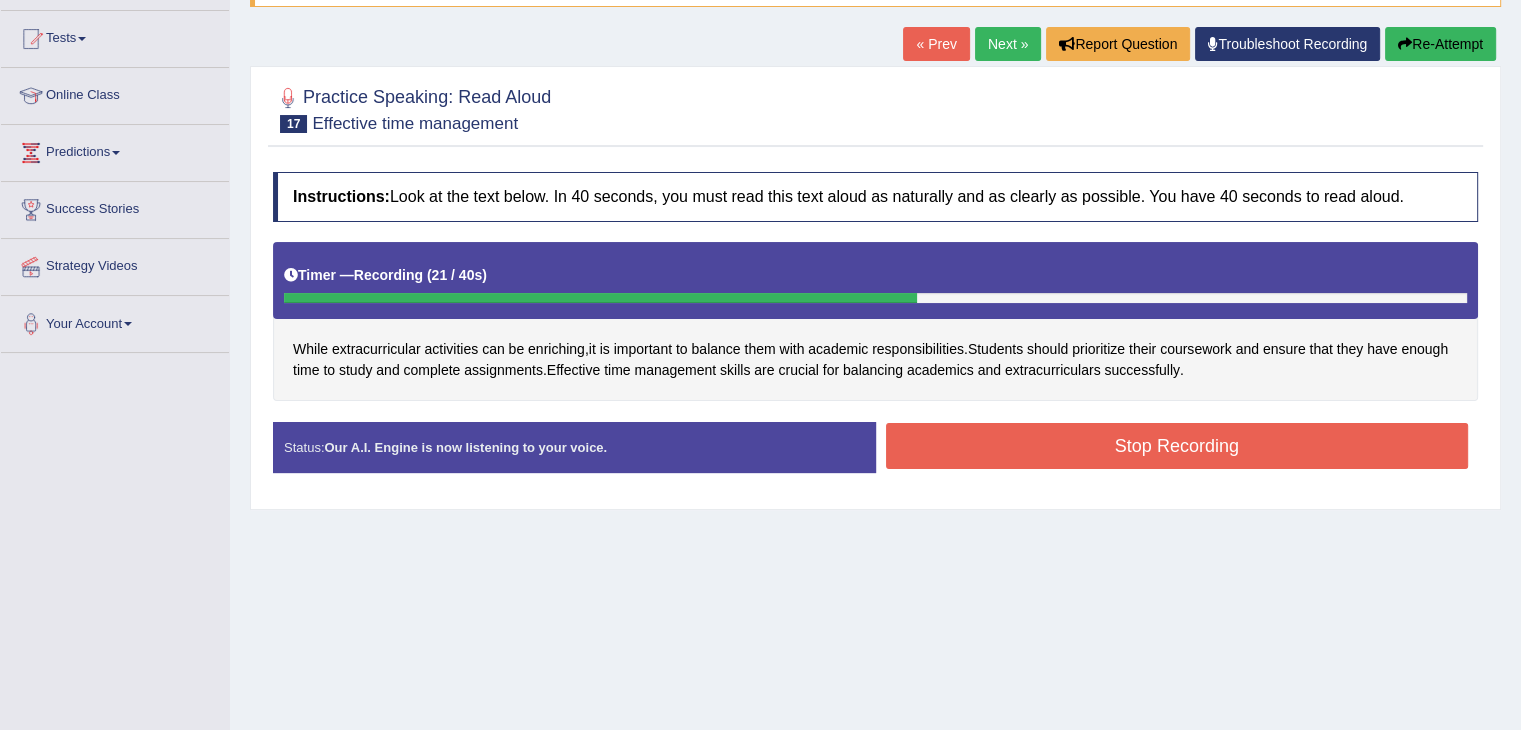 click on "Stop Recording" at bounding box center [1177, 446] 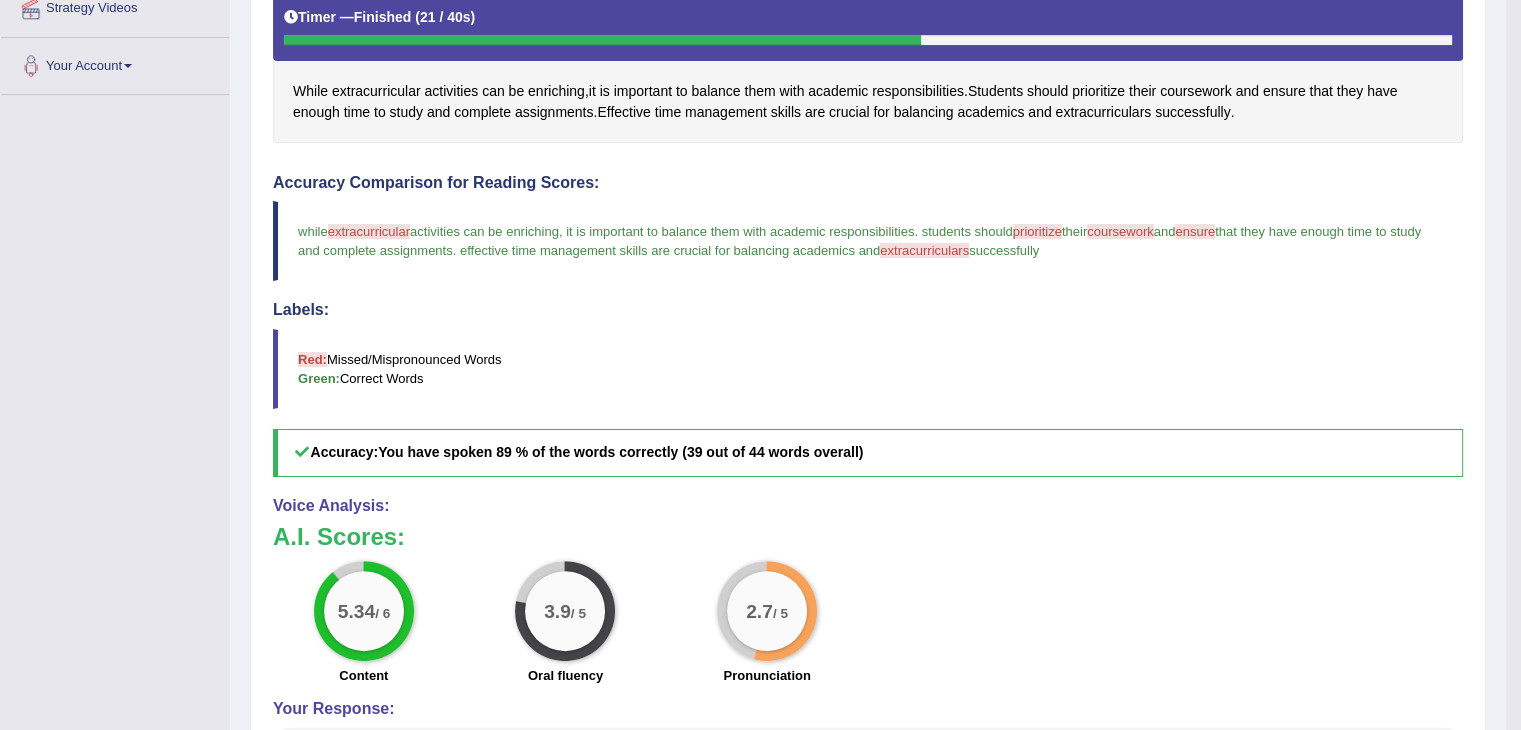 scroll, scrollTop: 464, scrollLeft: 0, axis: vertical 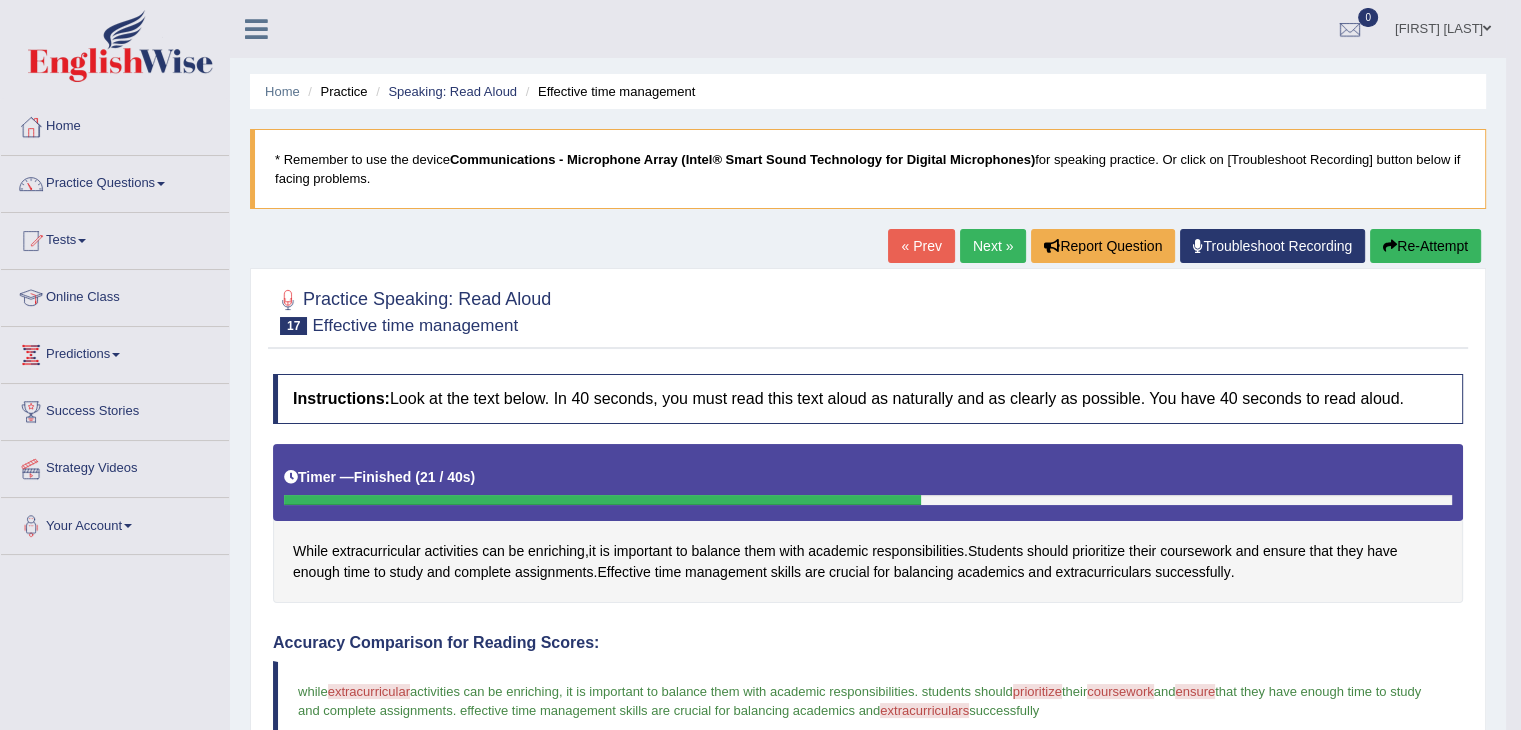 click on "Next »" at bounding box center [993, 246] 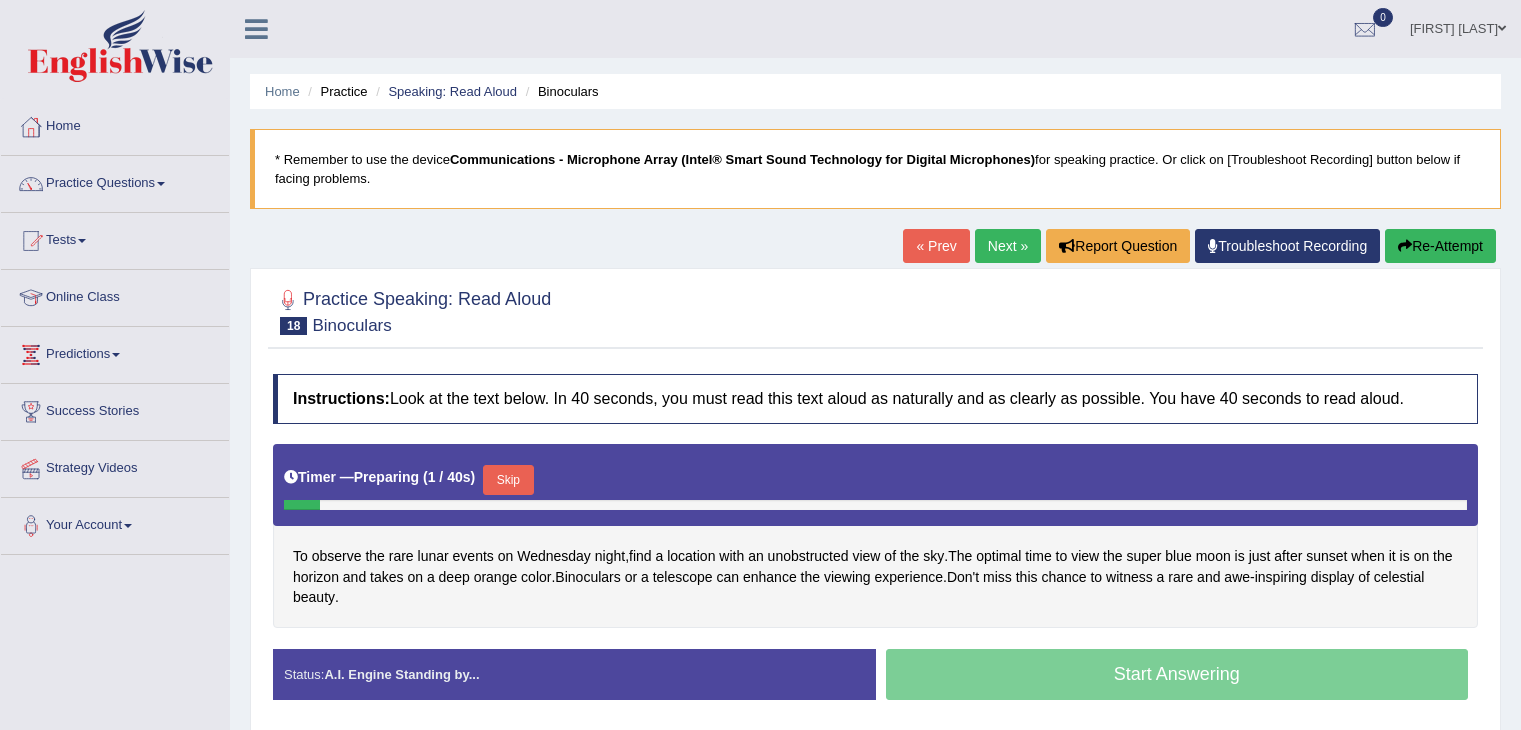 scroll, scrollTop: 0, scrollLeft: 0, axis: both 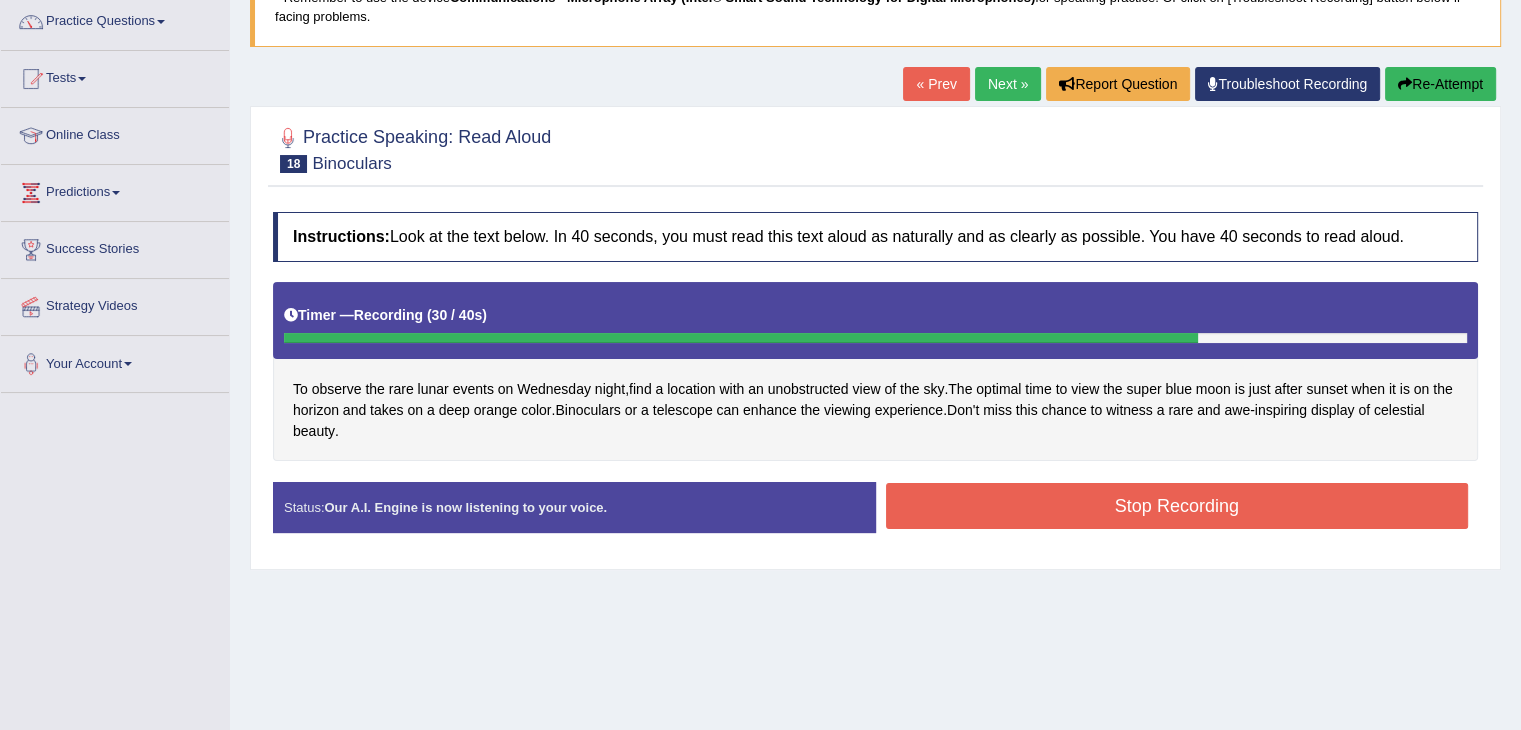 click on "Stop Recording" at bounding box center (1177, 506) 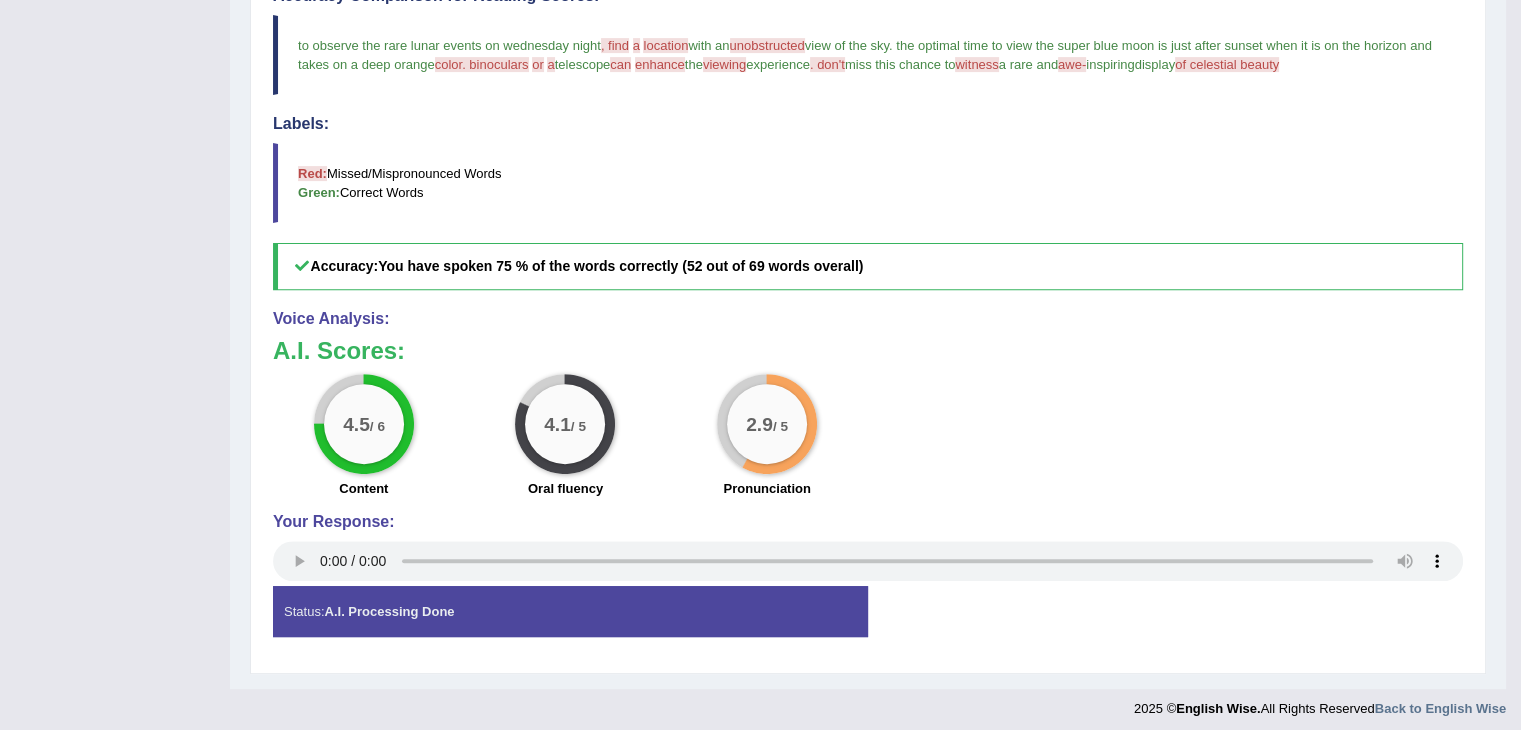 scroll, scrollTop: 673, scrollLeft: 0, axis: vertical 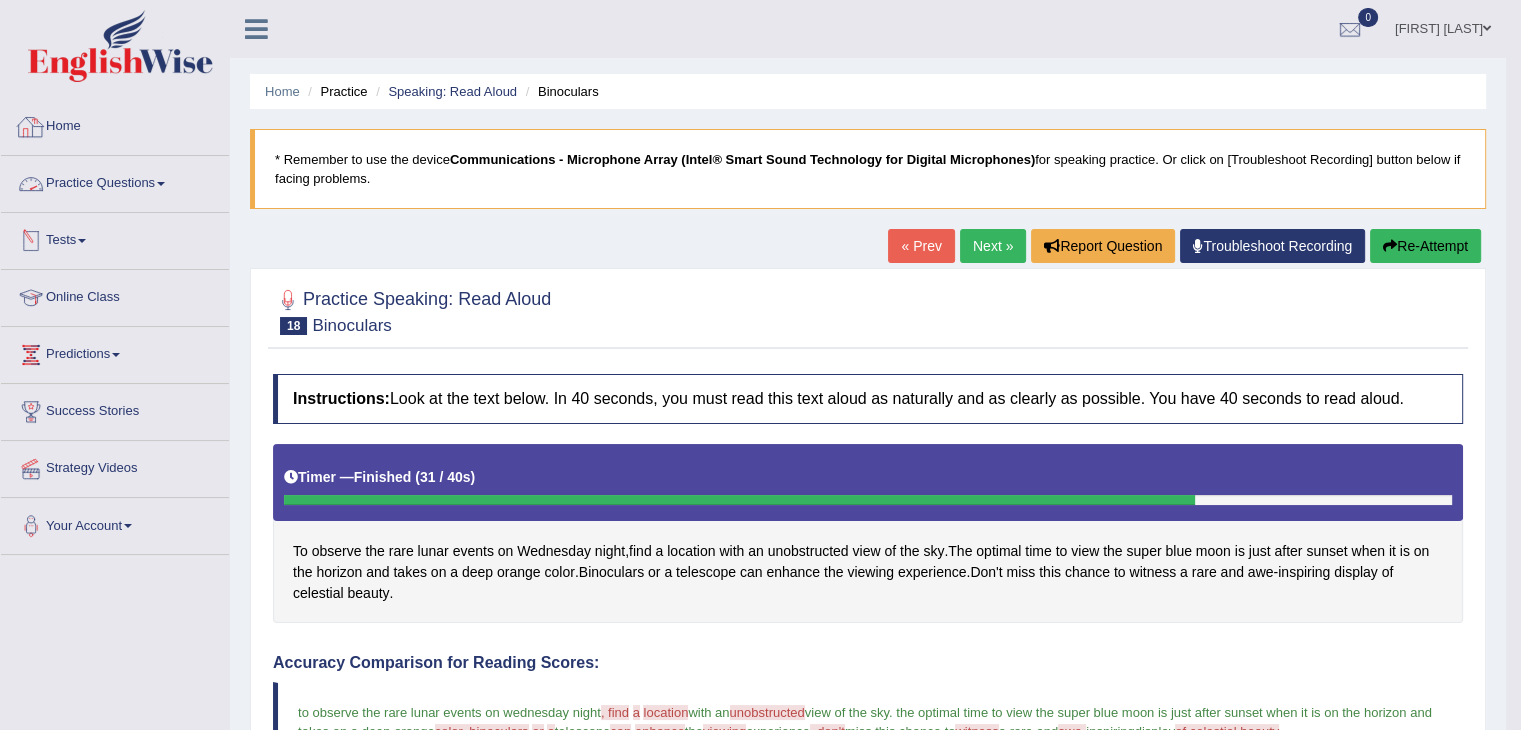 click on "Home" at bounding box center [115, 124] 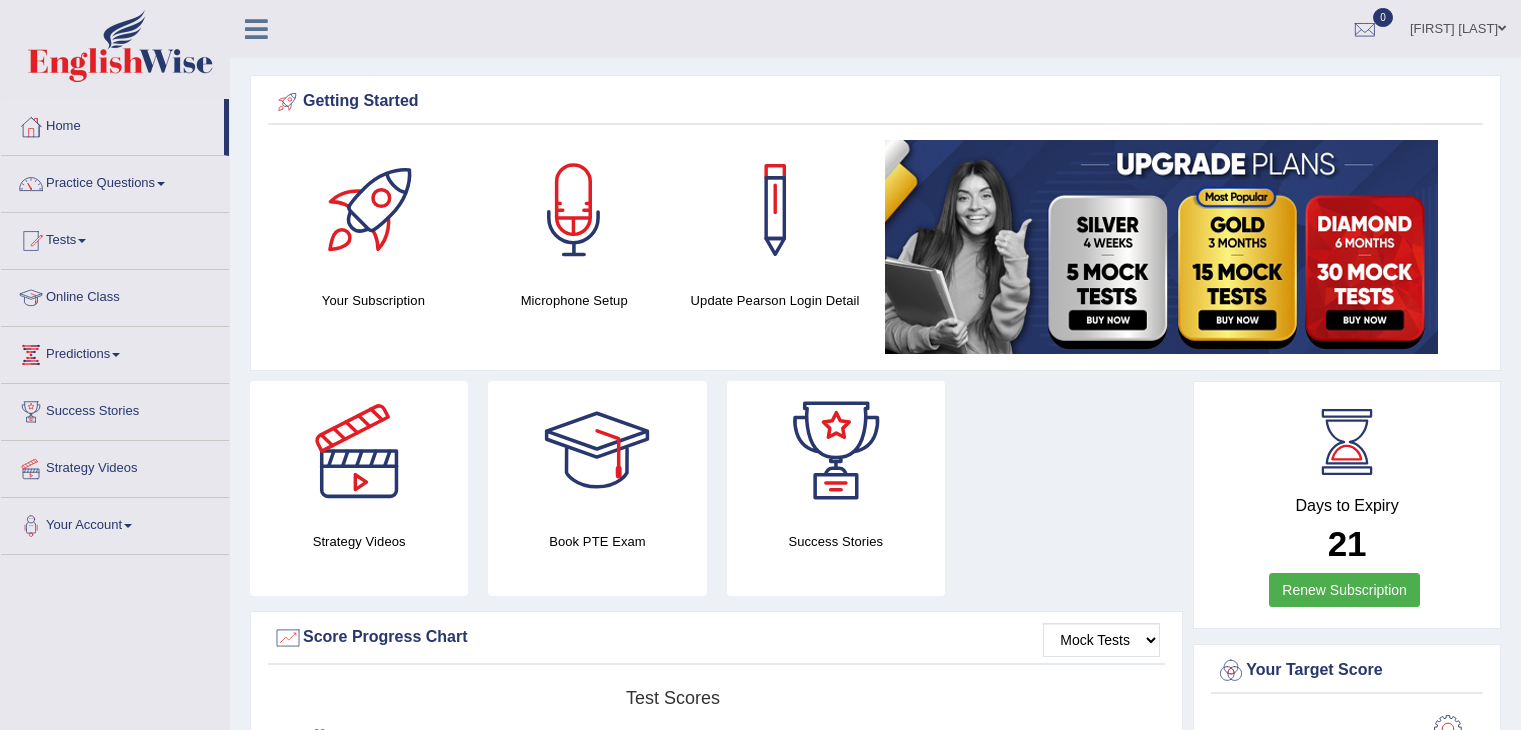 scroll, scrollTop: 0, scrollLeft: 0, axis: both 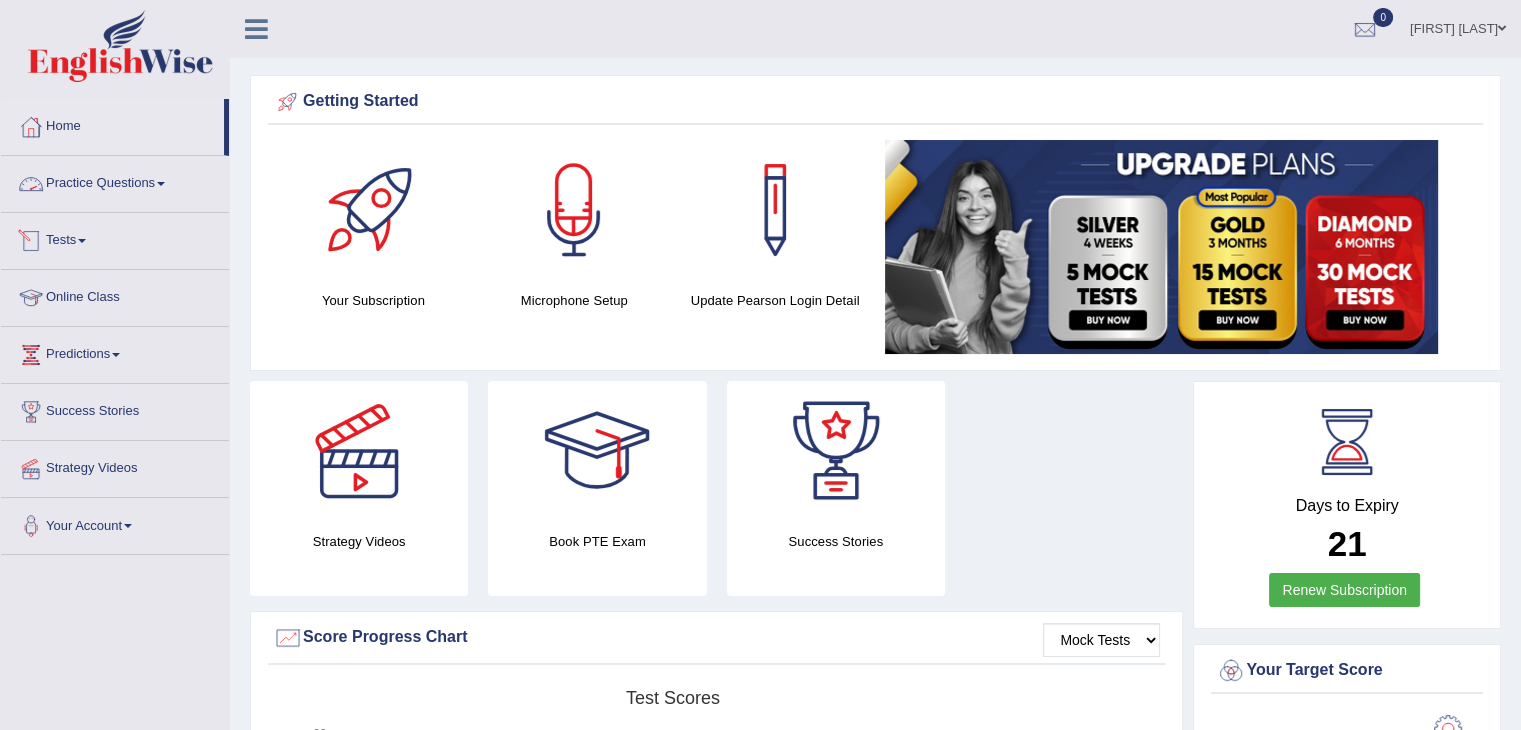 click on "Practice Questions" at bounding box center (115, 181) 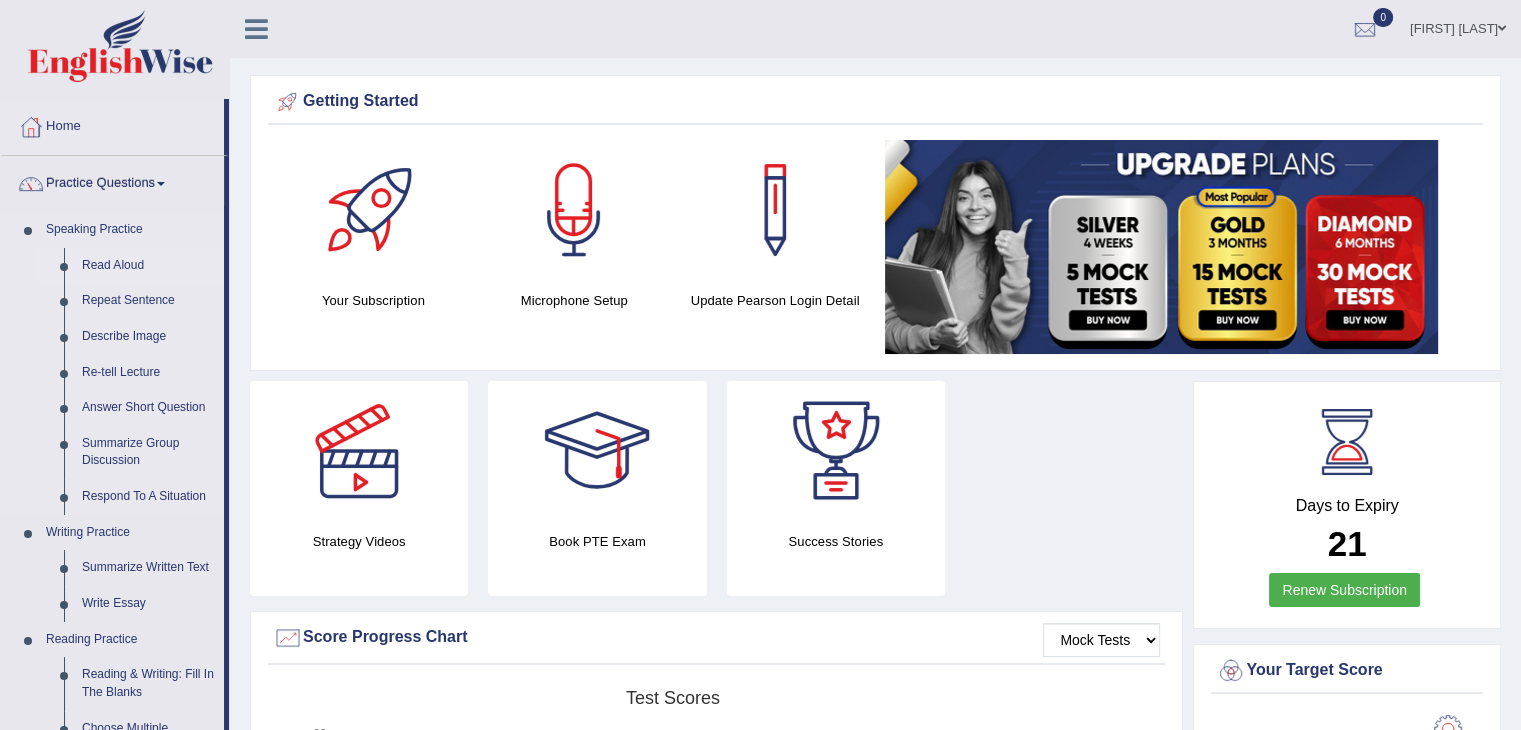 click on "Read Aloud" at bounding box center (148, 266) 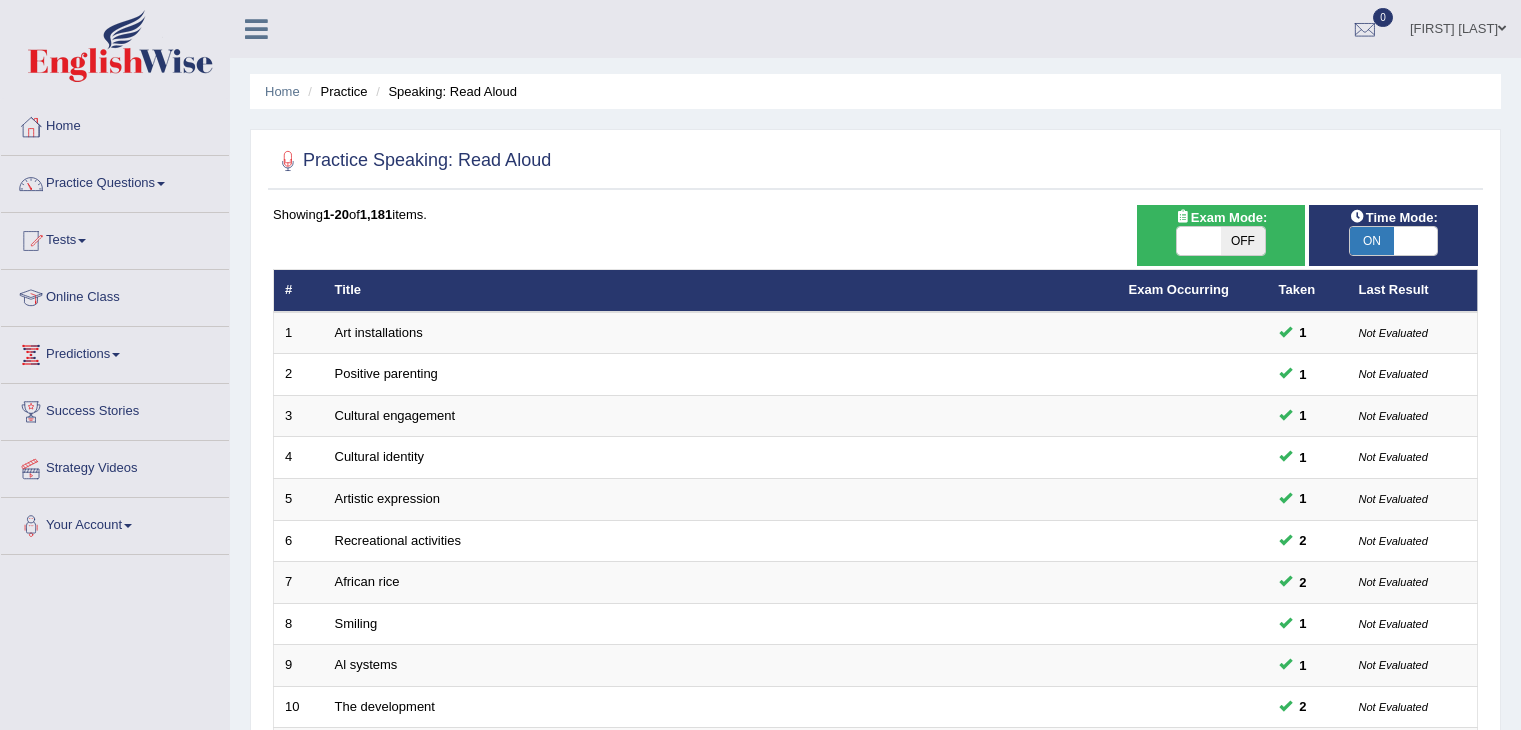scroll, scrollTop: 0, scrollLeft: 0, axis: both 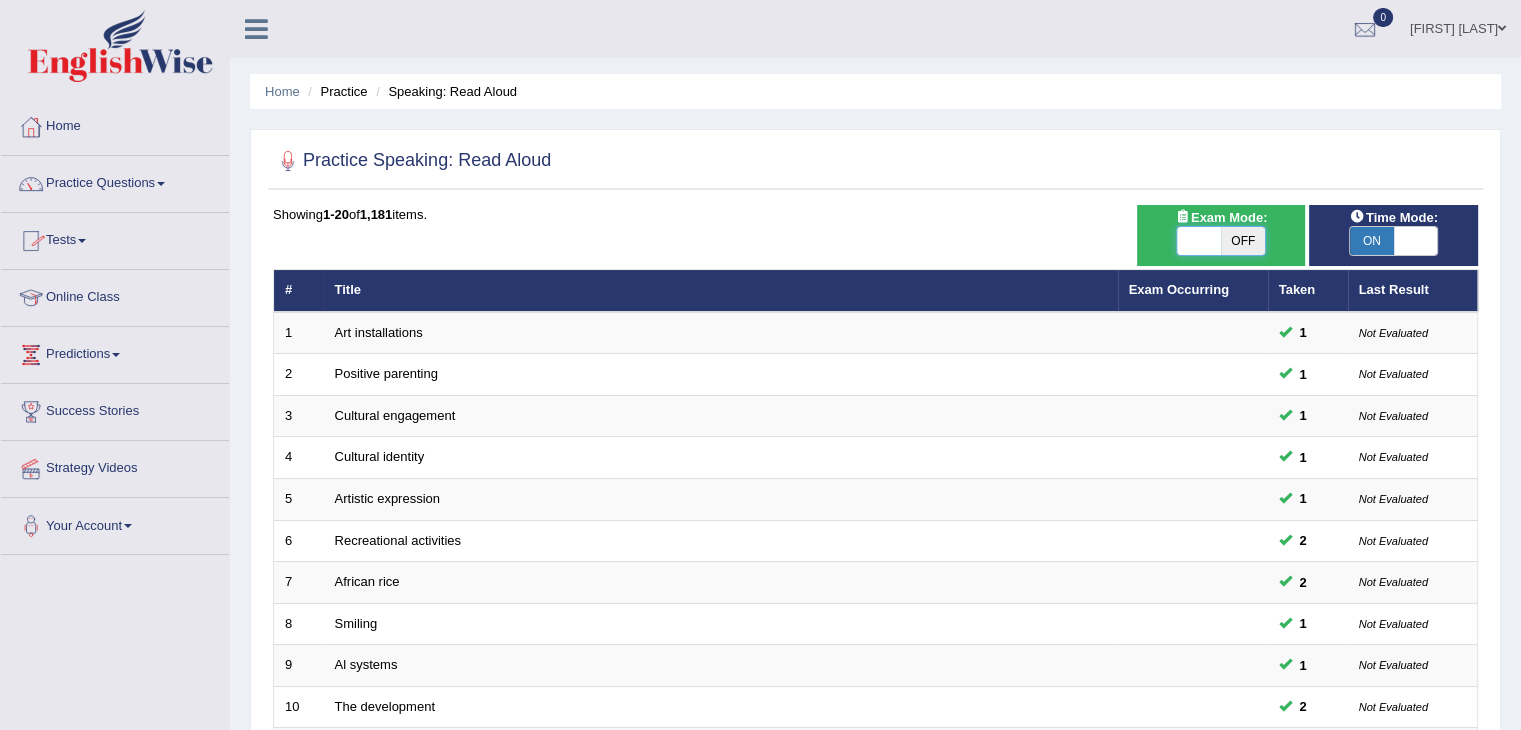 click at bounding box center (1199, 241) 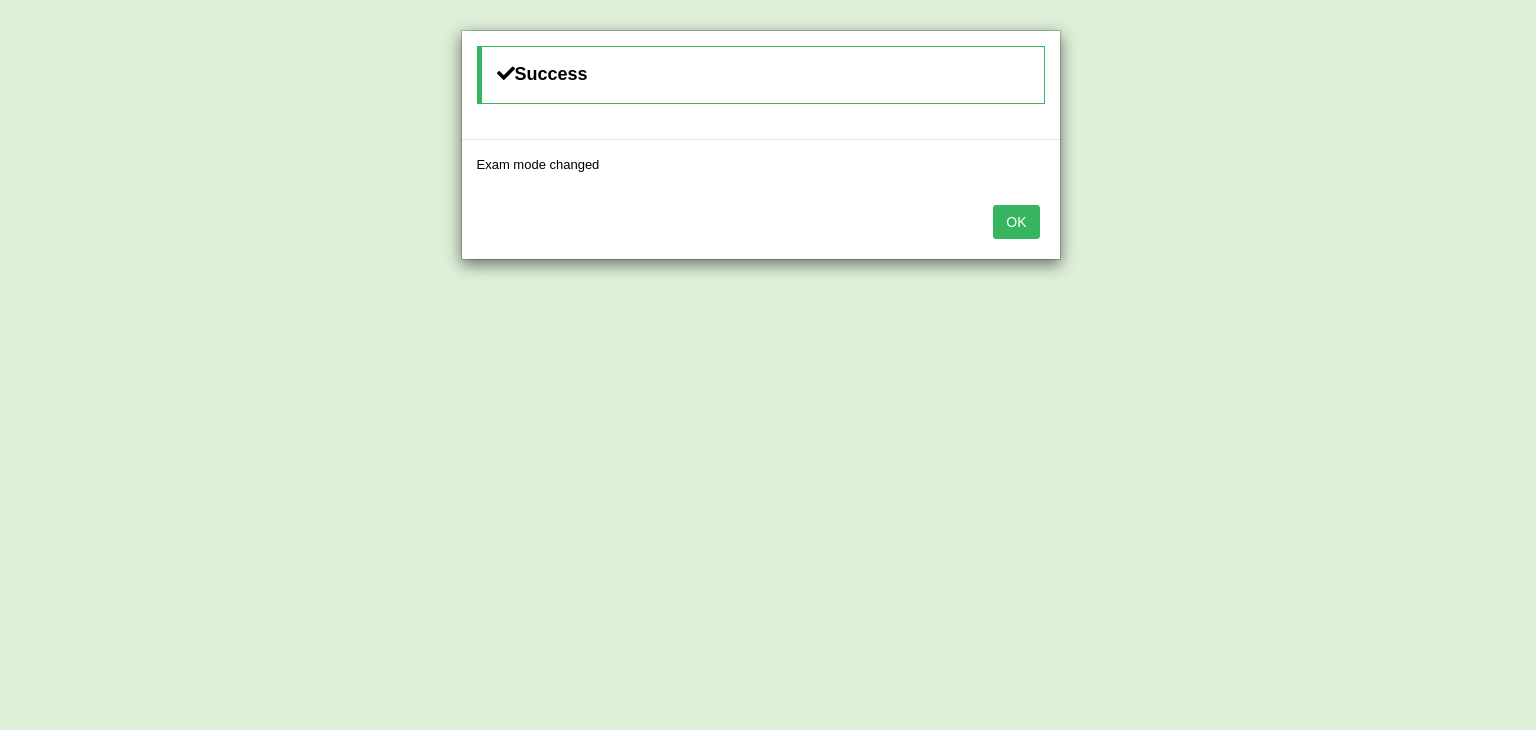 click on "OK" at bounding box center [761, 224] 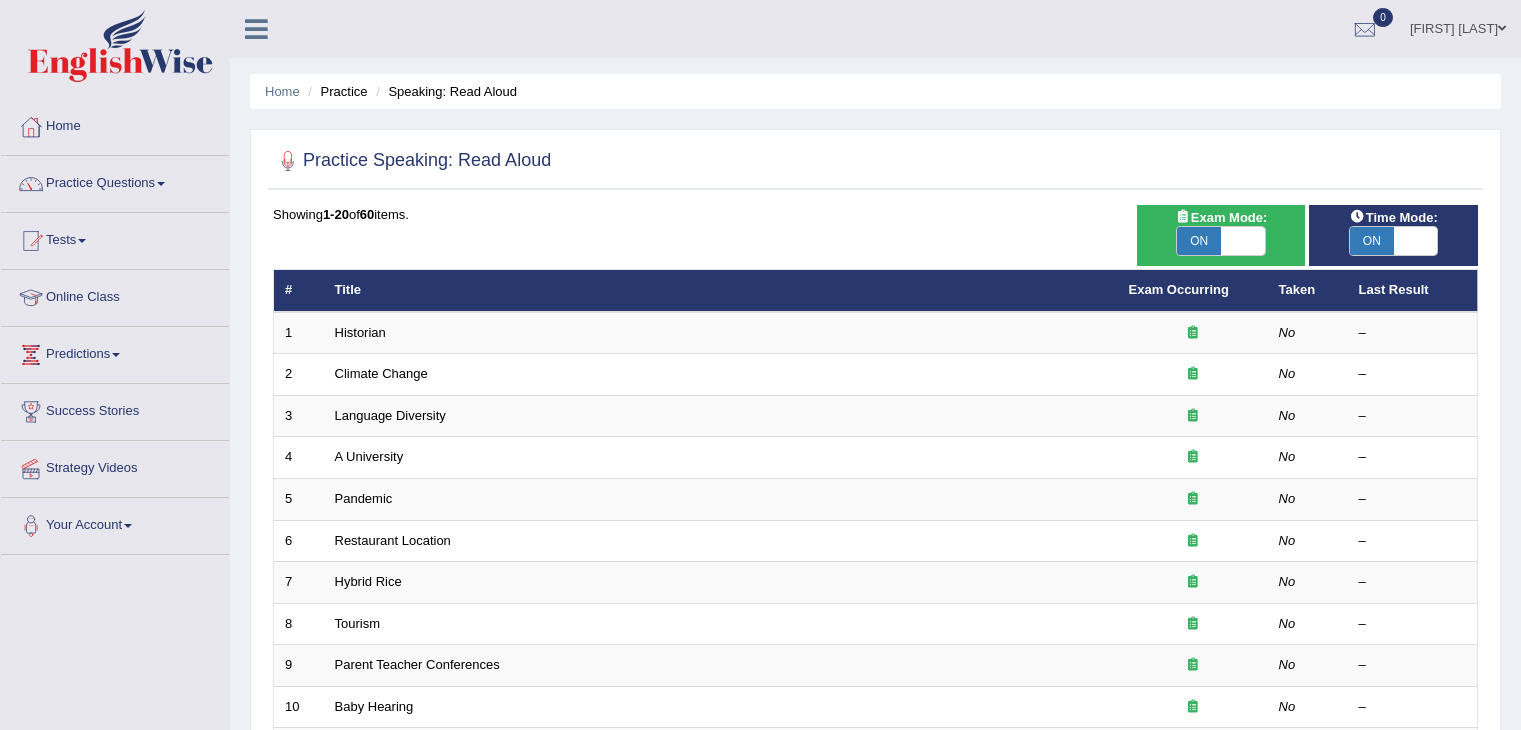 scroll, scrollTop: 0, scrollLeft: 0, axis: both 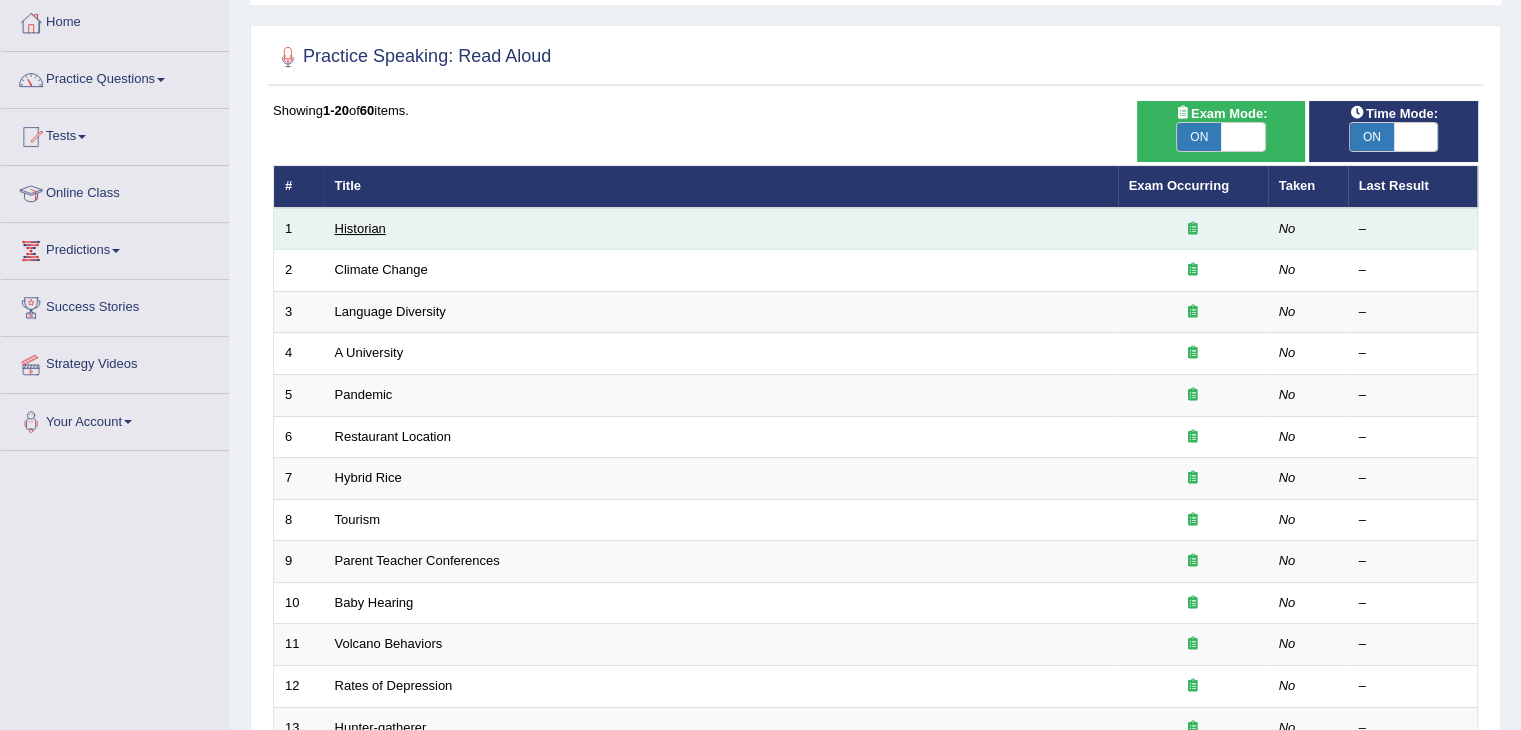 click on "Historian" at bounding box center (360, 228) 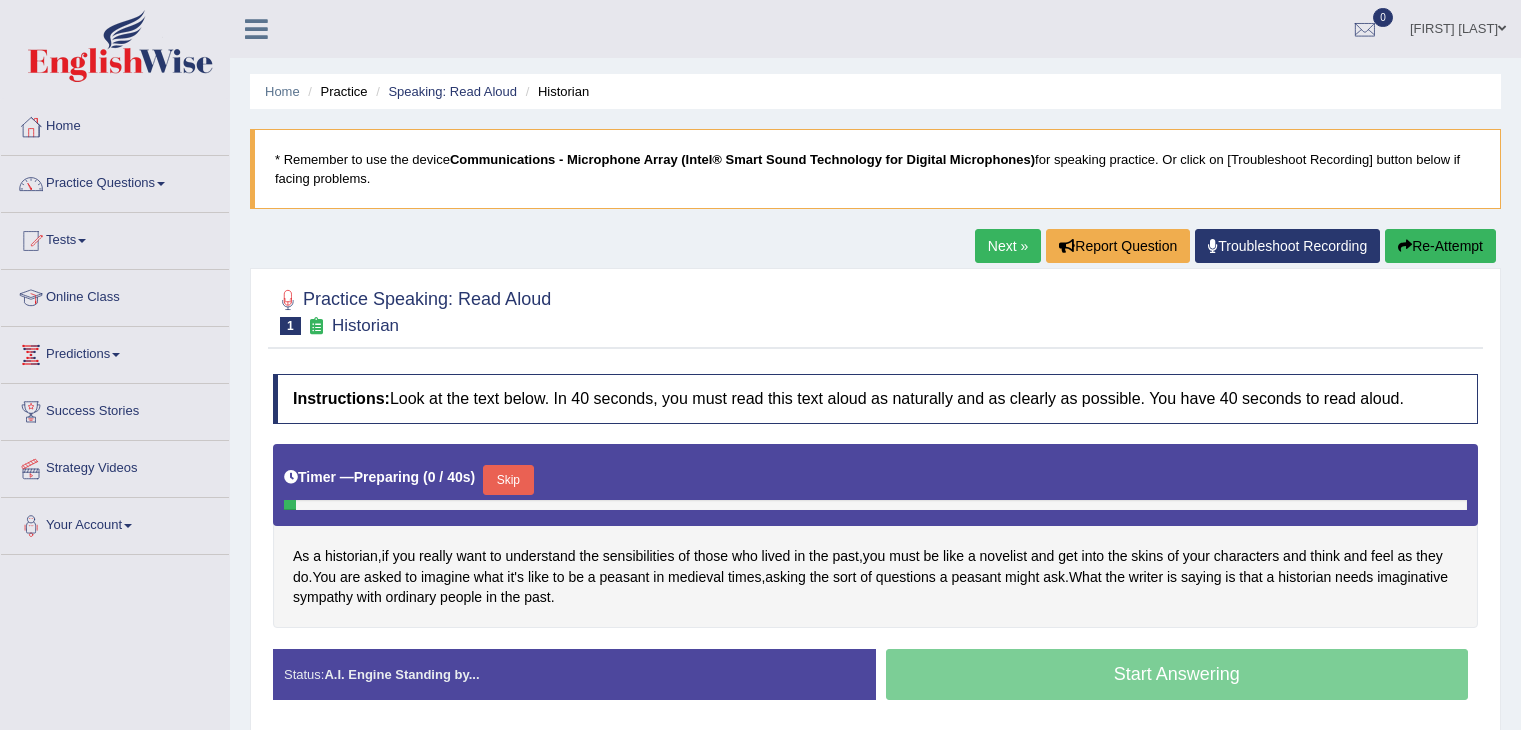 scroll, scrollTop: 0, scrollLeft: 0, axis: both 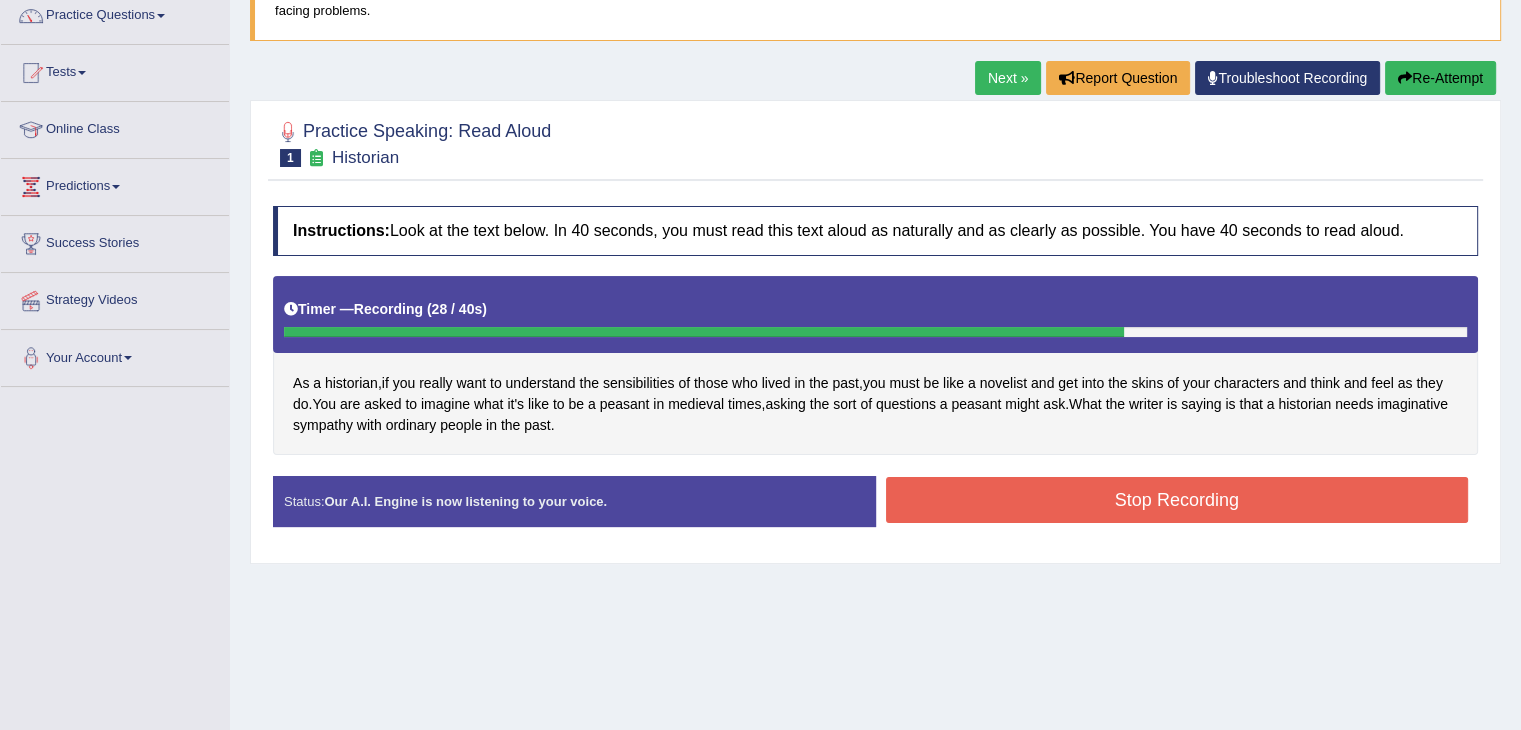 click on "Stop Recording" at bounding box center (1177, 500) 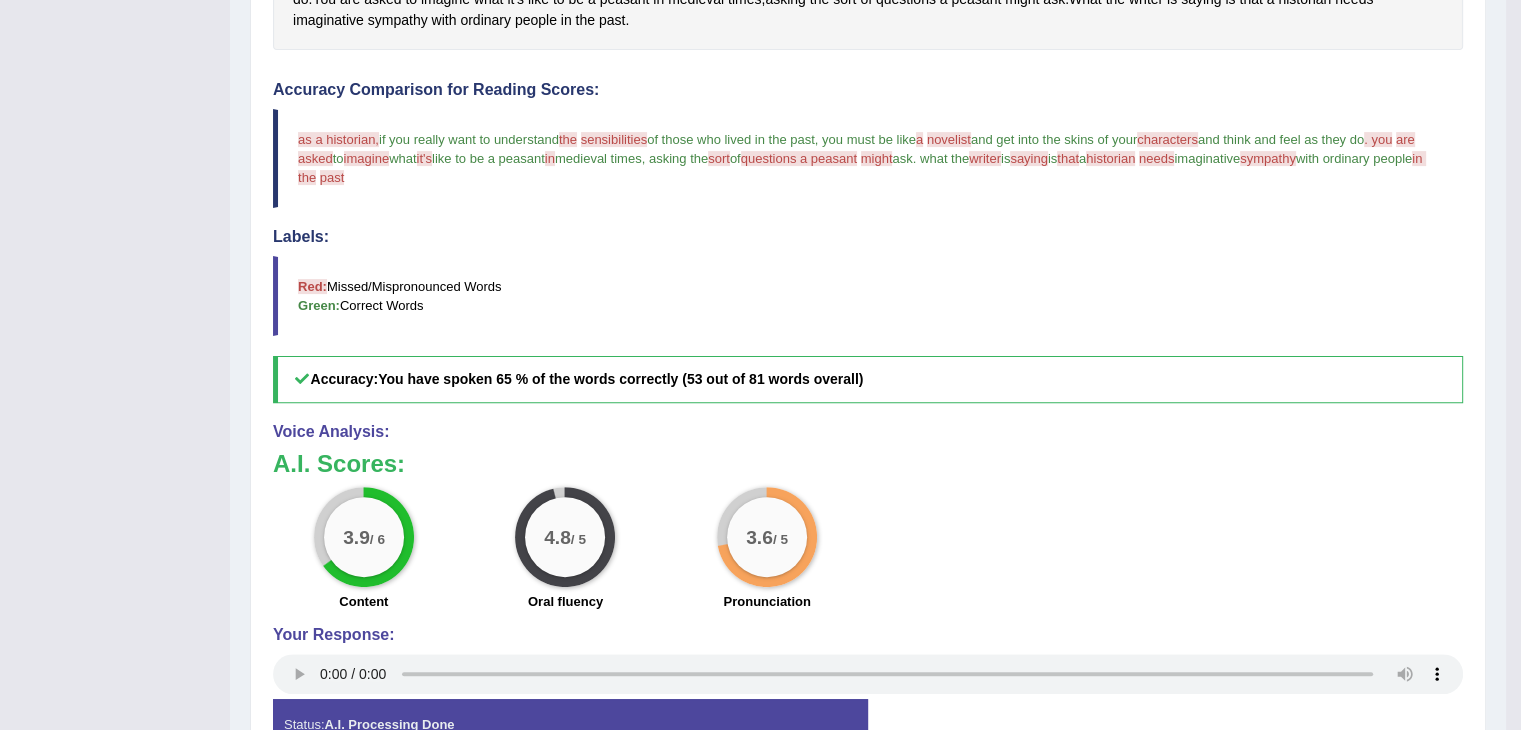 scroll, scrollTop: 587, scrollLeft: 0, axis: vertical 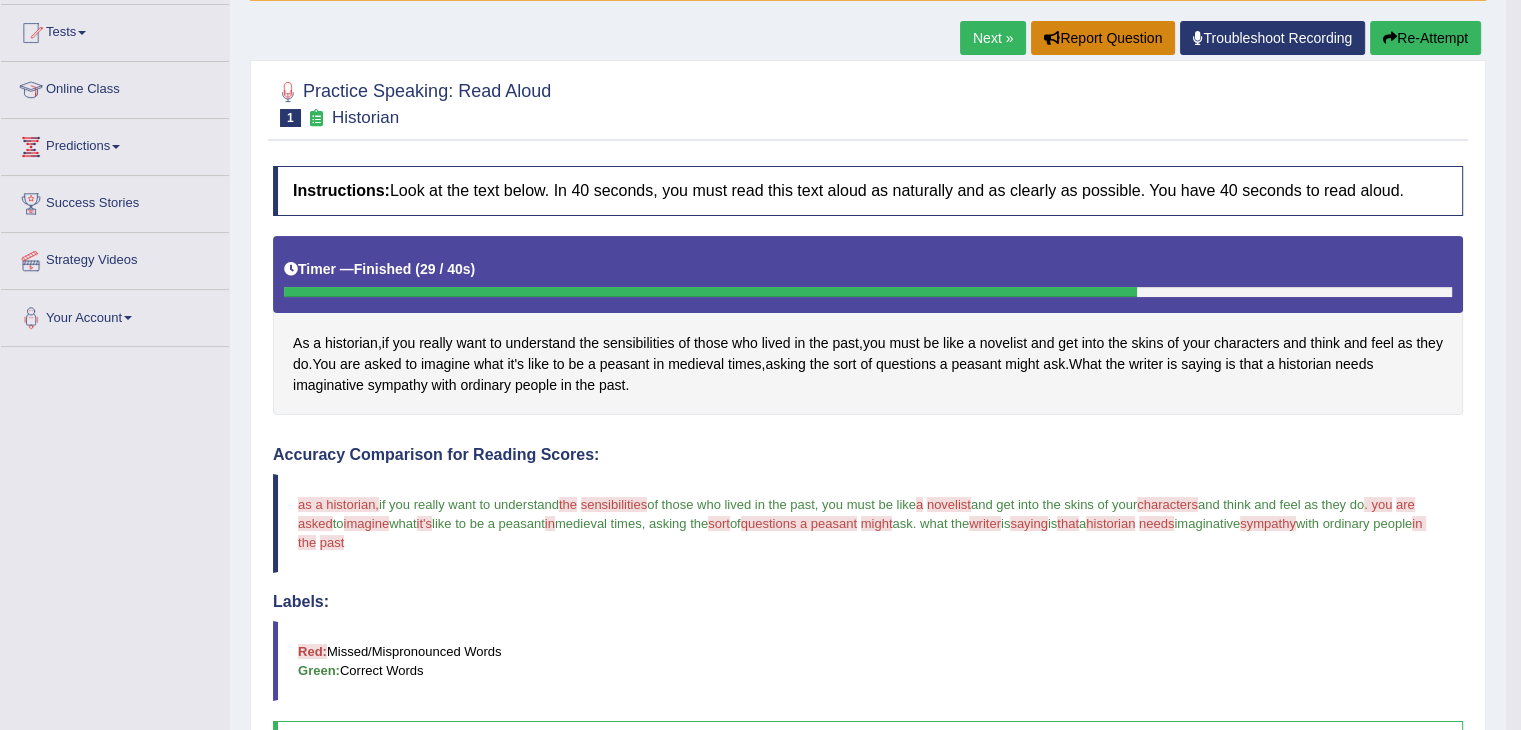click on "Report Question" at bounding box center [1103, 38] 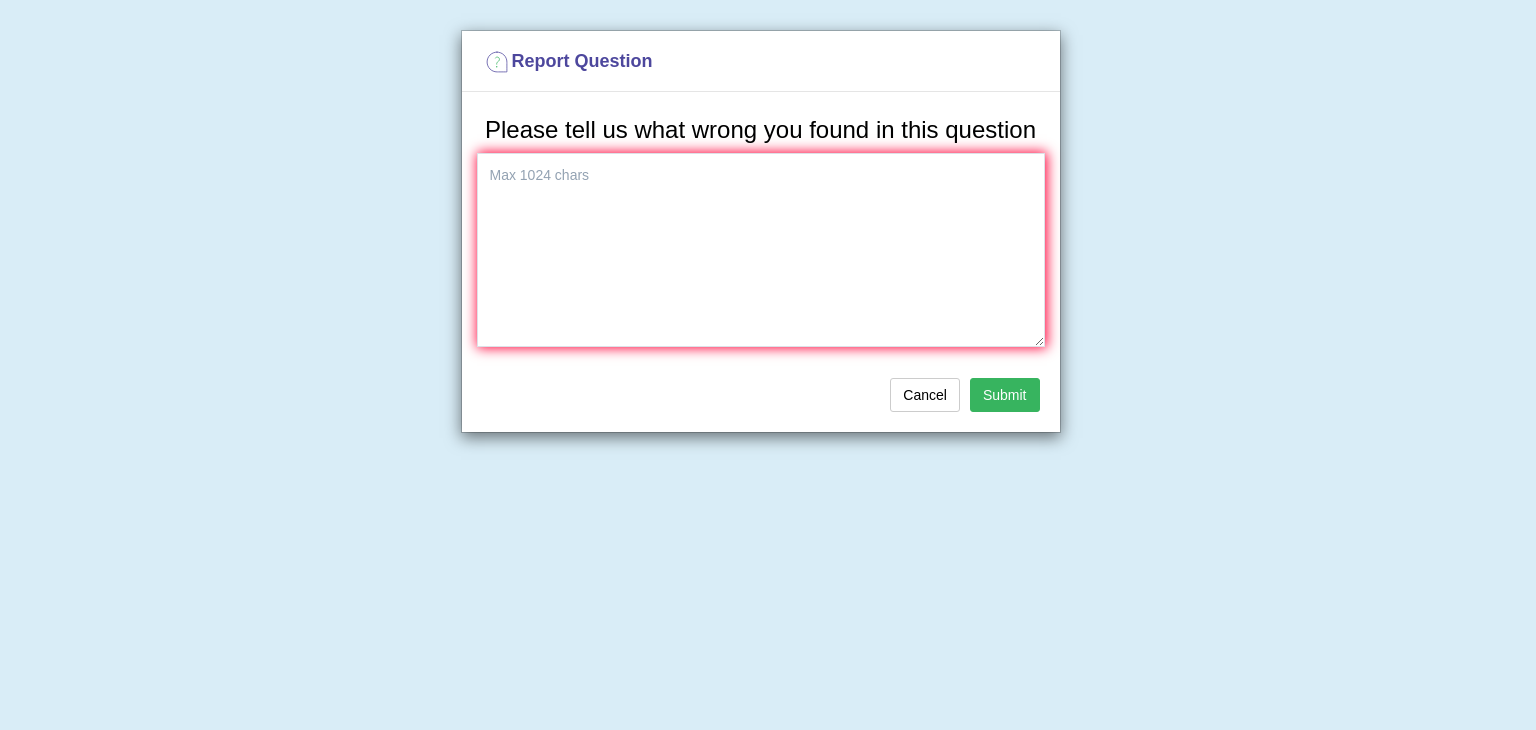 click on "Submit" at bounding box center [1005, 395] 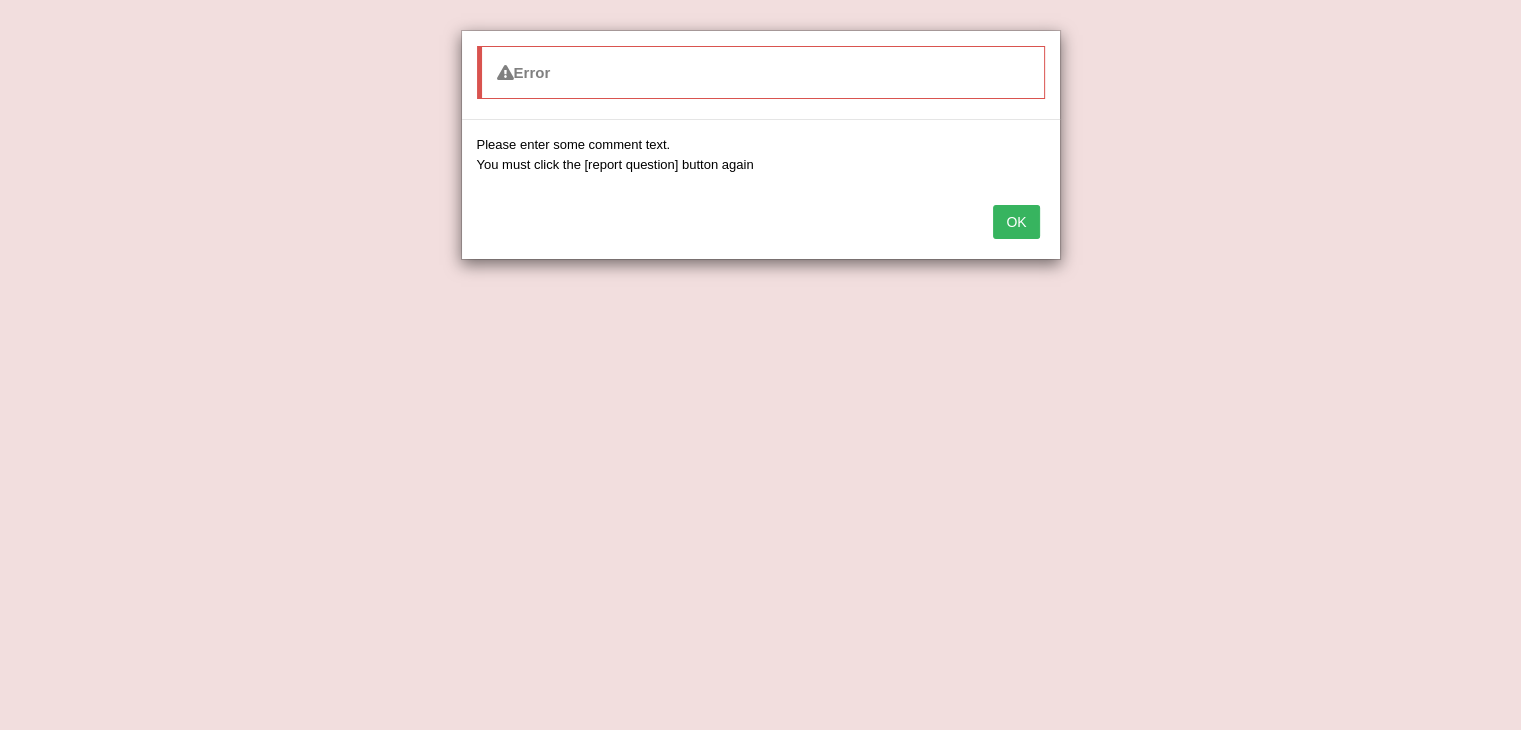 click on "OK" at bounding box center (1016, 222) 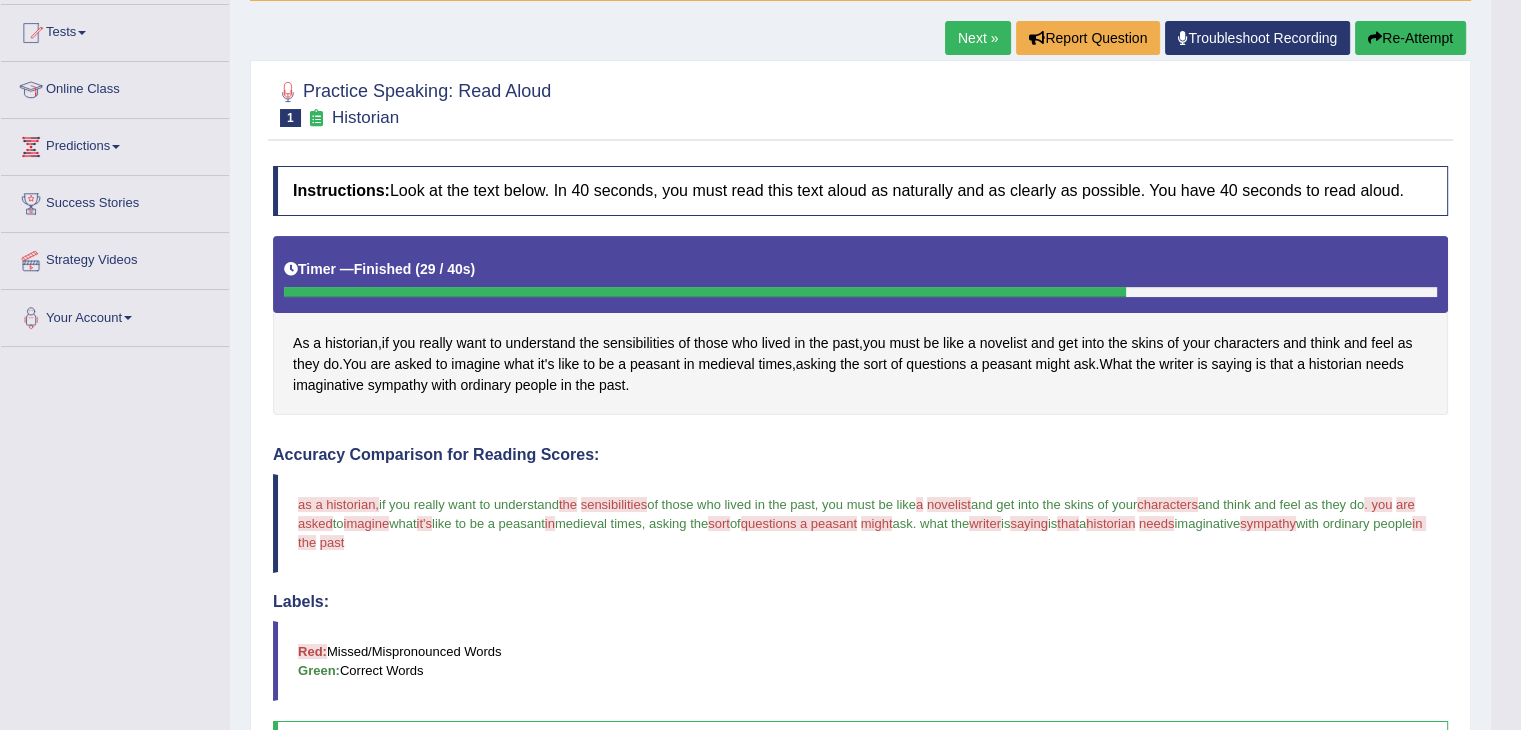 click on "Troubleshoot Recording" at bounding box center [1257, 38] 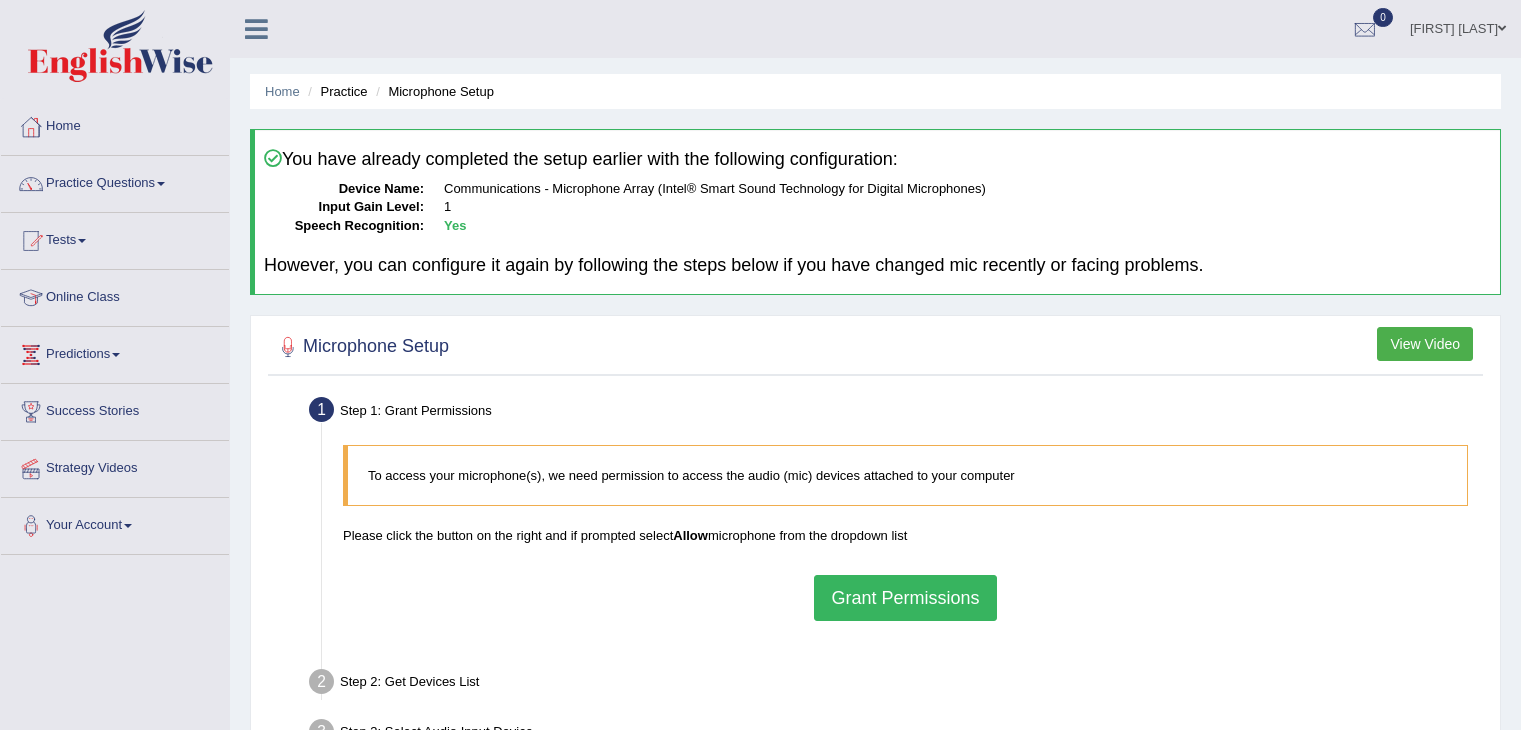 scroll, scrollTop: 0, scrollLeft: 0, axis: both 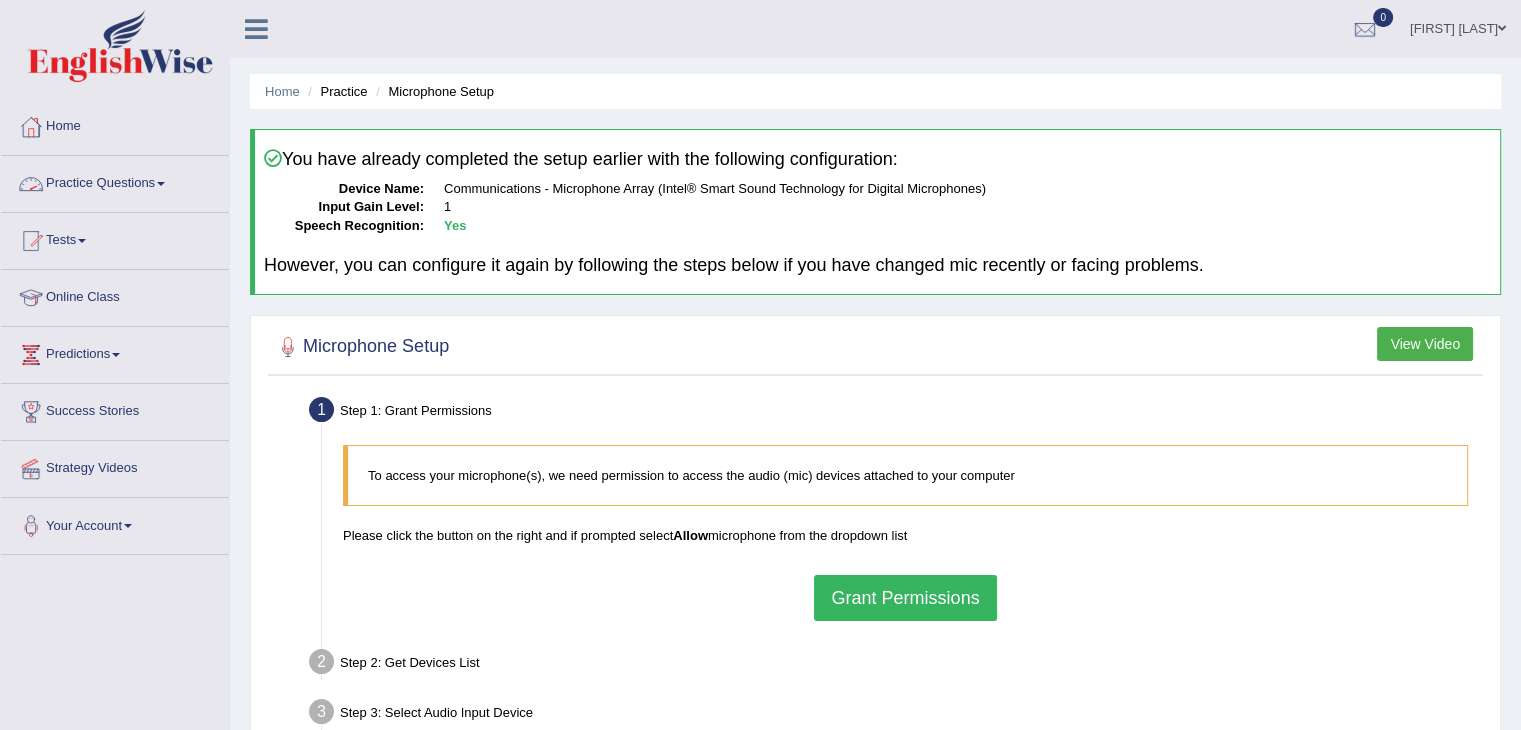 click on "Practice Questions" at bounding box center (115, 181) 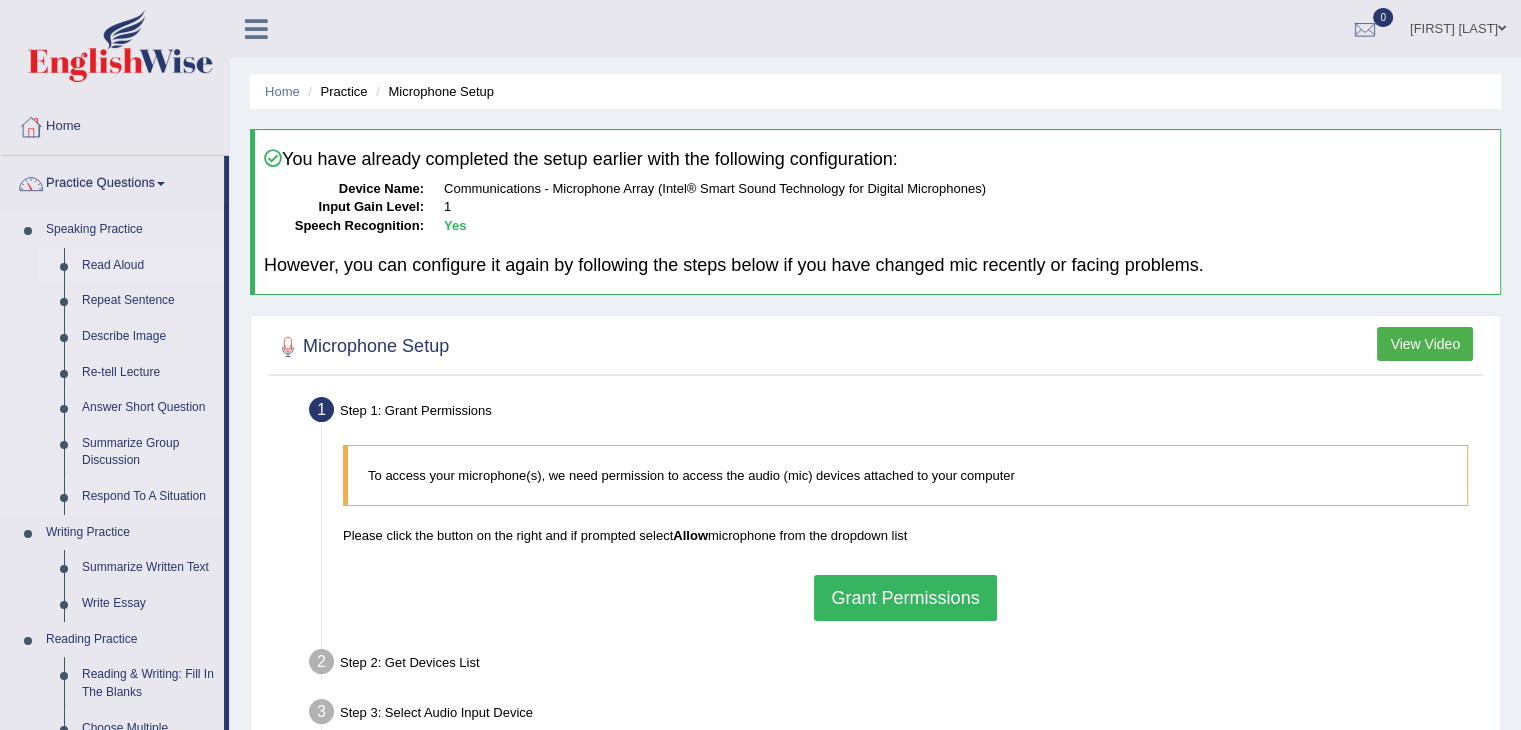 click on "Read Aloud" at bounding box center [148, 266] 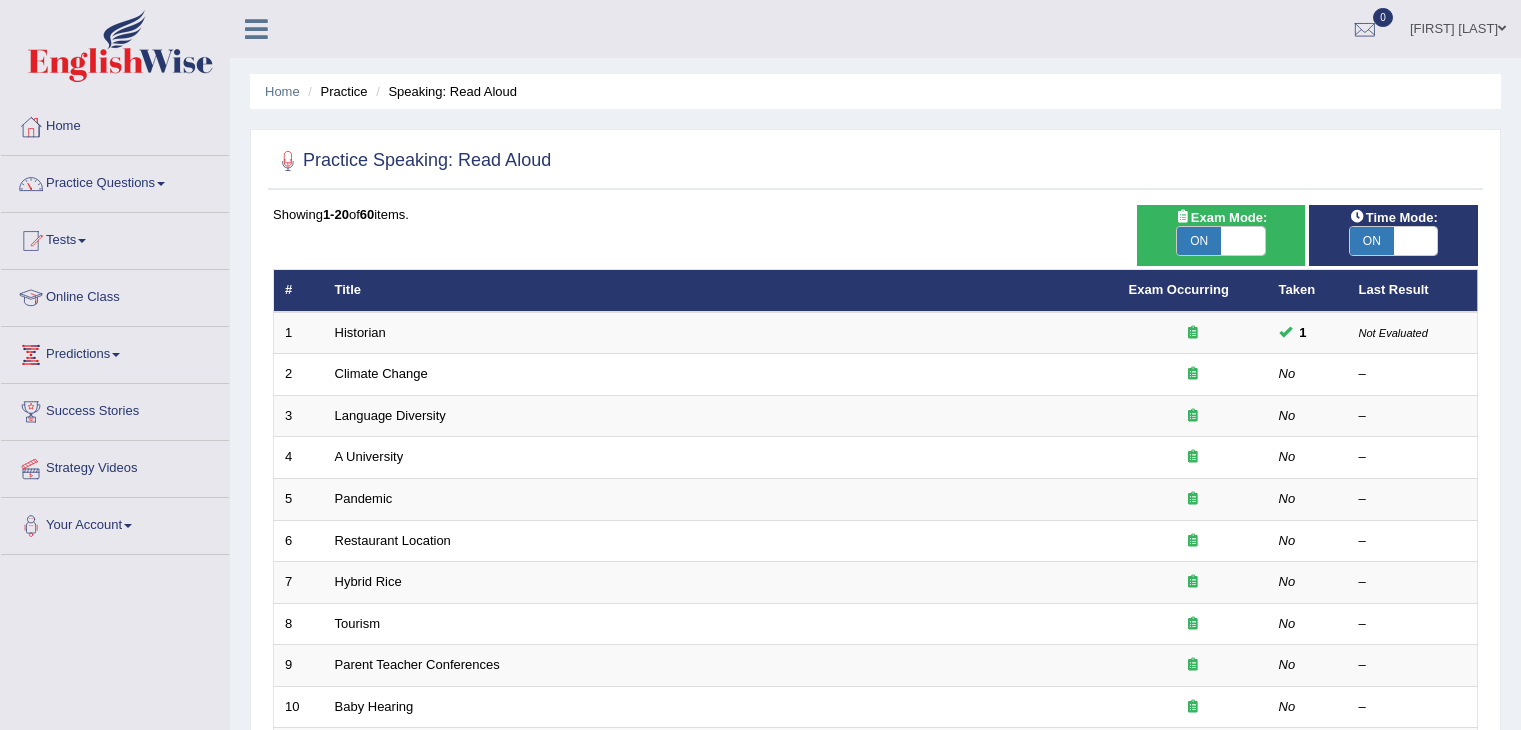 scroll, scrollTop: 0, scrollLeft: 0, axis: both 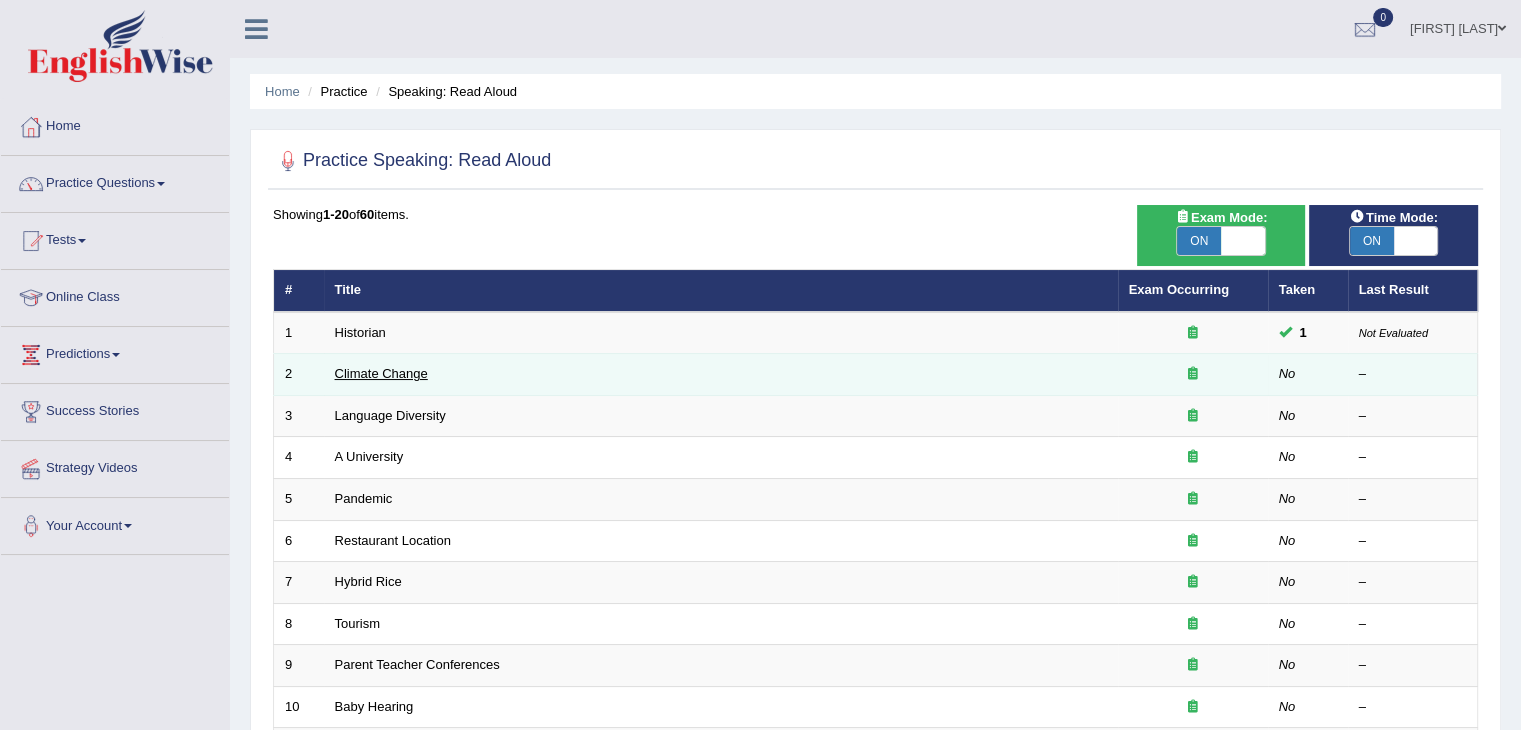 click on "Climate Change" at bounding box center [381, 373] 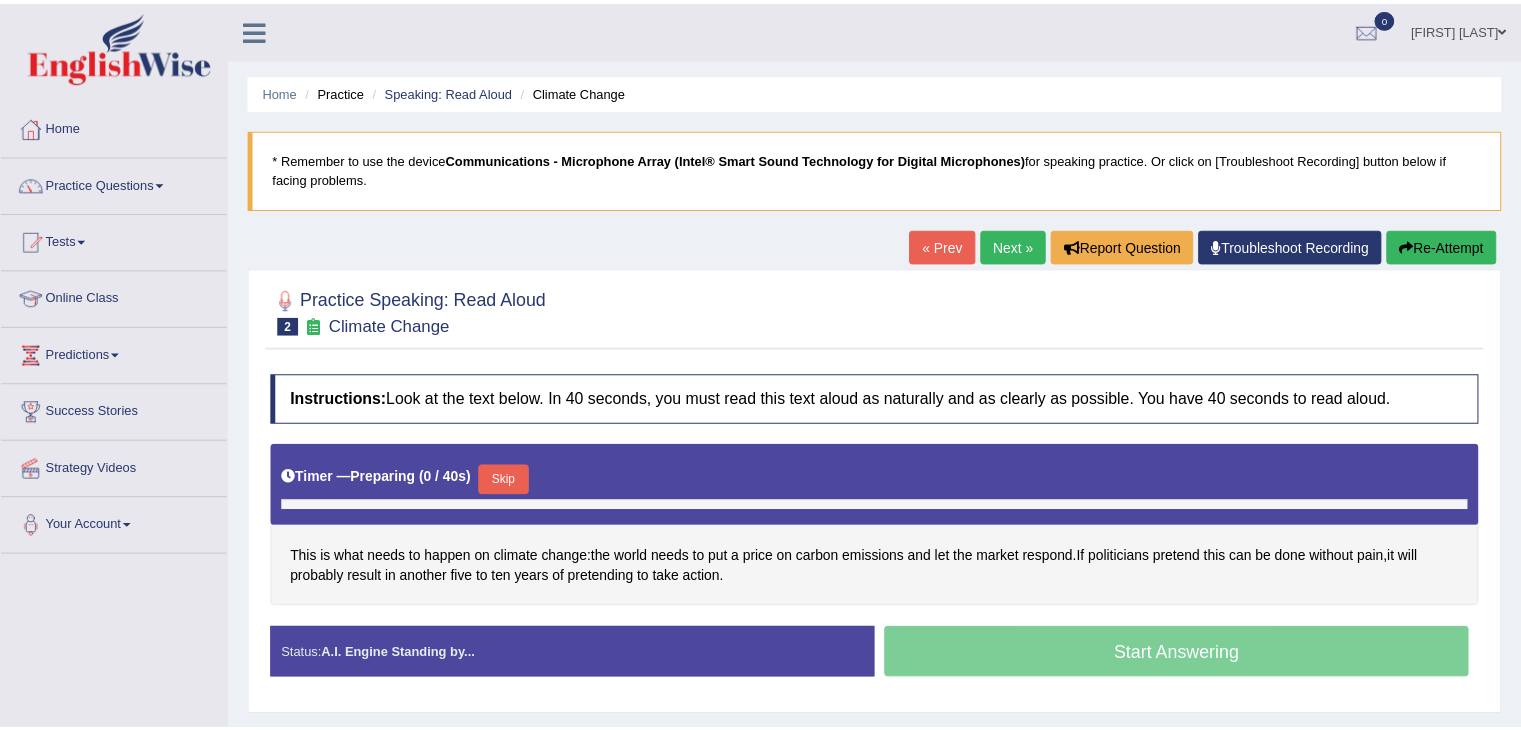 scroll, scrollTop: 0, scrollLeft: 0, axis: both 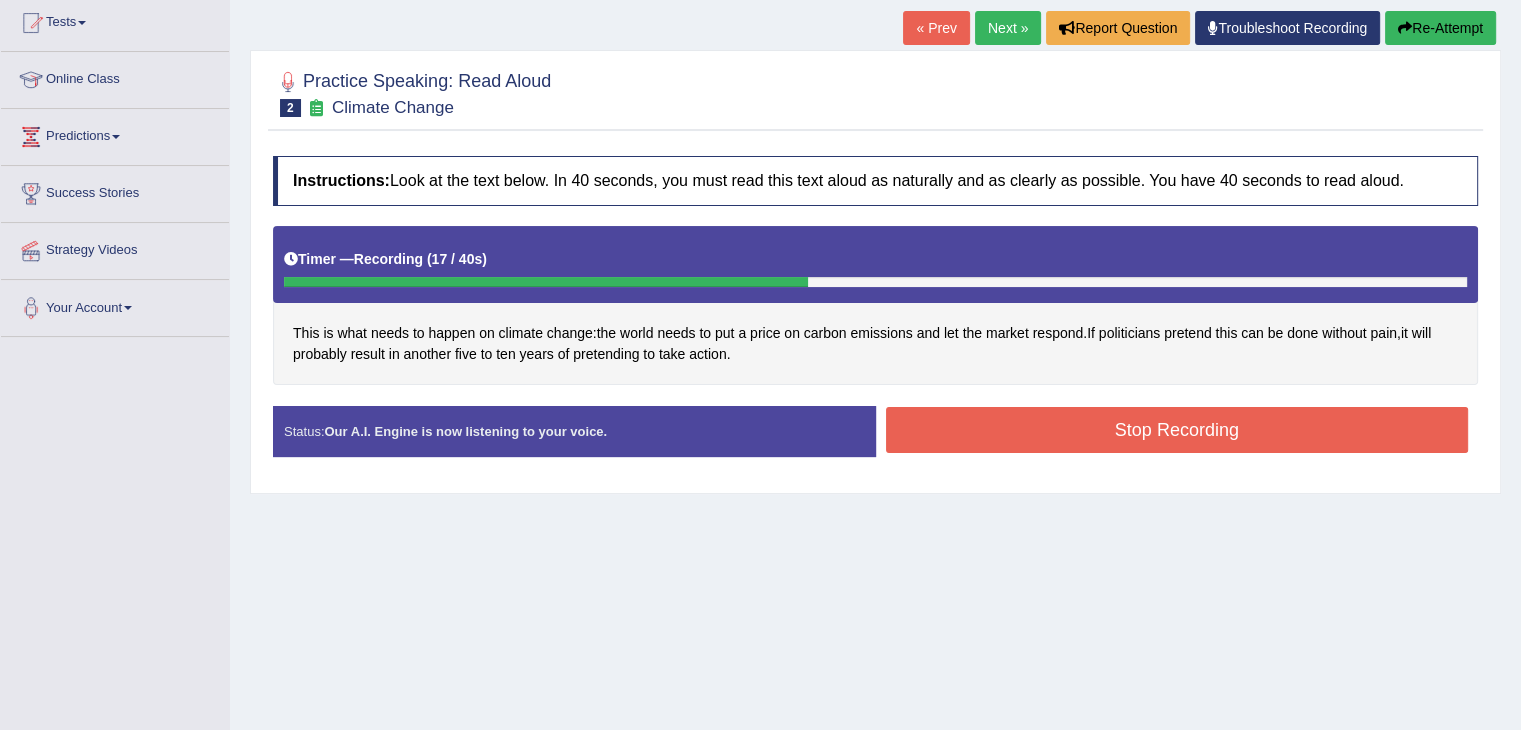 click on "Stop Recording" at bounding box center [1177, 430] 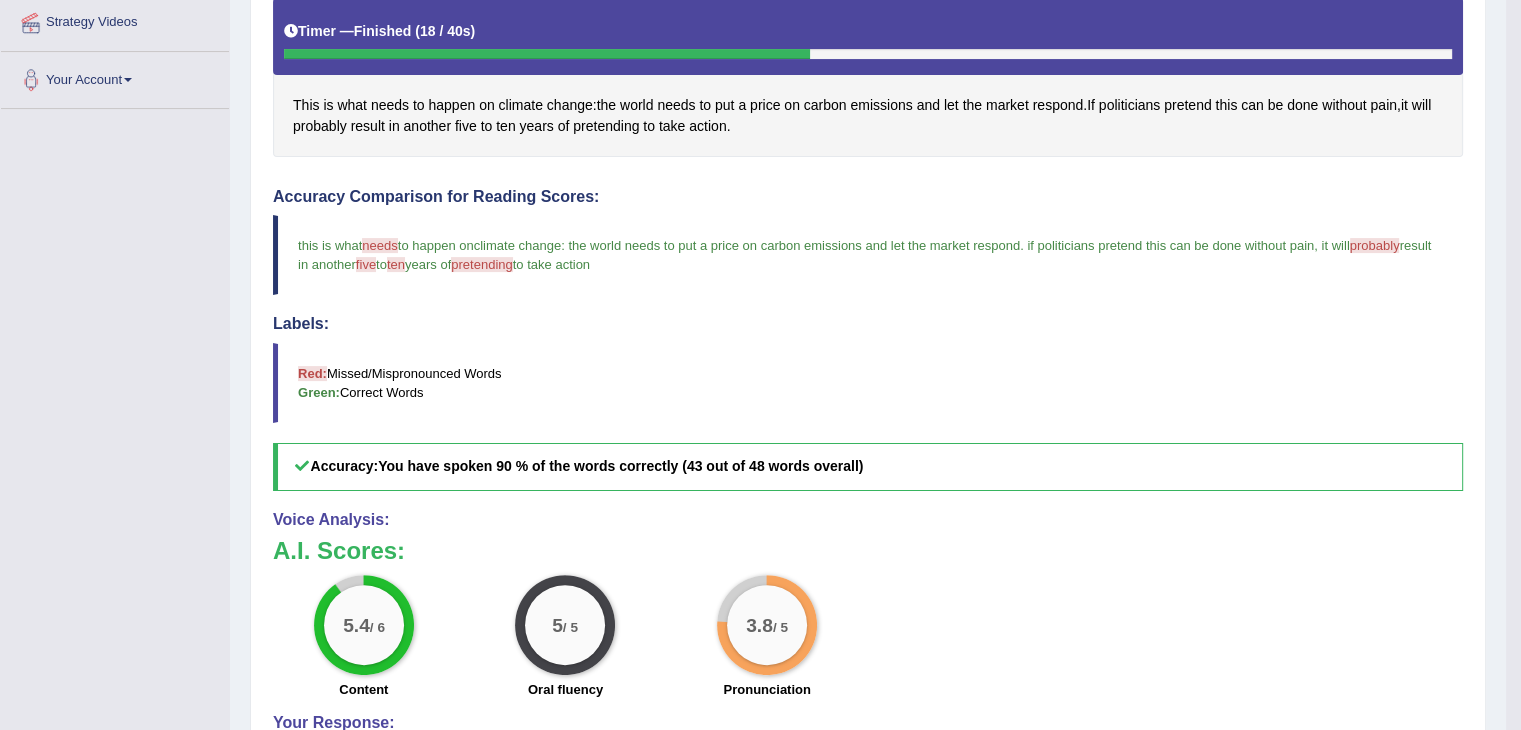 scroll, scrollTop: 652, scrollLeft: 0, axis: vertical 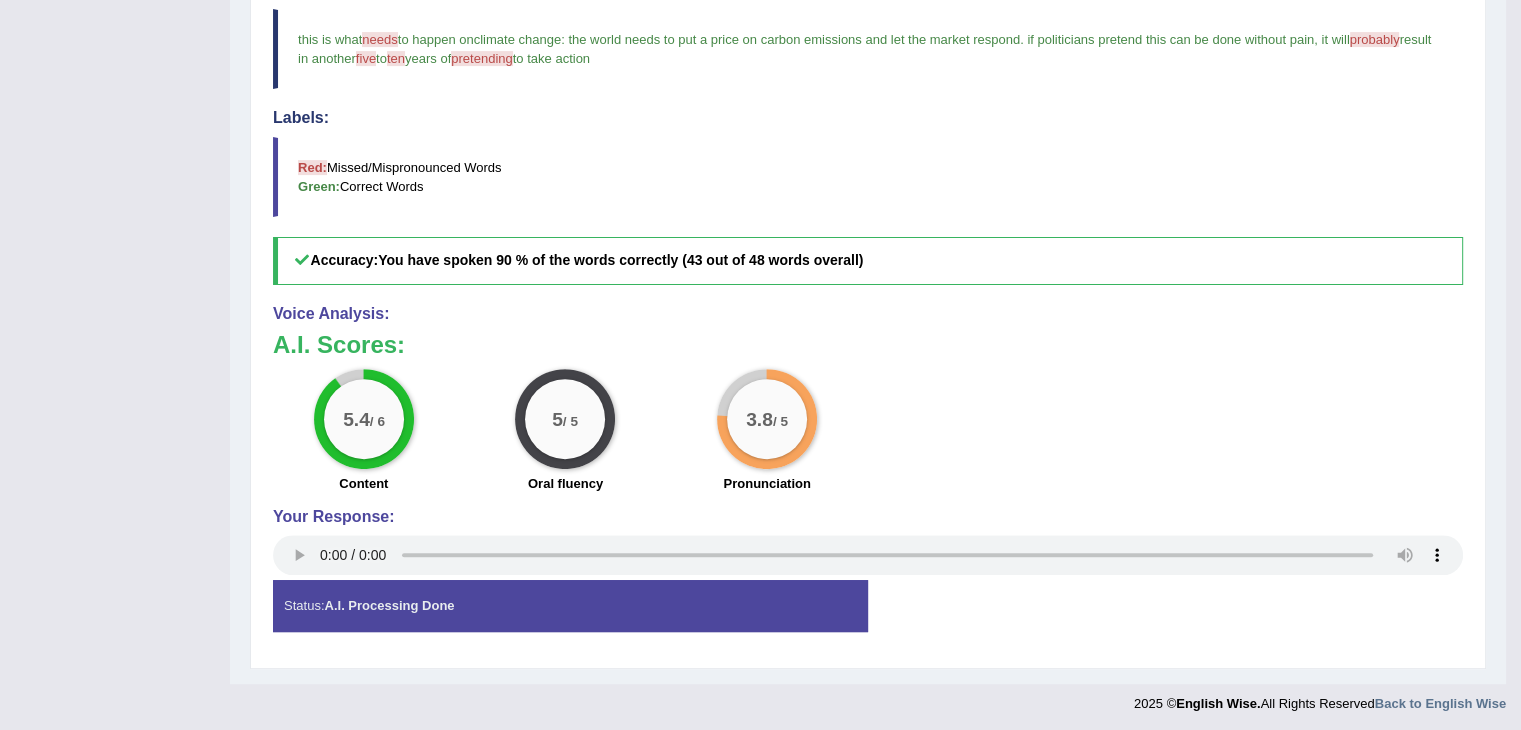 click on "5.4  / 6              Content
5  / 5              Oral fluency
3.8  / 5              Pronunciation" at bounding box center (868, 433) 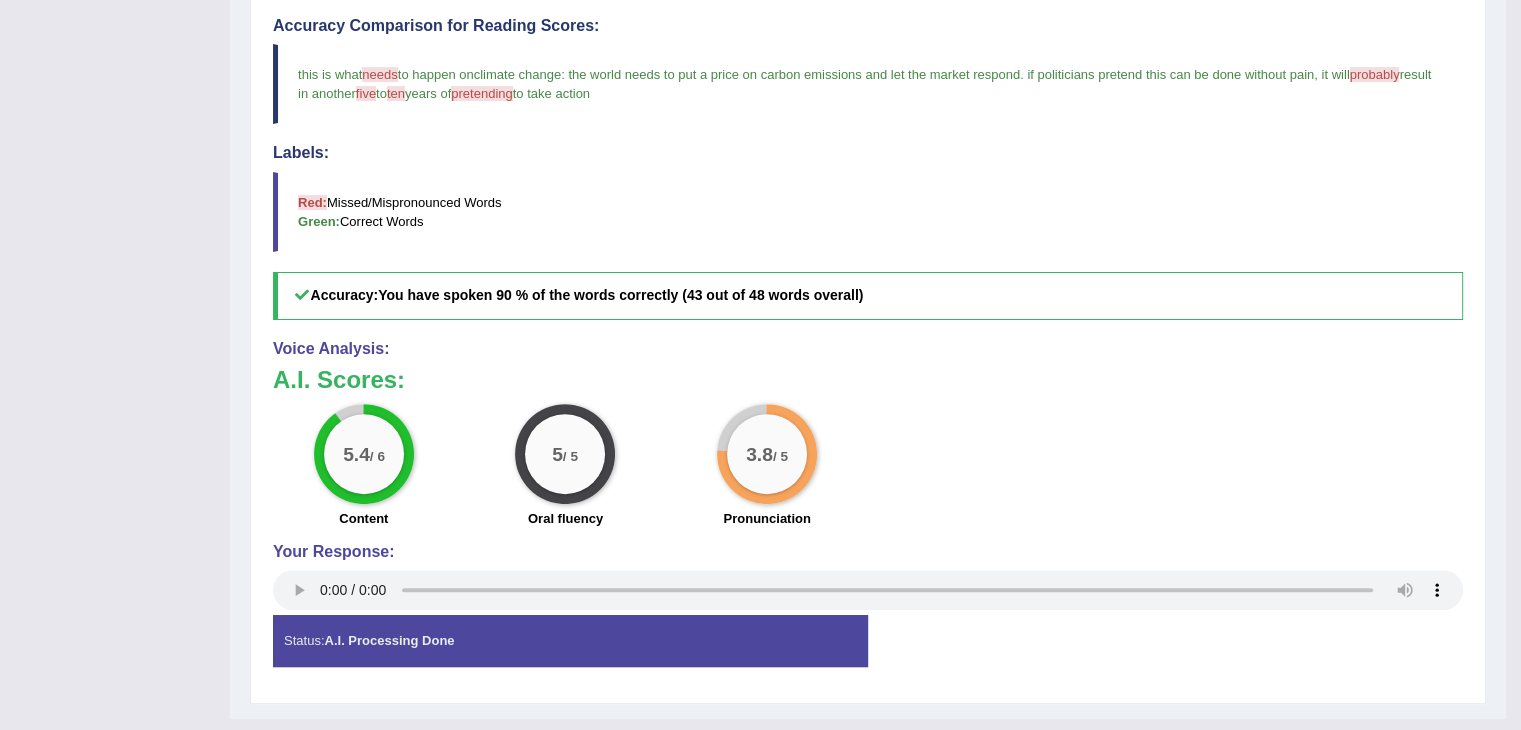scroll, scrollTop: 614, scrollLeft: 0, axis: vertical 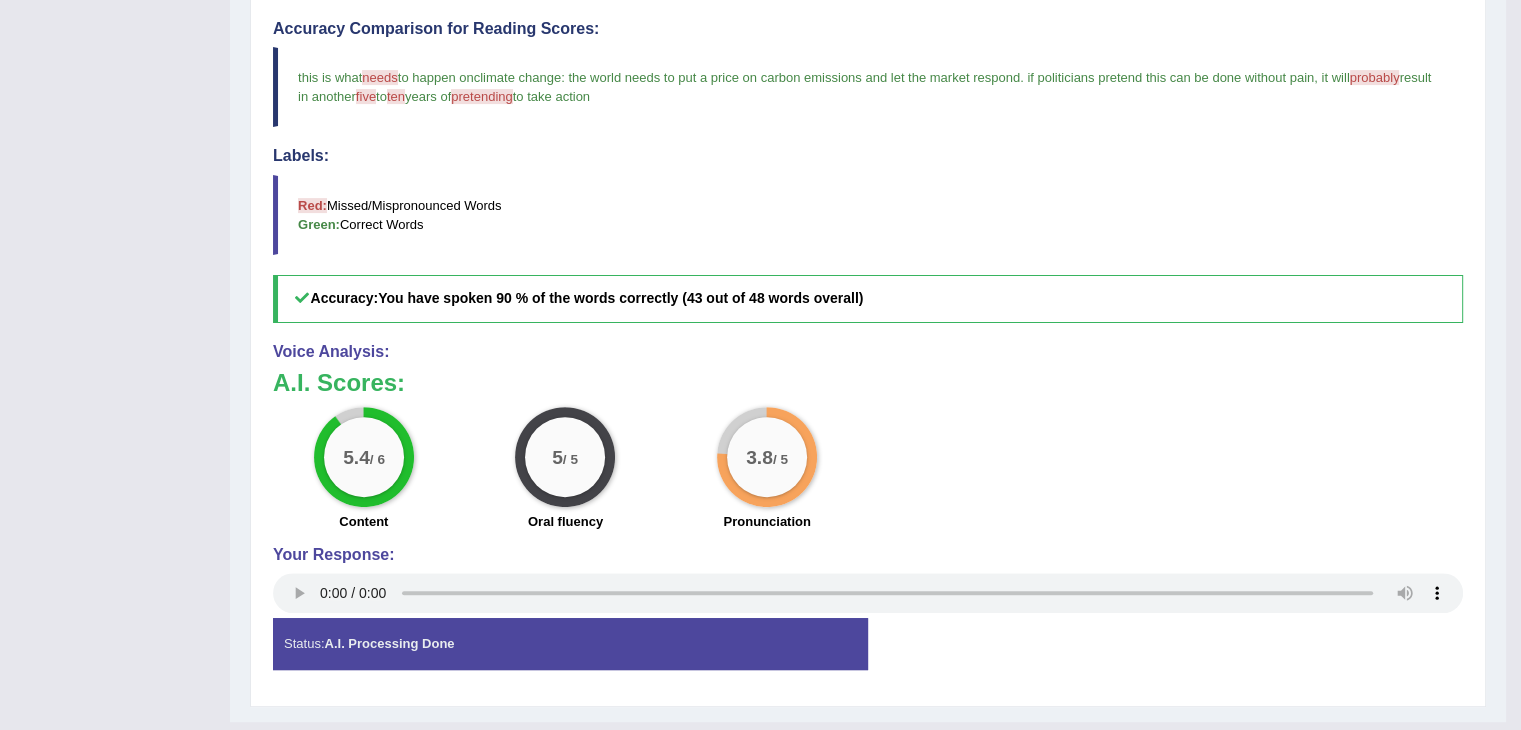 click on "Status:  A.I. Processing Done" at bounding box center (570, 643) 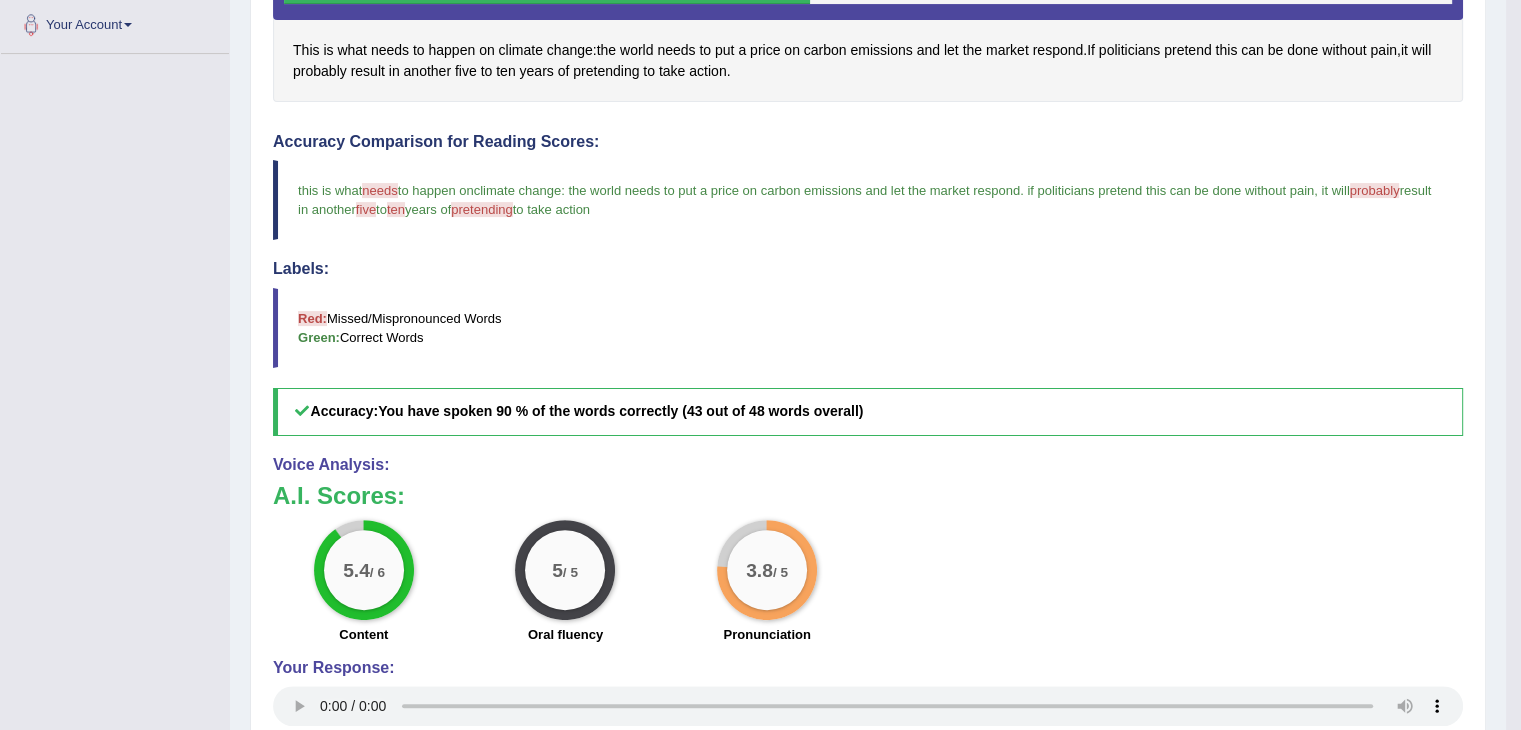 scroll, scrollTop: 498, scrollLeft: 0, axis: vertical 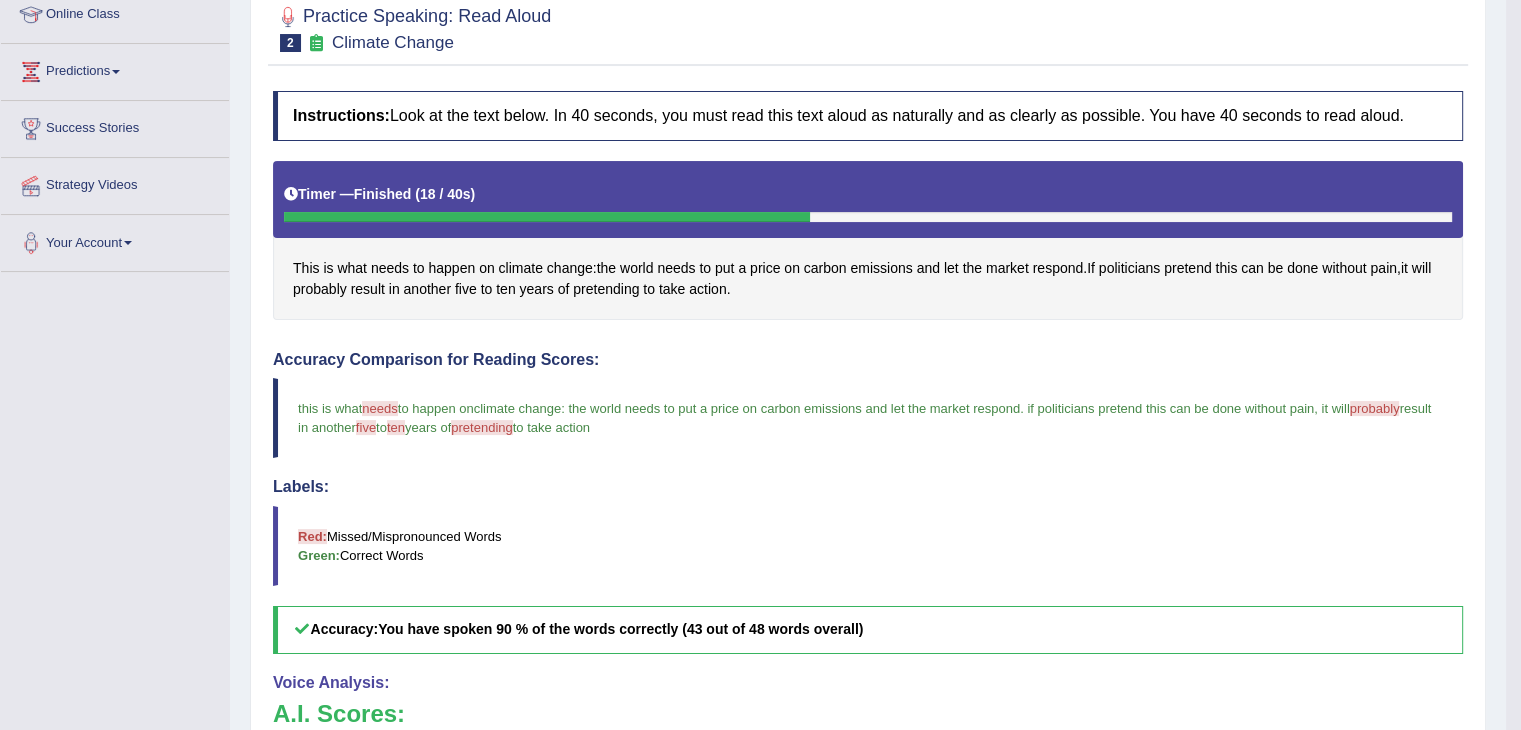 drag, startPoint x: 1518, startPoint y: 294, endPoint x: 1535, endPoint y: 143, distance: 151.95393 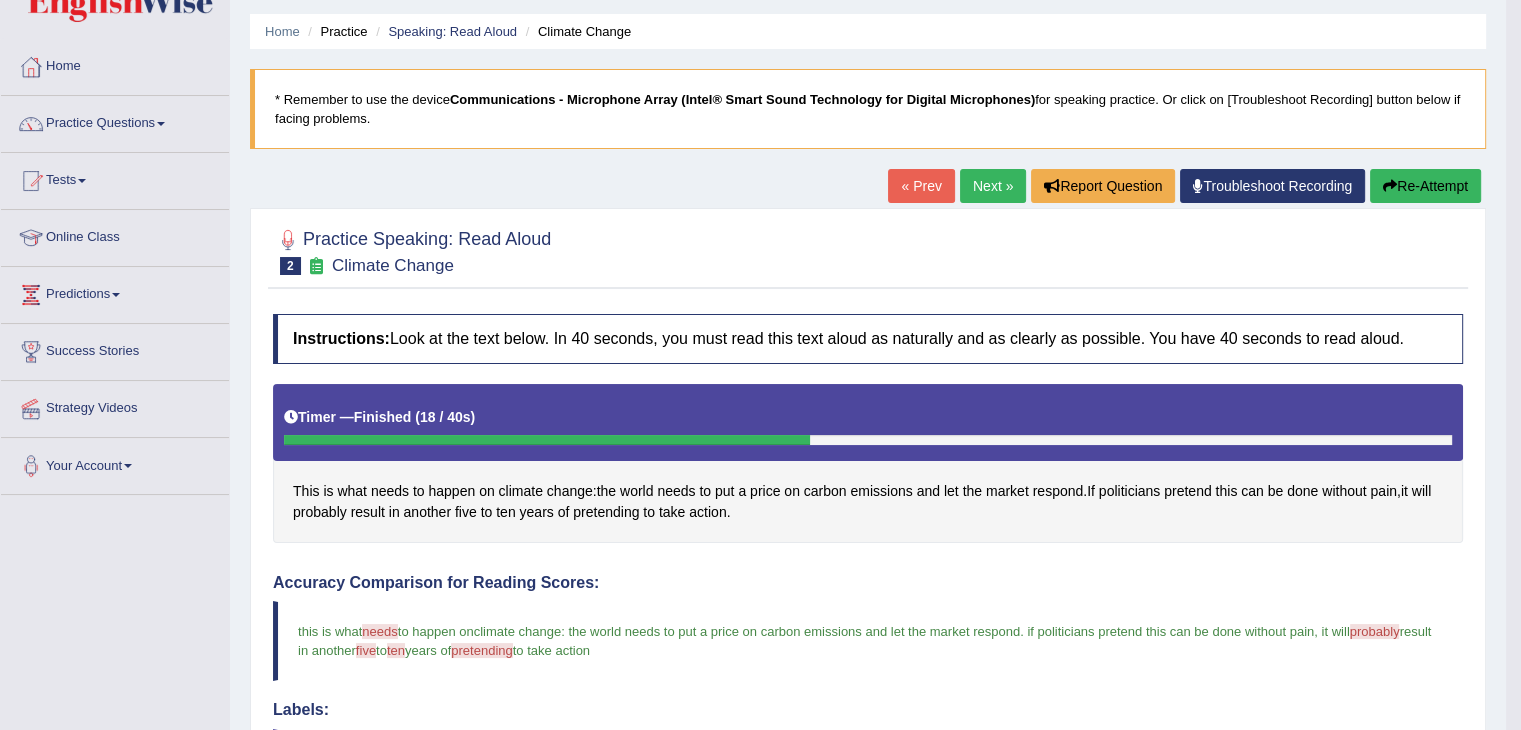 scroll, scrollTop: 52, scrollLeft: 0, axis: vertical 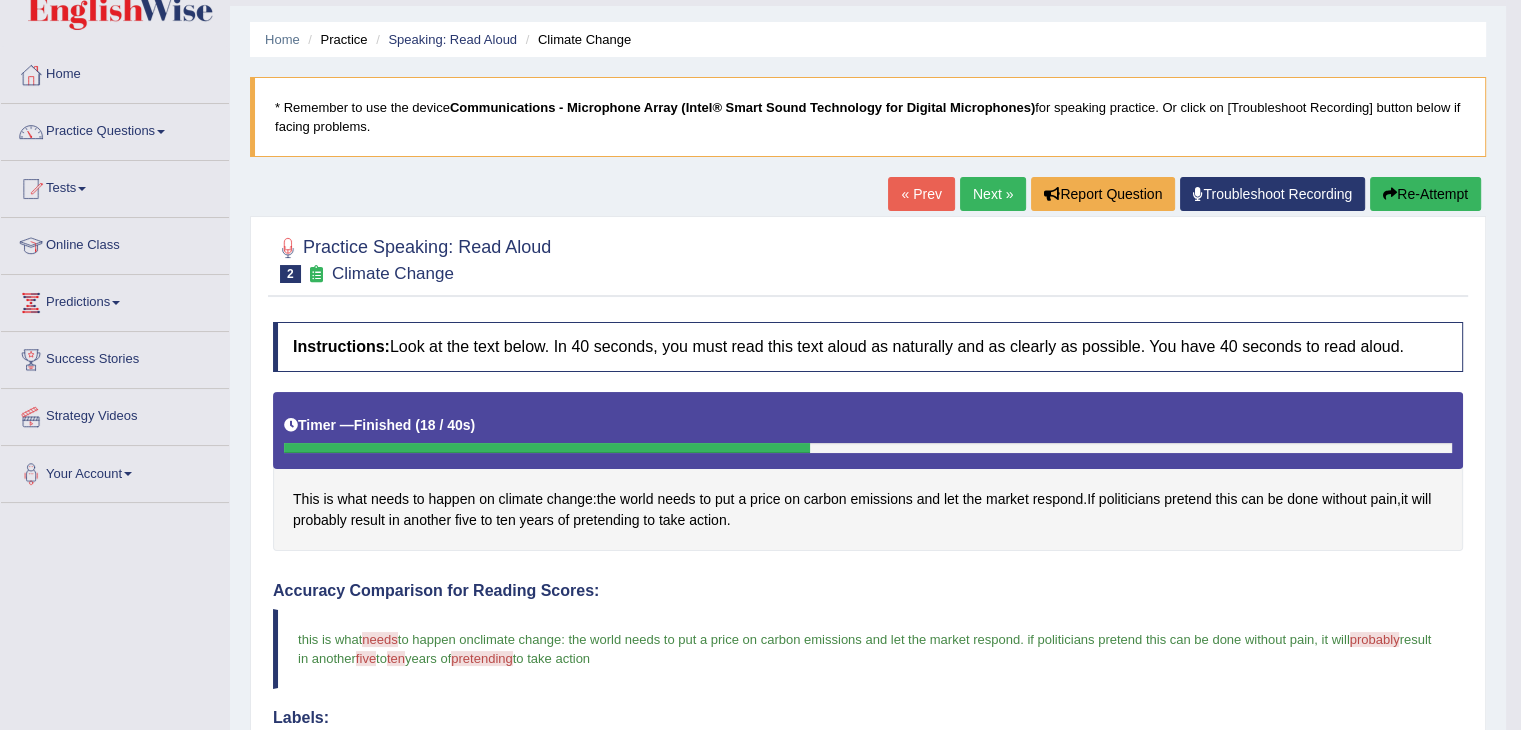 click on "Next »" at bounding box center (993, 194) 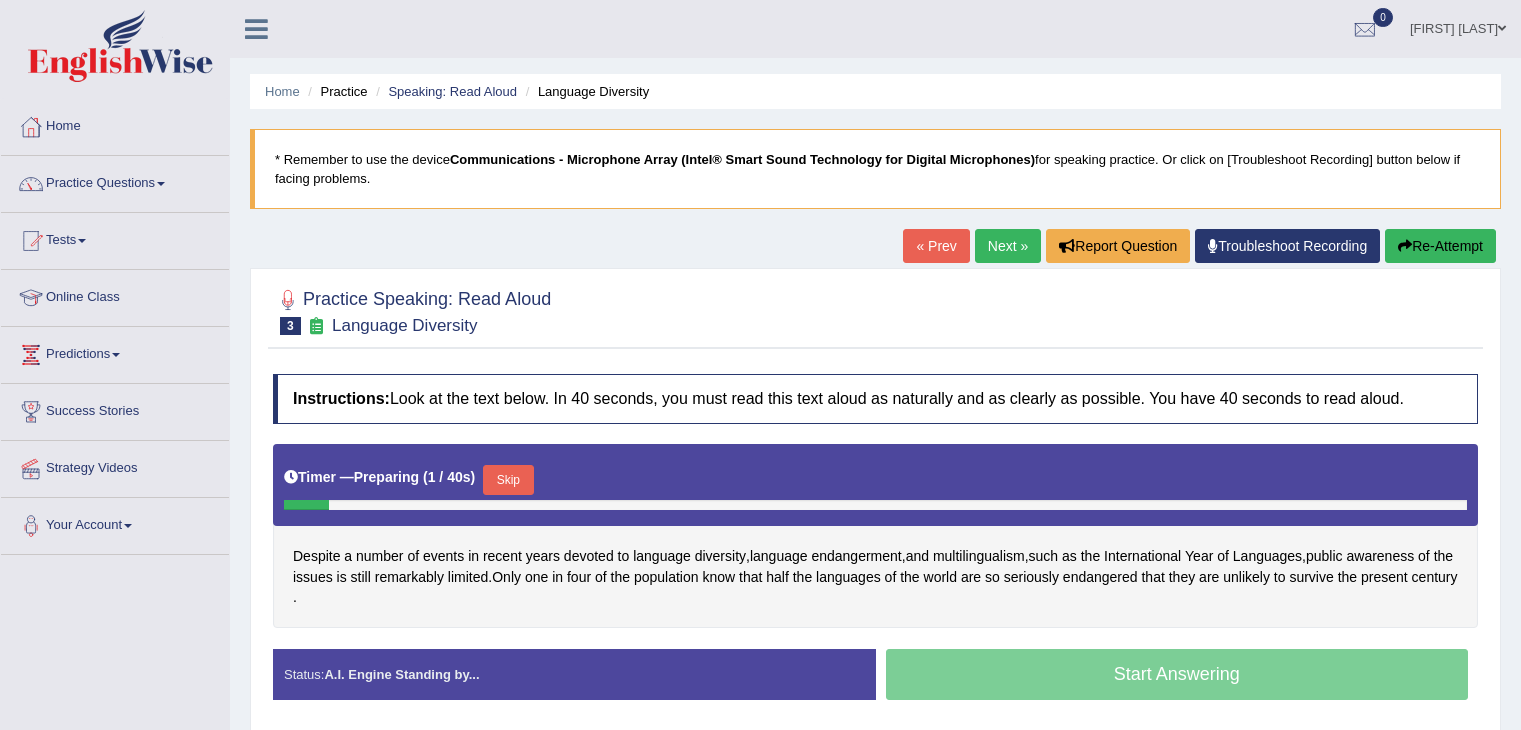 scroll, scrollTop: 206, scrollLeft: 0, axis: vertical 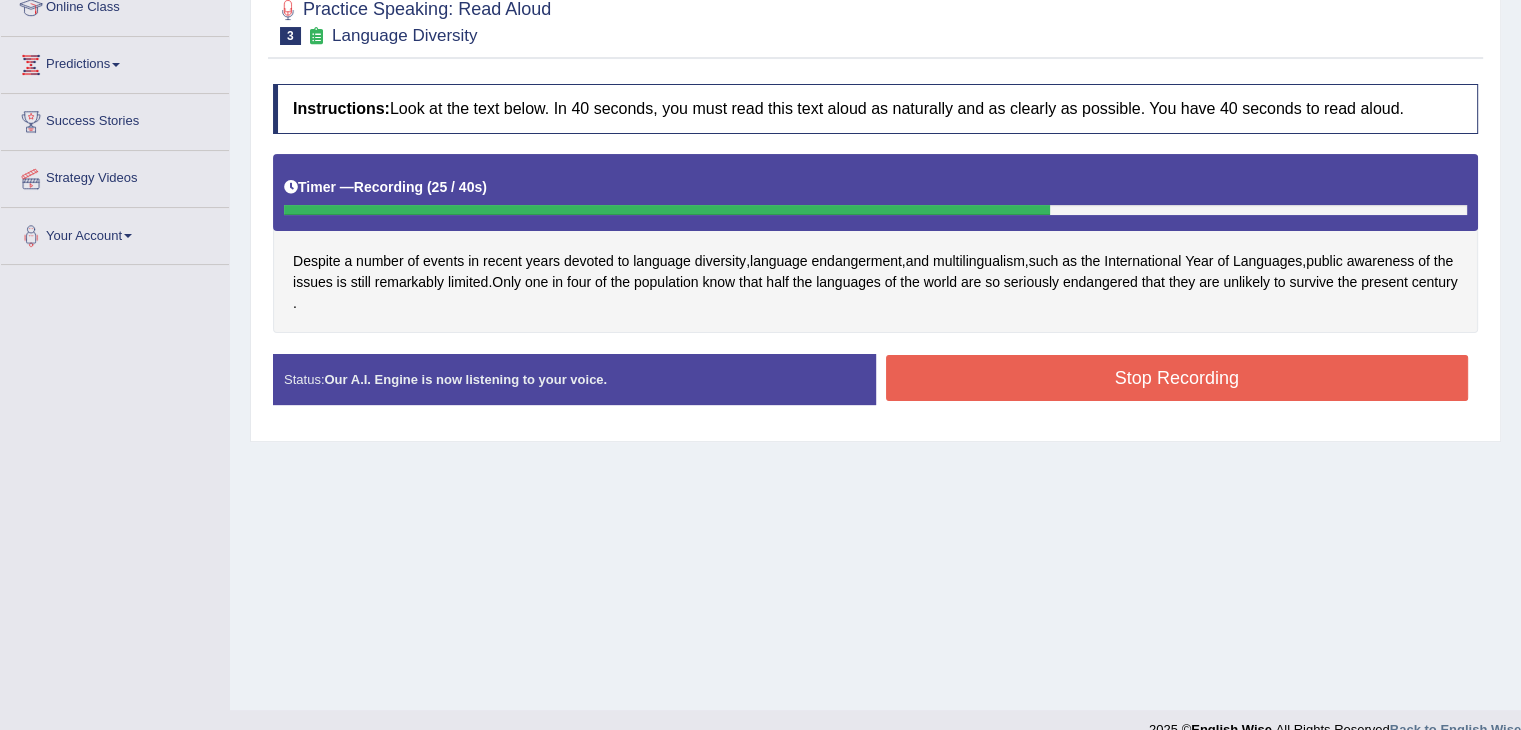 click on "Stop Recording" at bounding box center [1177, 378] 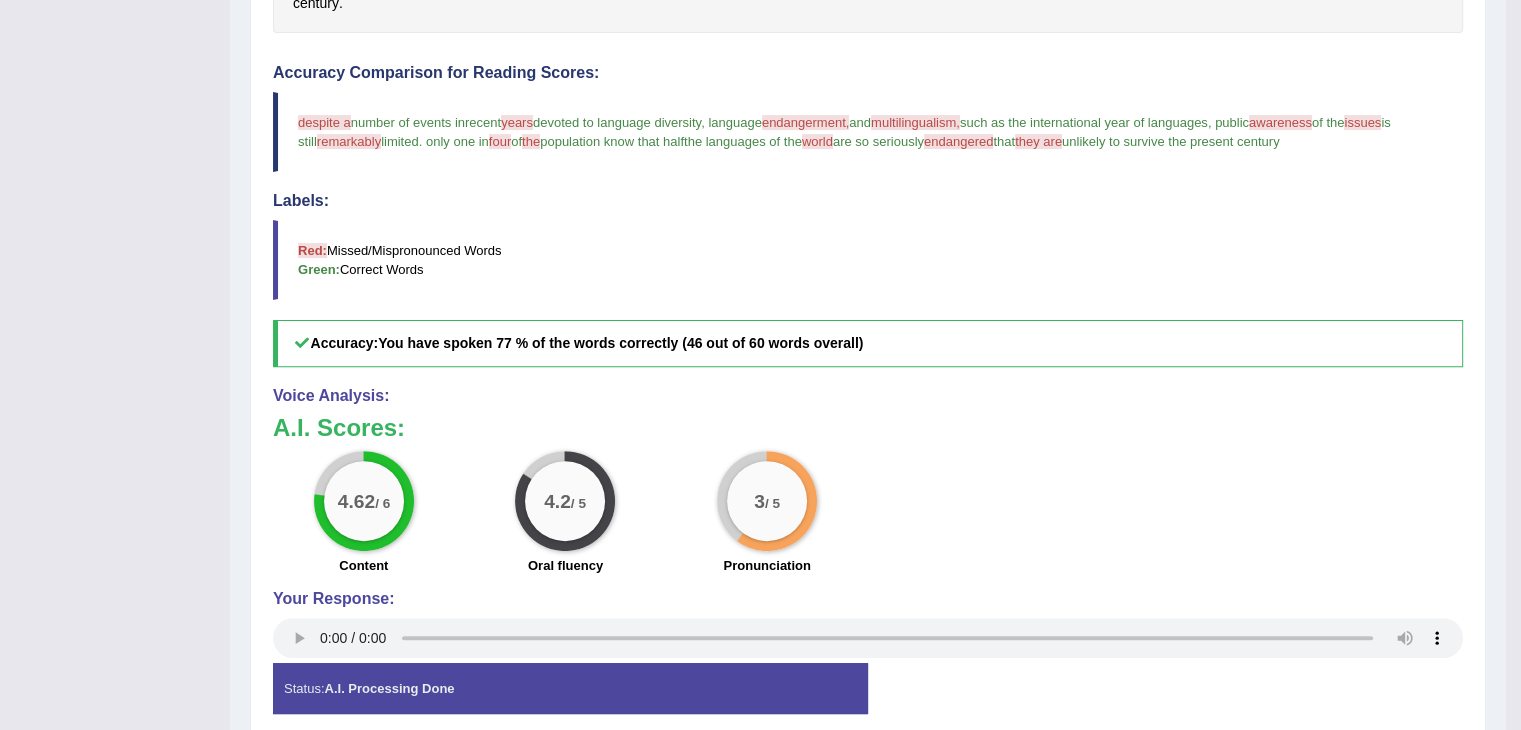 scroll, scrollTop: 673, scrollLeft: 0, axis: vertical 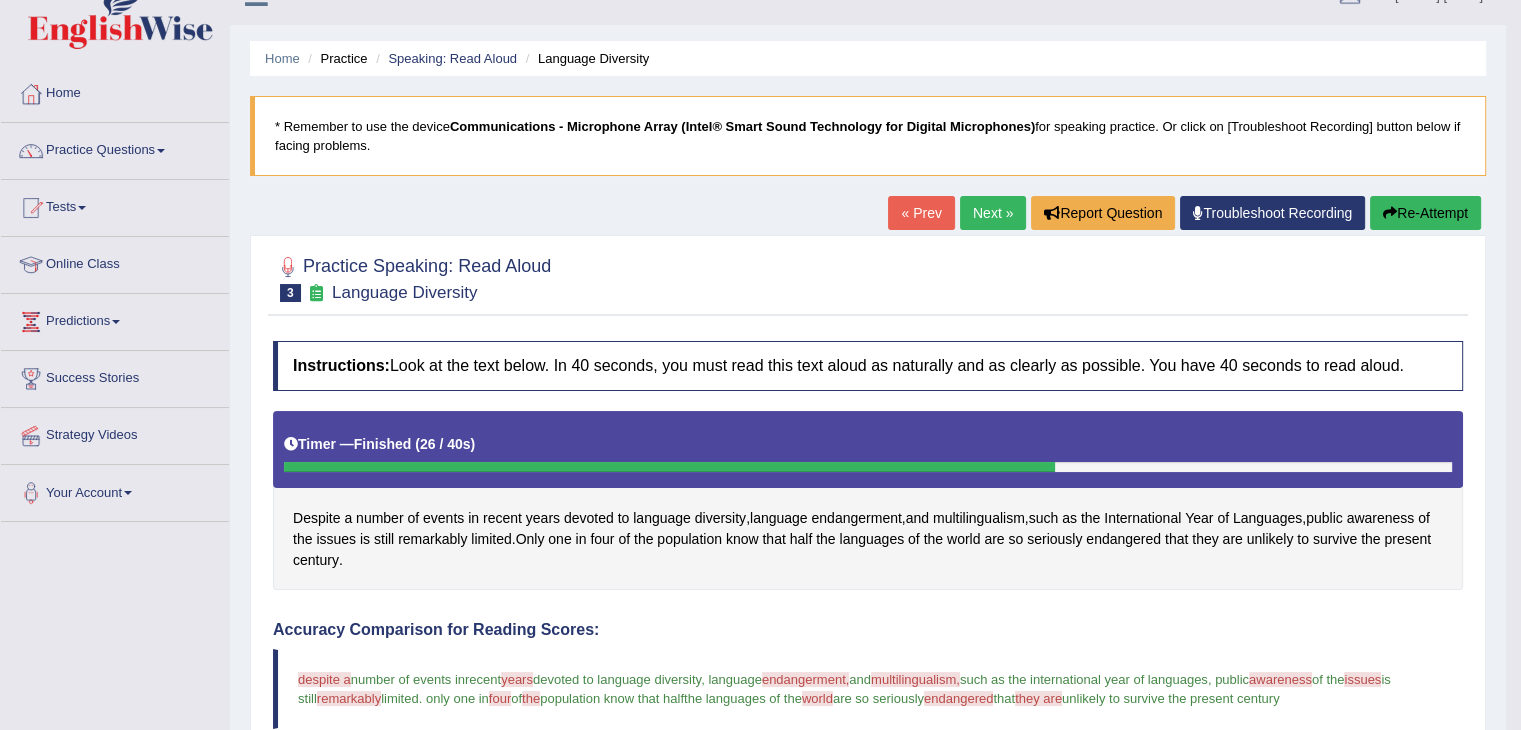 click on "Next »" at bounding box center [993, 213] 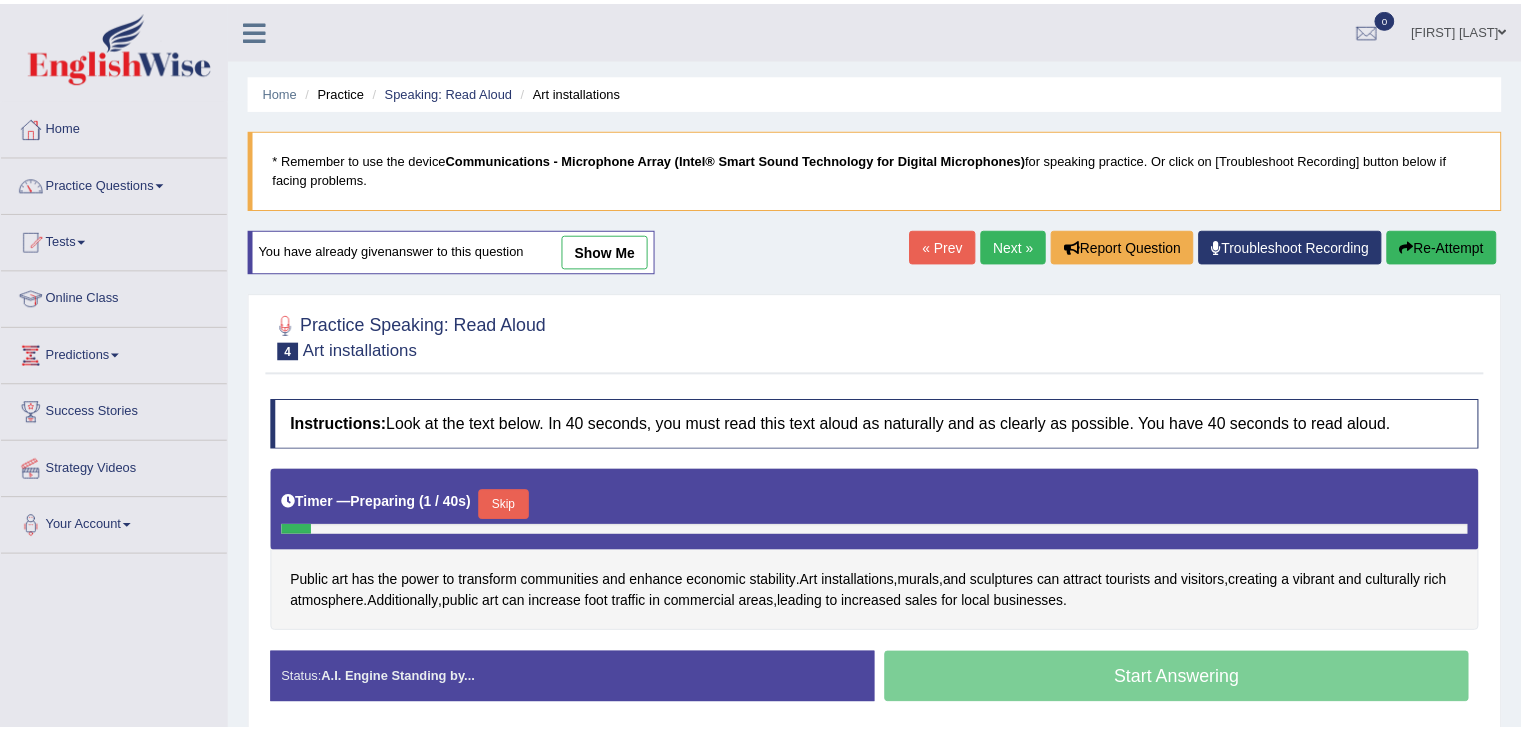 scroll, scrollTop: 220, scrollLeft: 0, axis: vertical 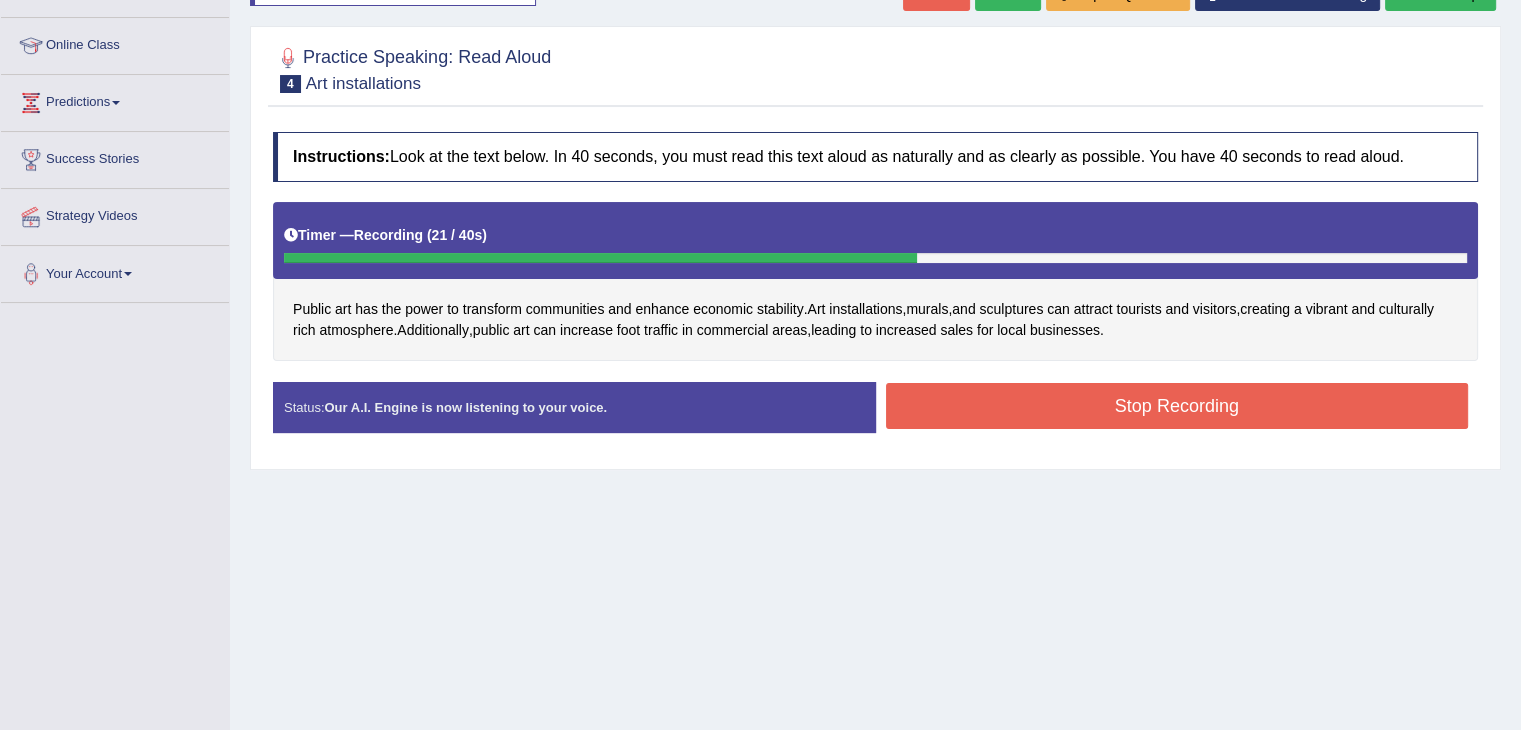 click on "Stop Recording" at bounding box center [1177, 406] 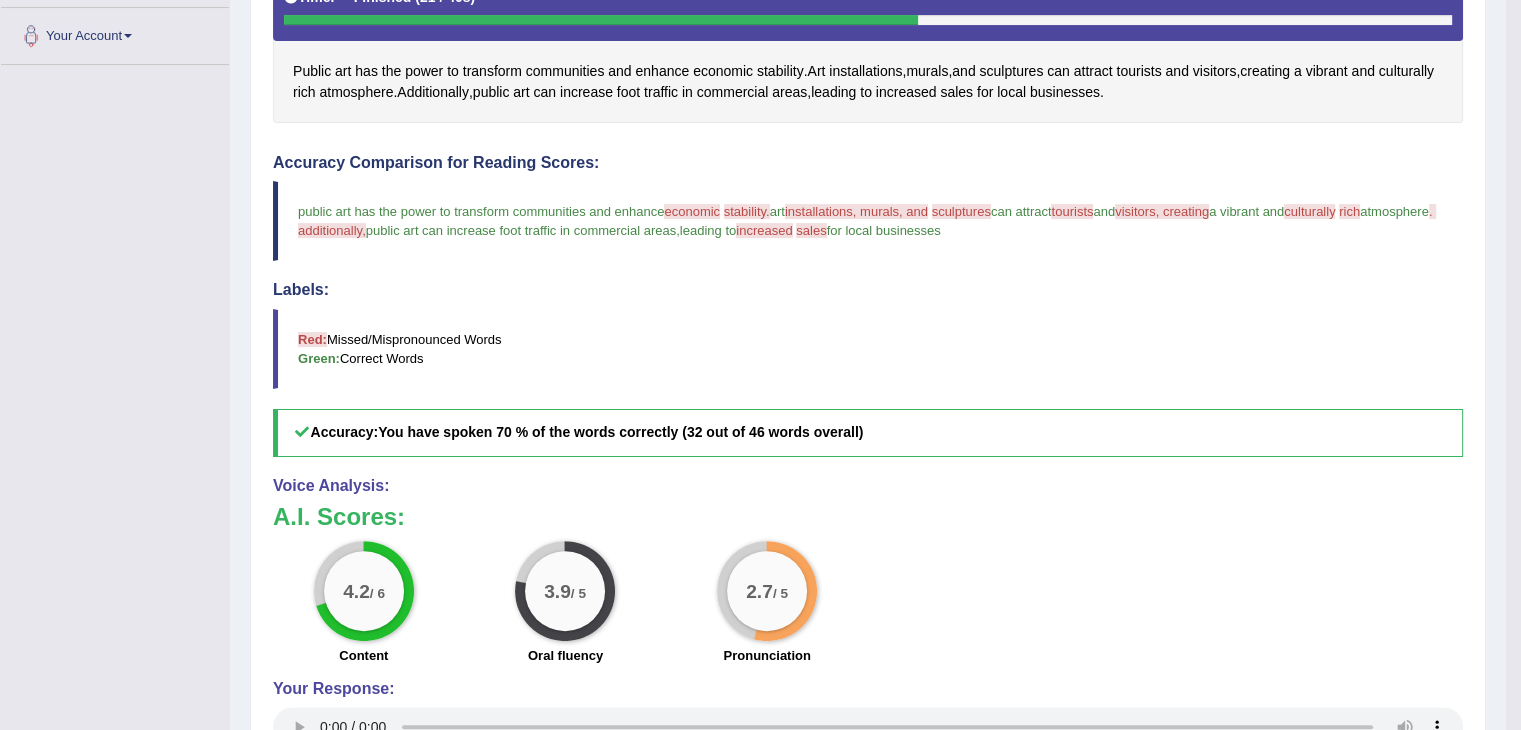 scroll, scrollTop: 0, scrollLeft: 0, axis: both 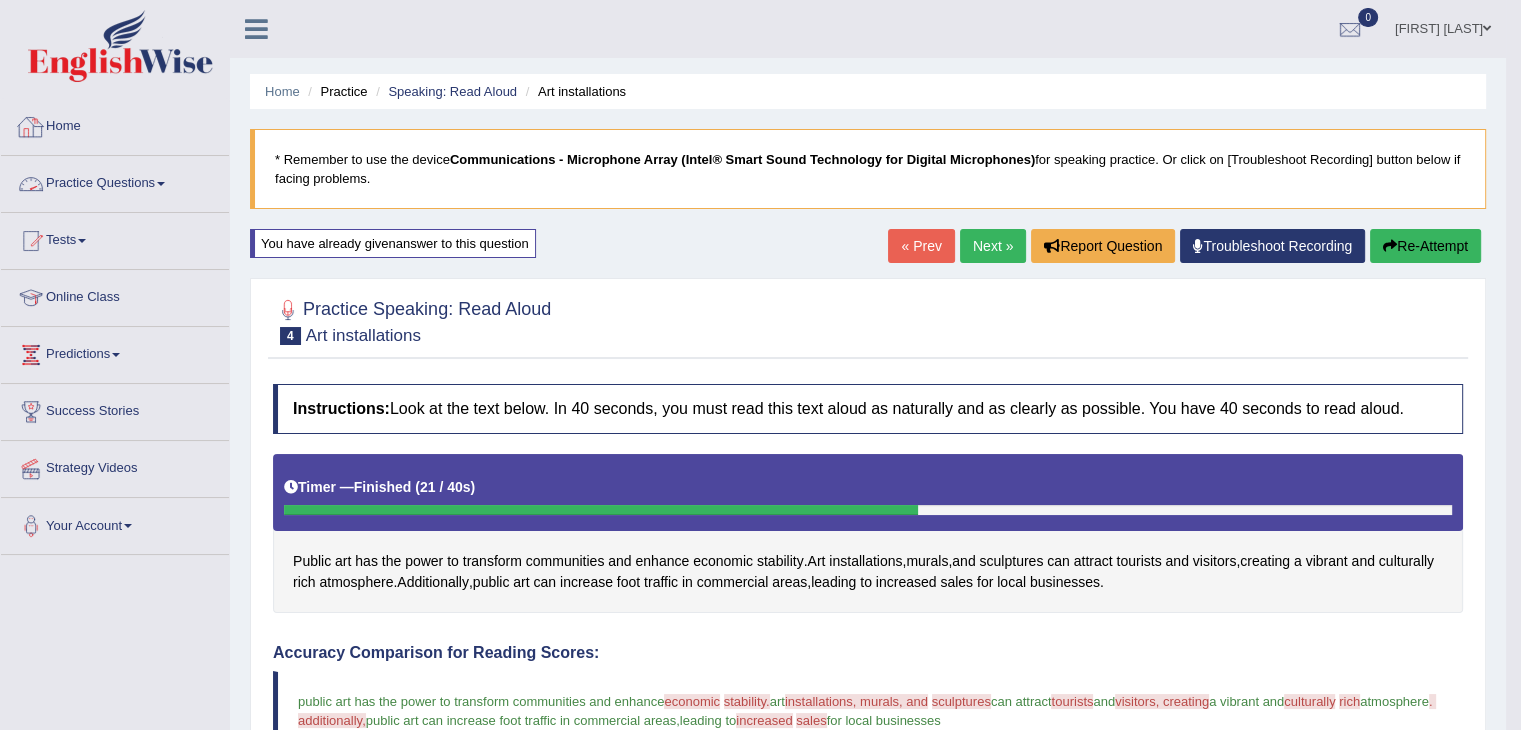 click on "Practice Questions" at bounding box center (115, 181) 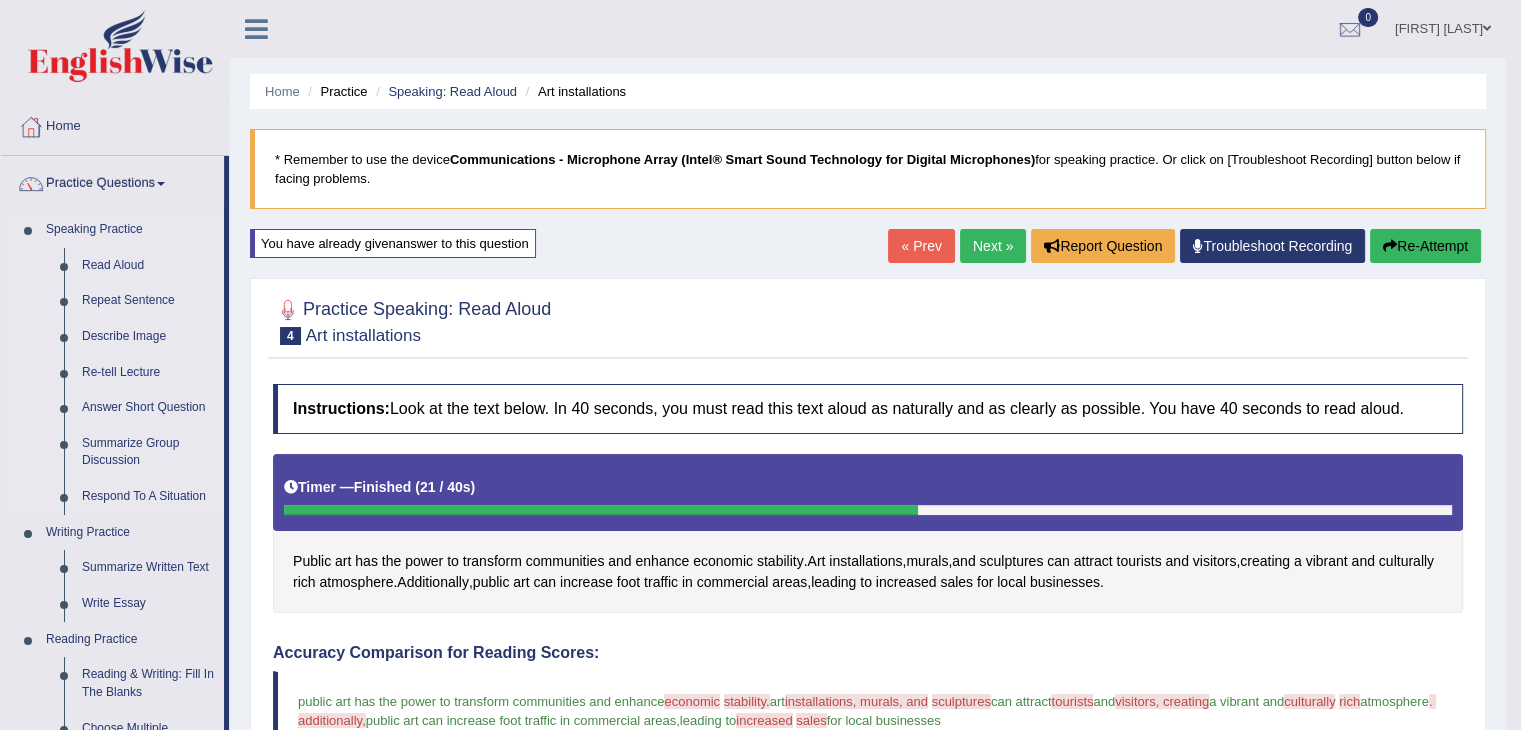 click on "Repeat Sentence" at bounding box center [148, 301] 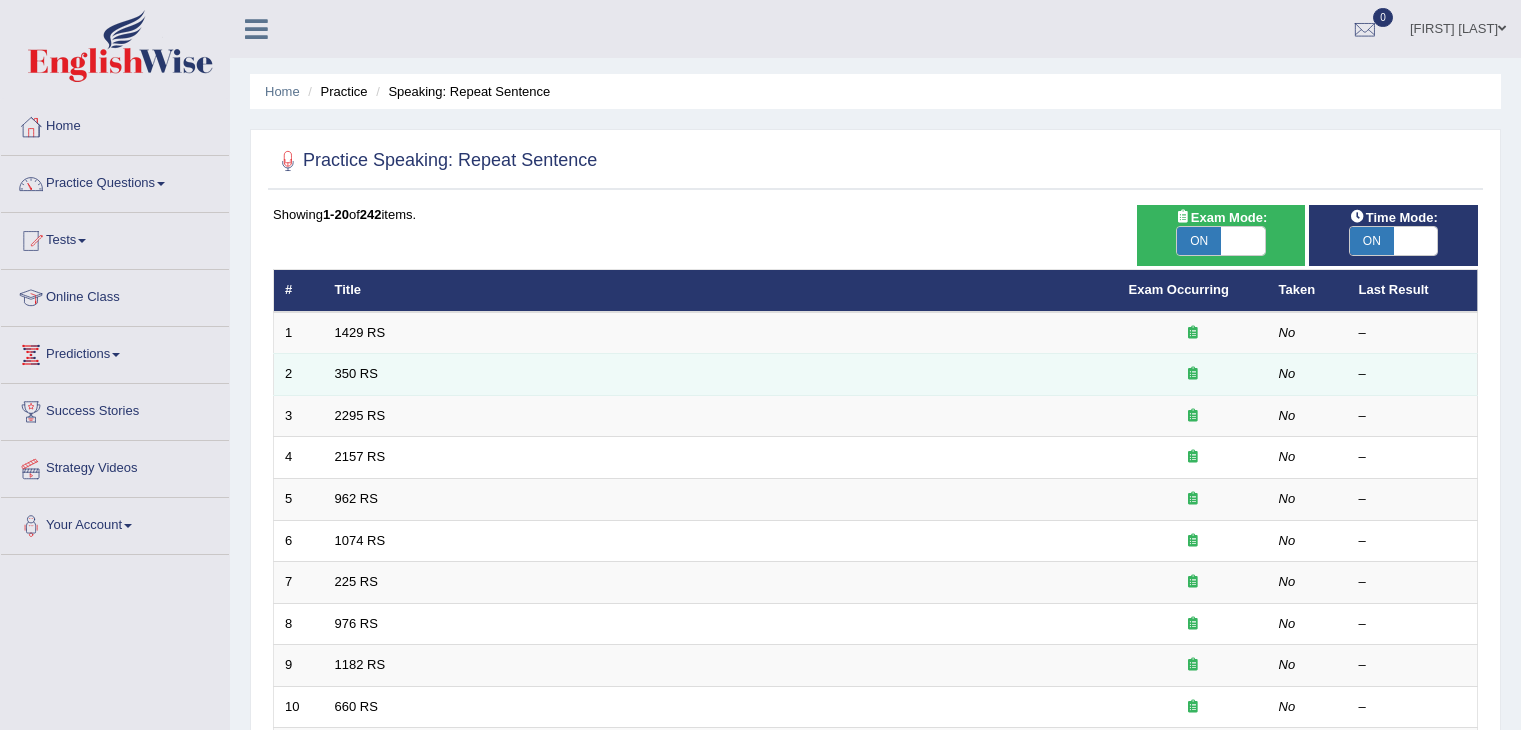 scroll, scrollTop: 0, scrollLeft: 0, axis: both 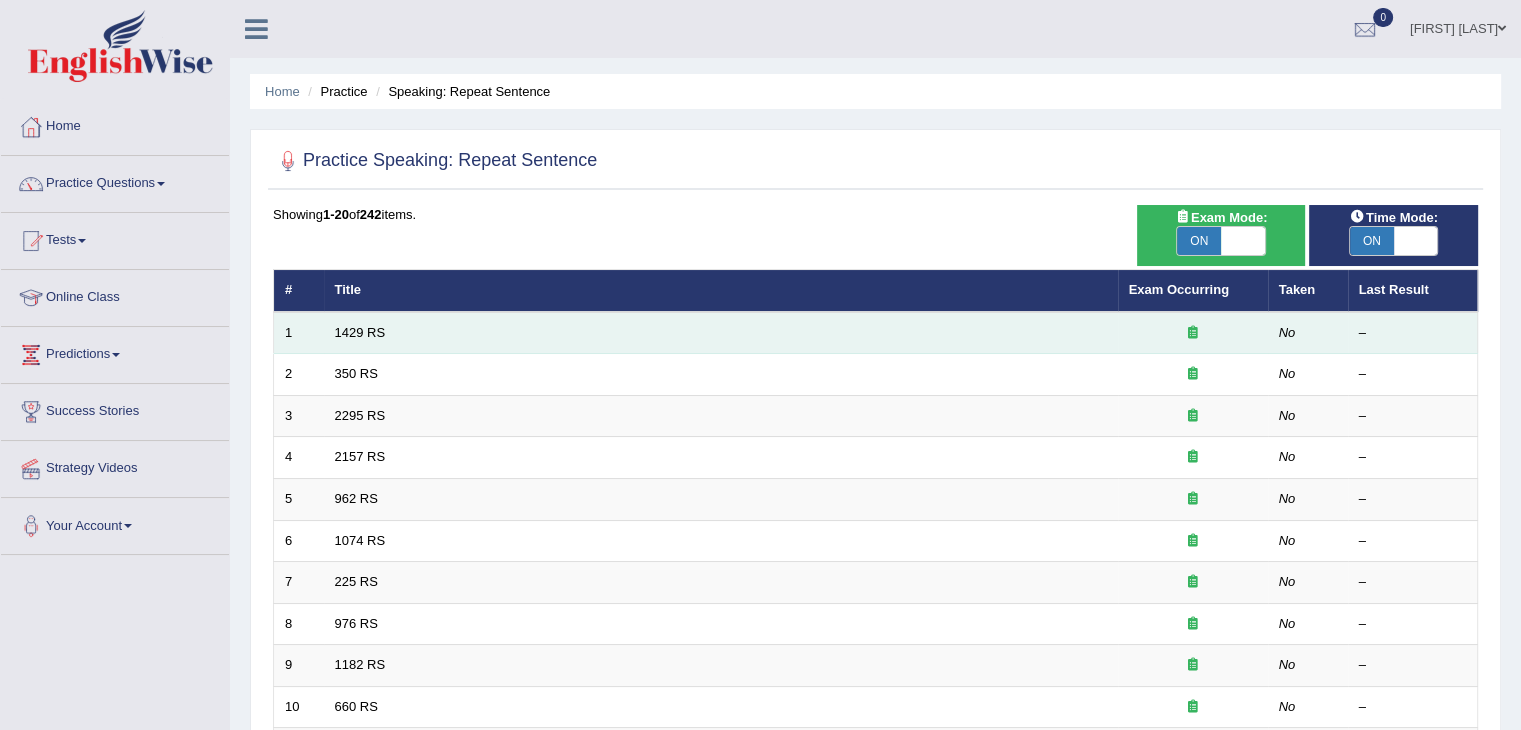 click on "1429 RS" at bounding box center (721, 333) 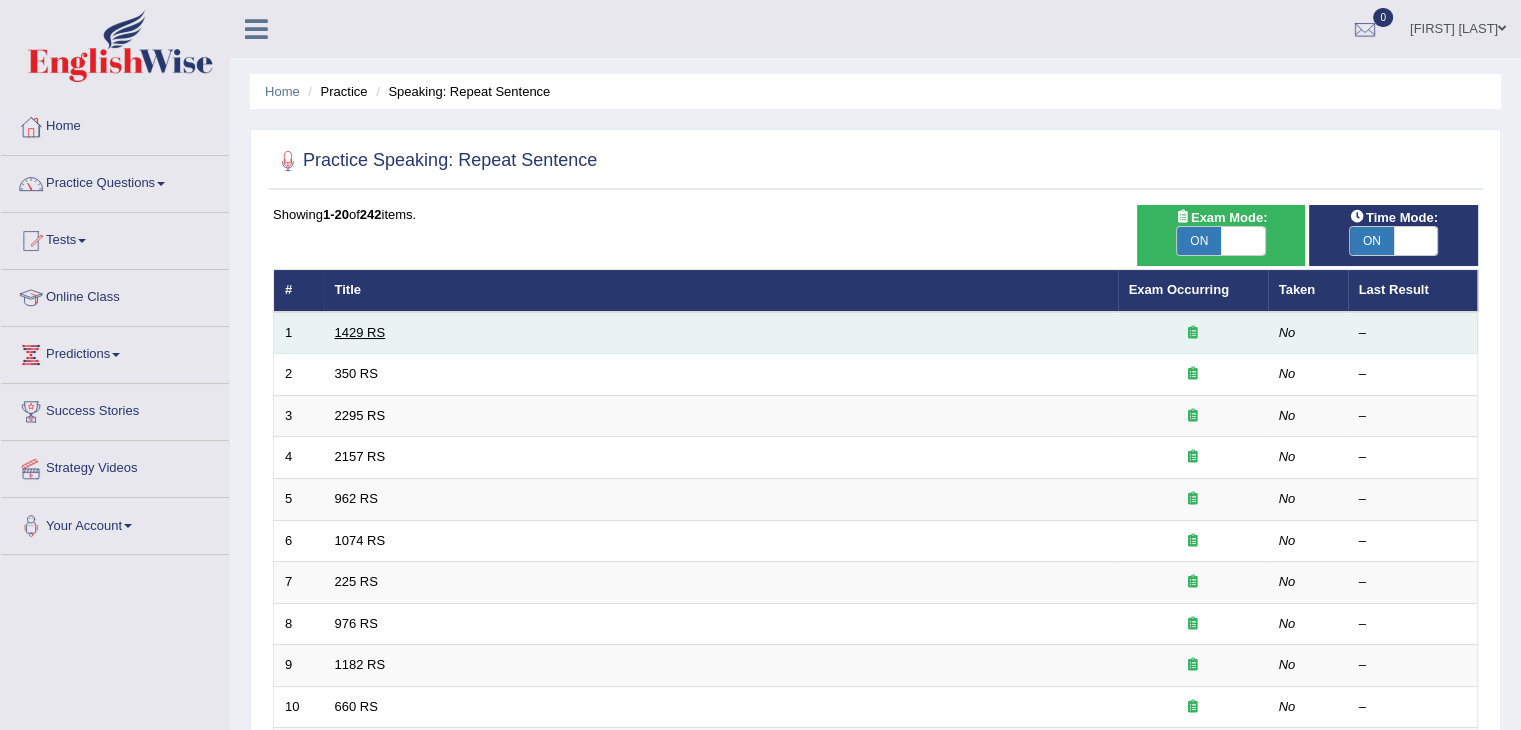 click on "1429 RS" at bounding box center (360, 332) 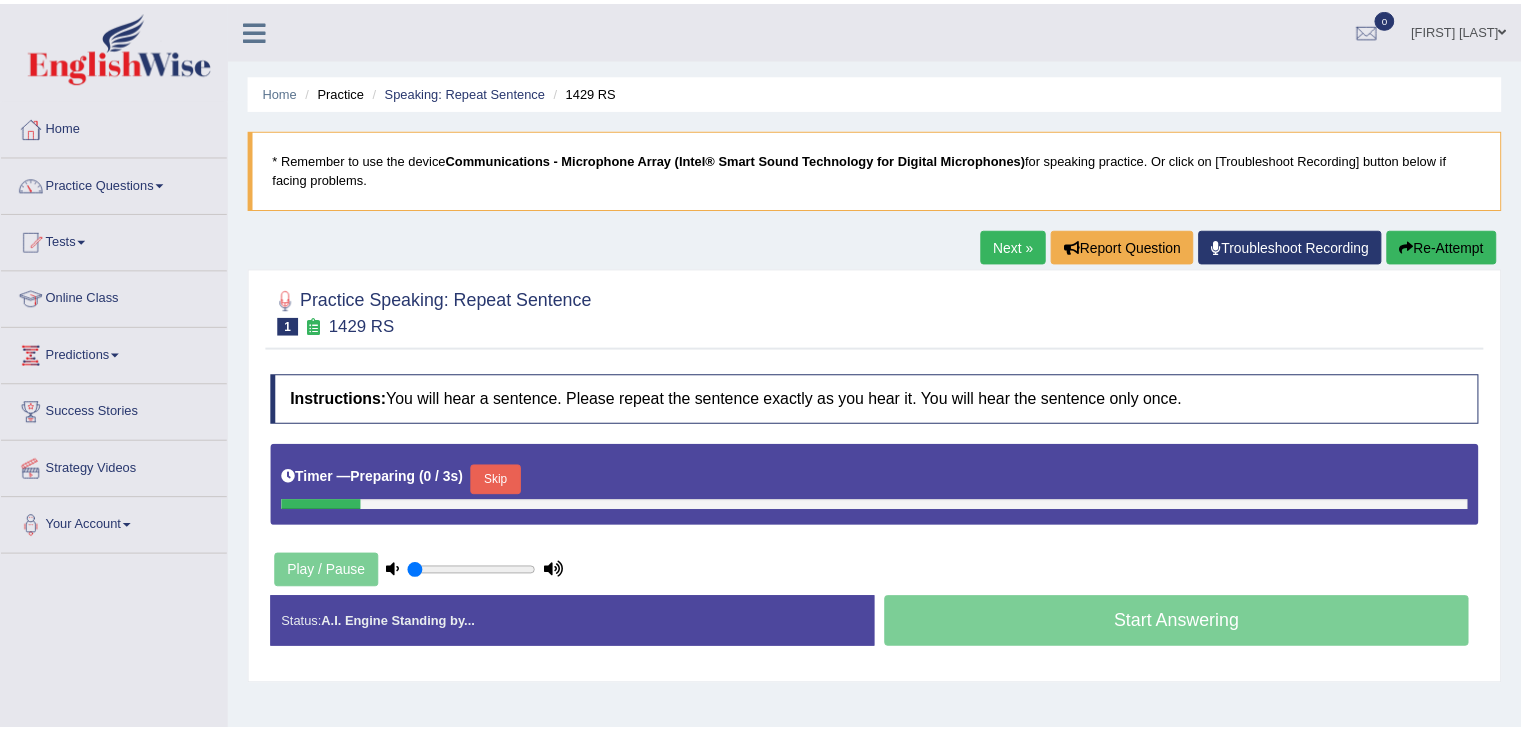 scroll, scrollTop: 0, scrollLeft: 0, axis: both 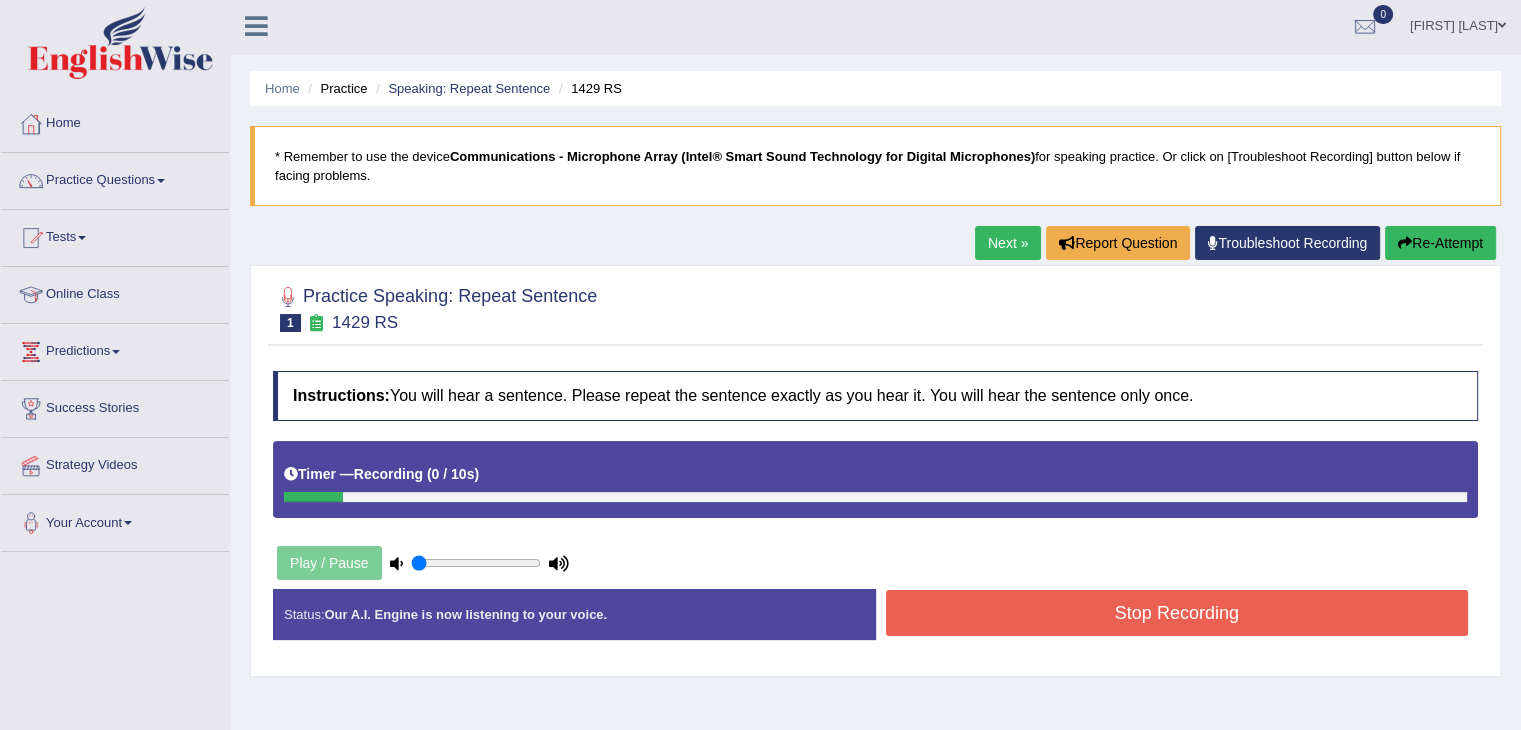 click at bounding box center (875, 307) 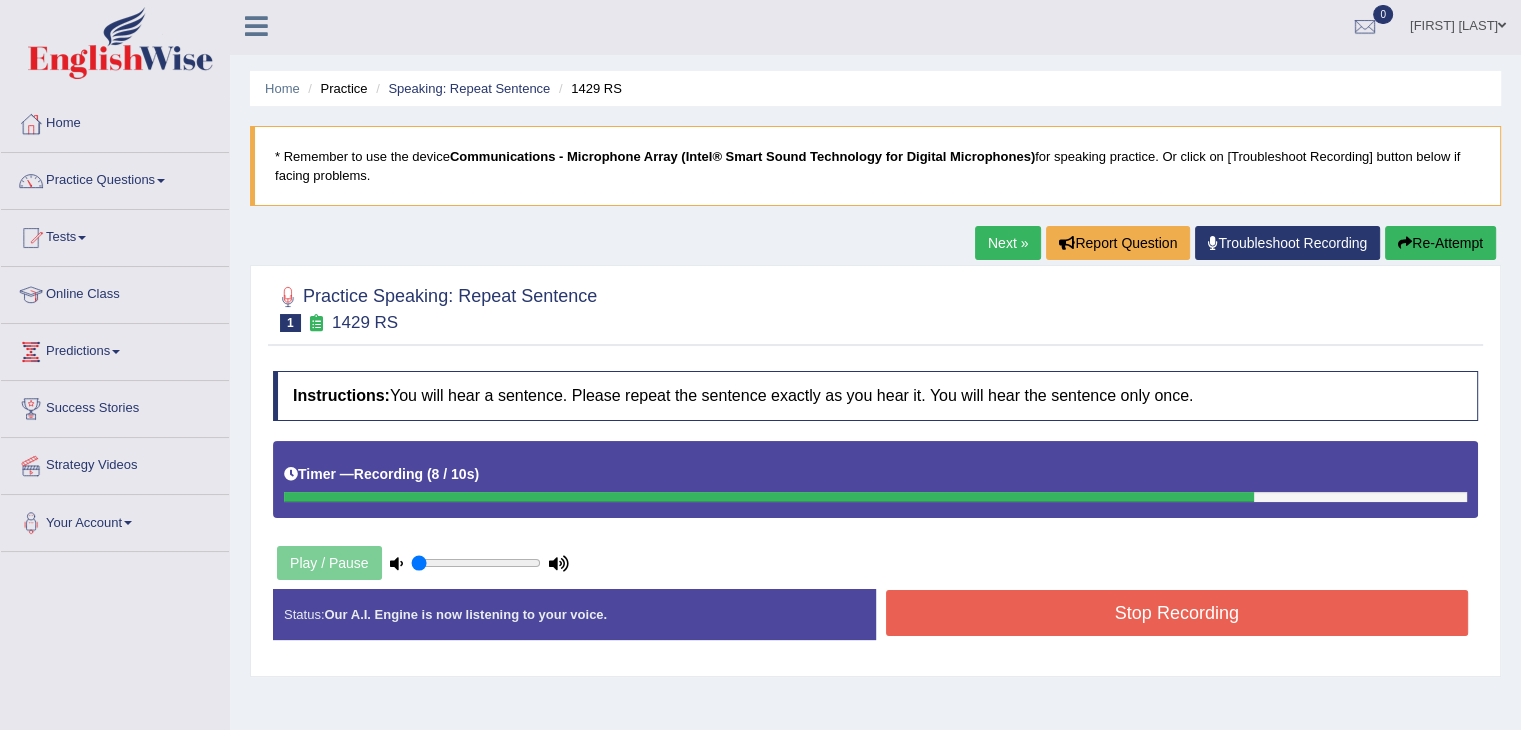 click on "Play / Pause" at bounding box center [423, 563] 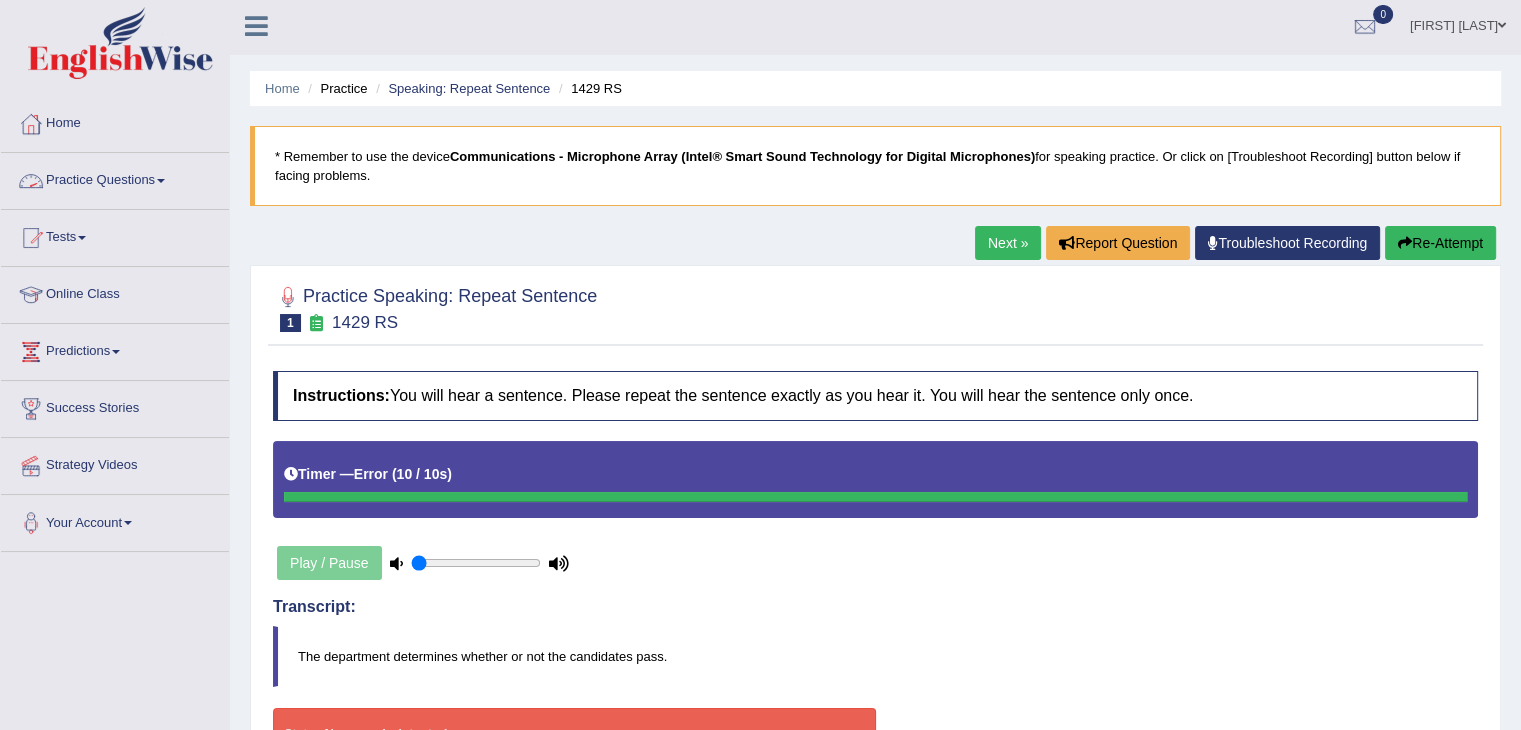 click on "Practice Questions" at bounding box center (115, 178) 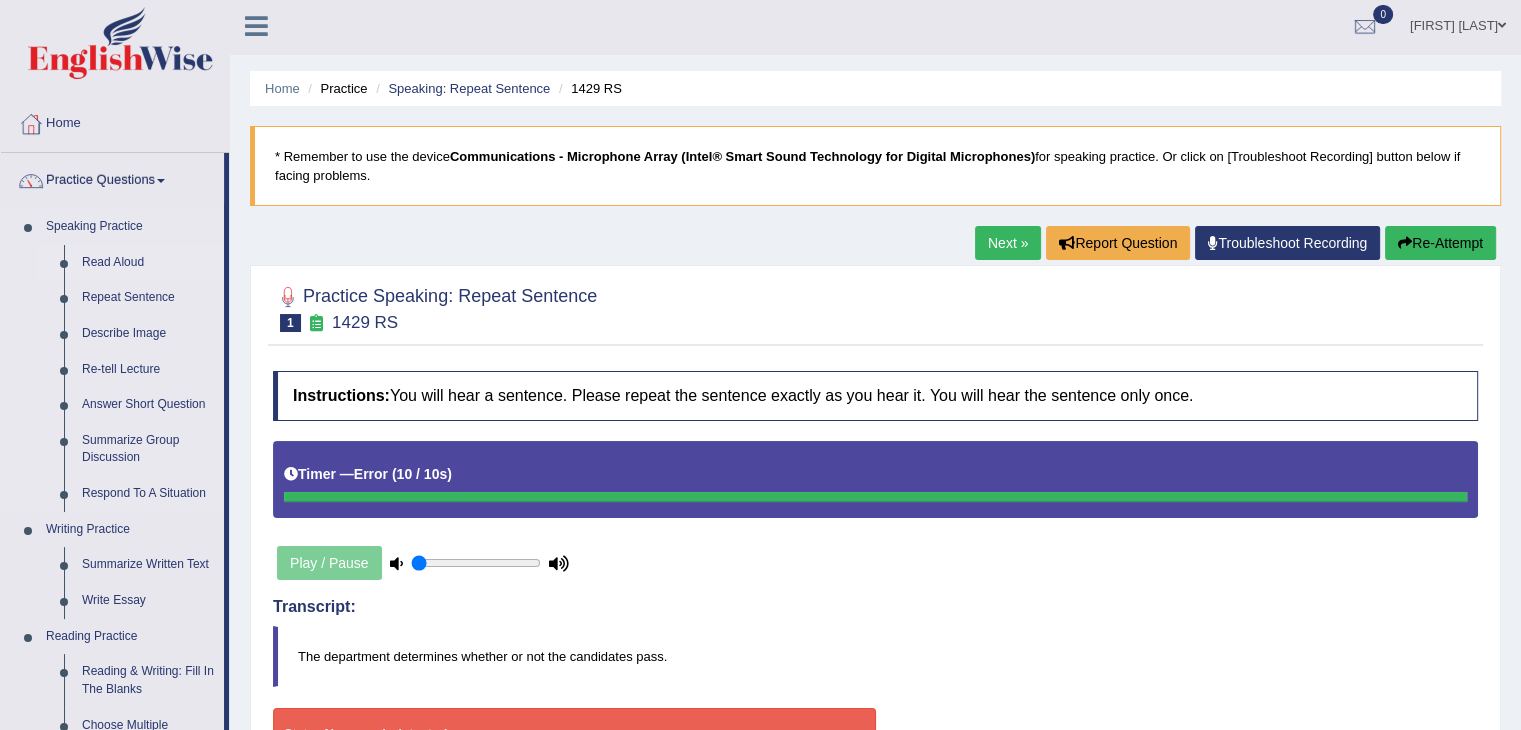 click on "Read Aloud" at bounding box center [148, 263] 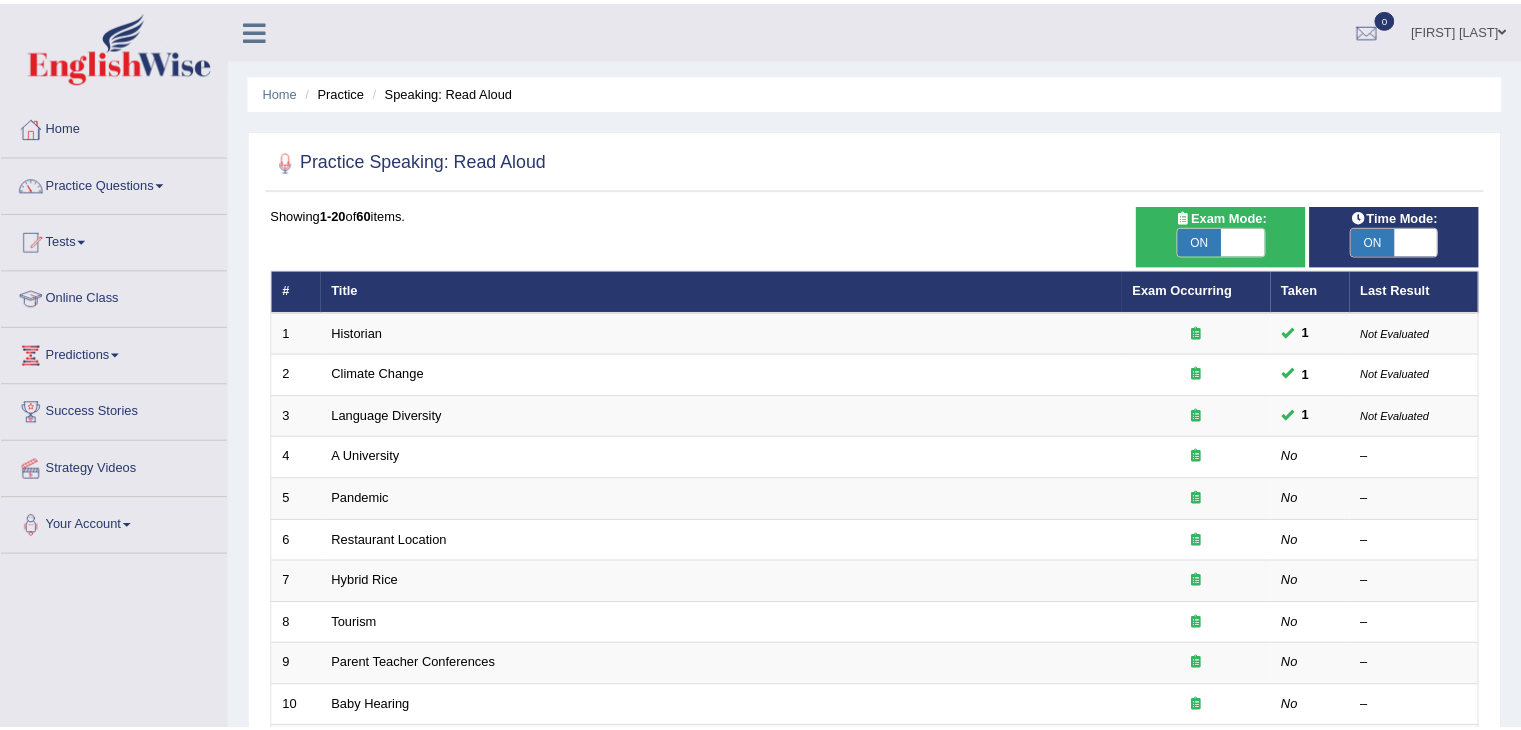scroll, scrollTop: 0, scrollLeft: 0, axis: both 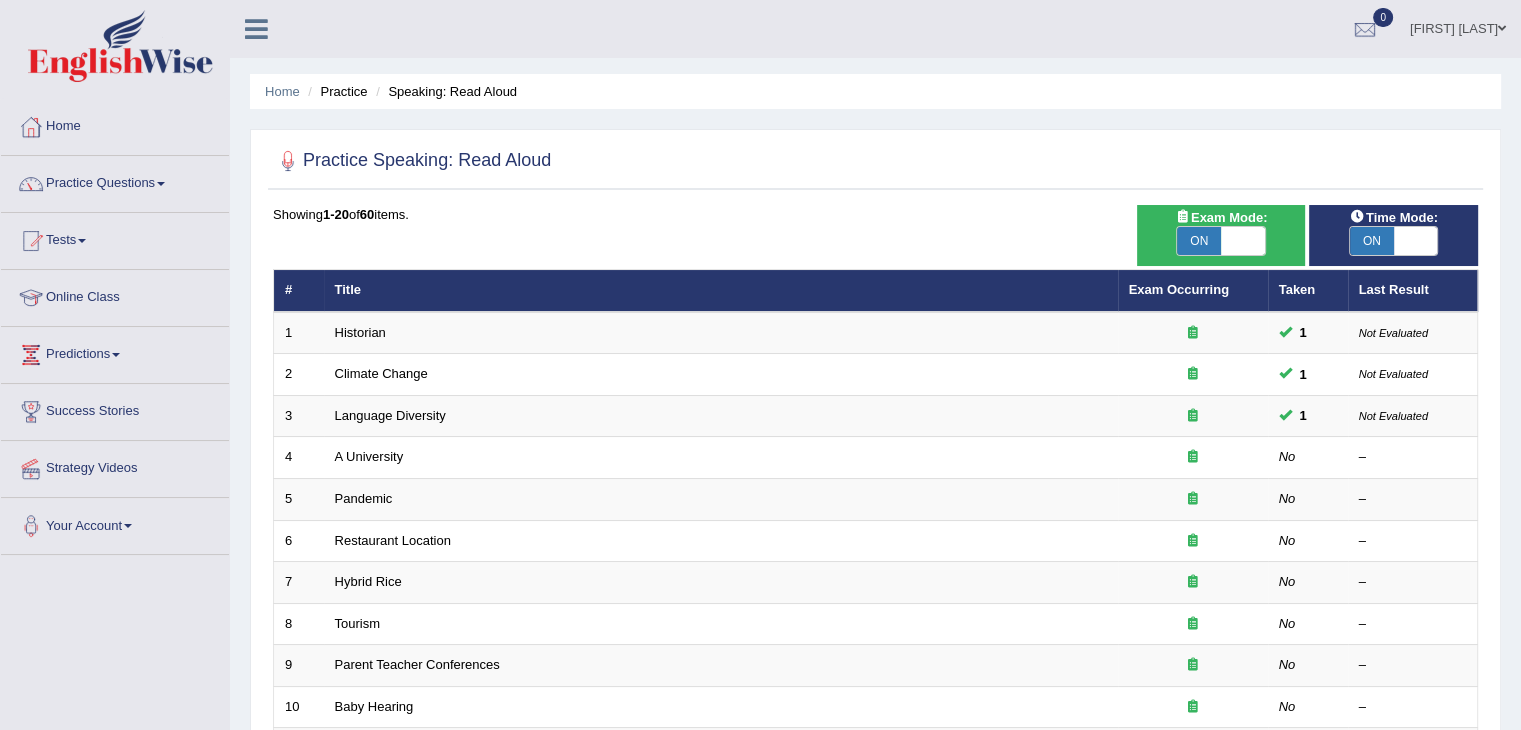 click on "Tests" at bounding box center [115, 238] 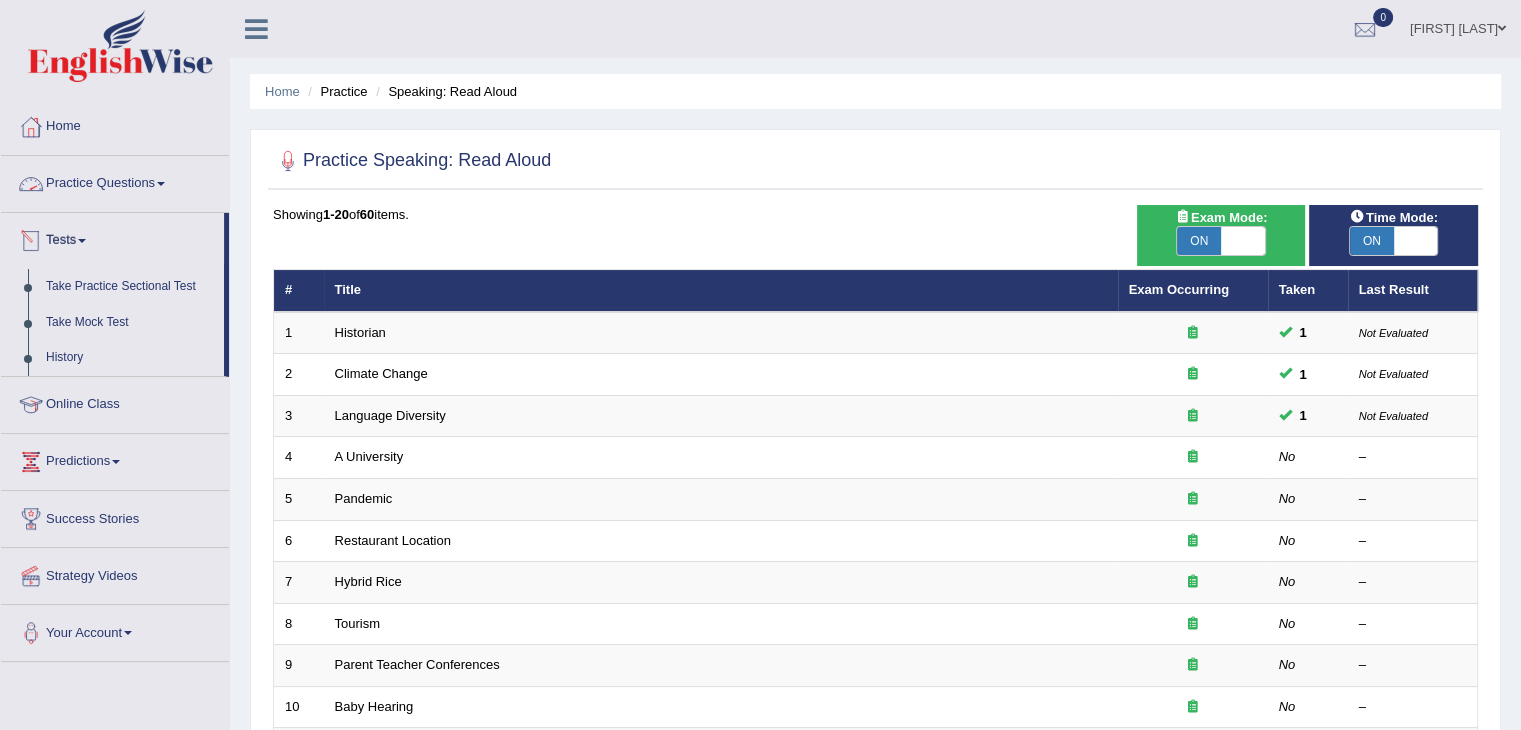click on "Practice Questions" at bounding box center [115, 181] 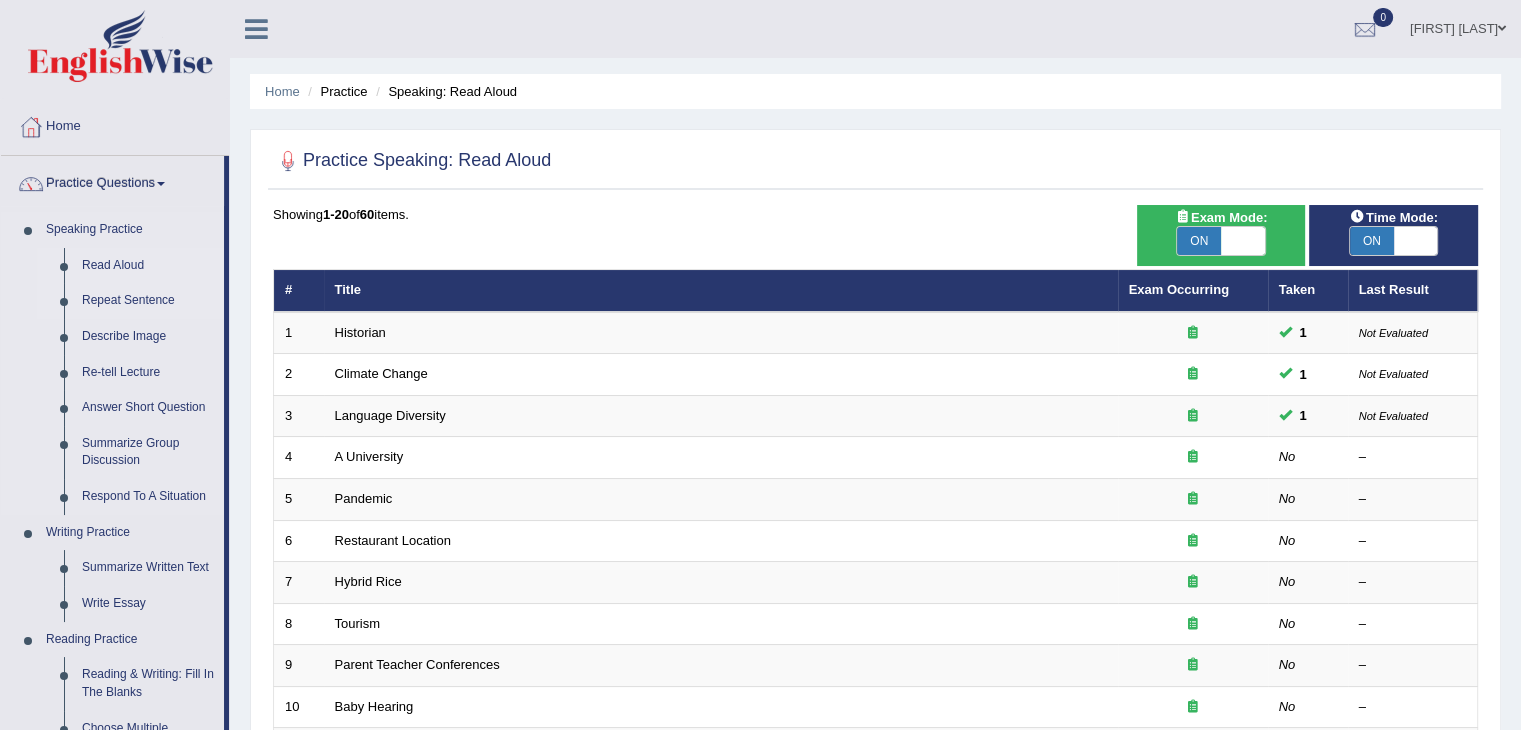 click on "Repeat Sentence" at bounding box center [148, 301] 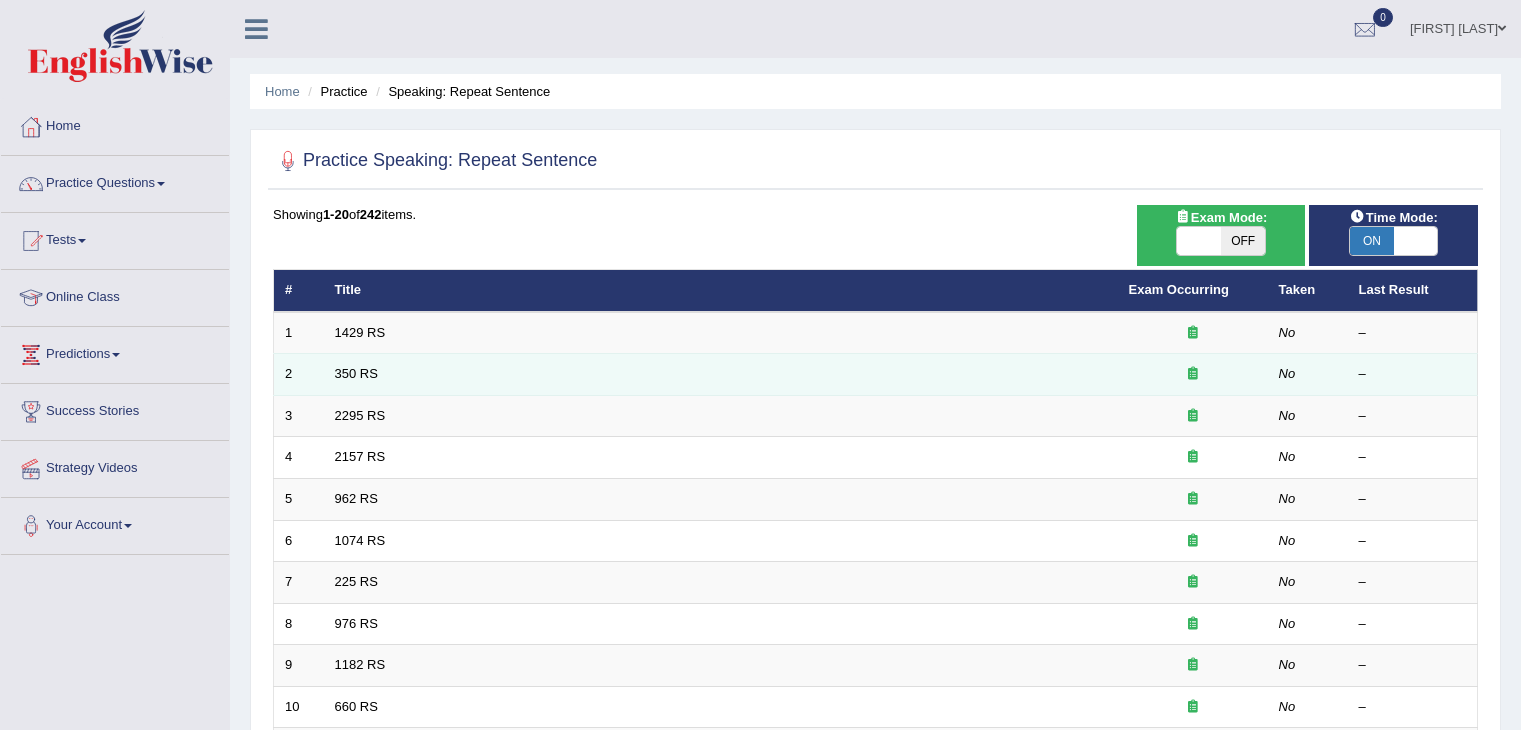 scroll, scrollTop: 0, scrollLeft: 0, axis: both 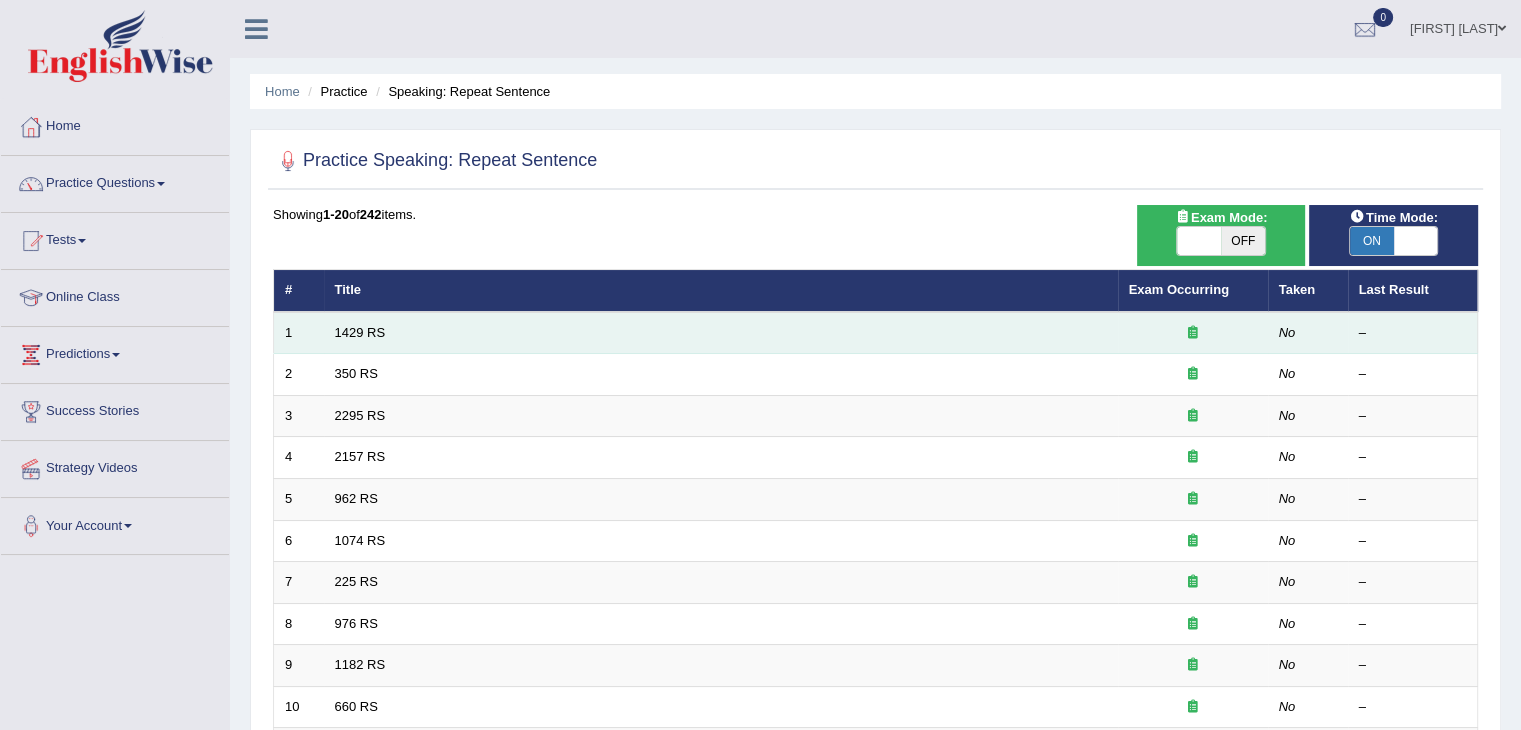 click on "1429 RS" at bounding box center [721, 333] 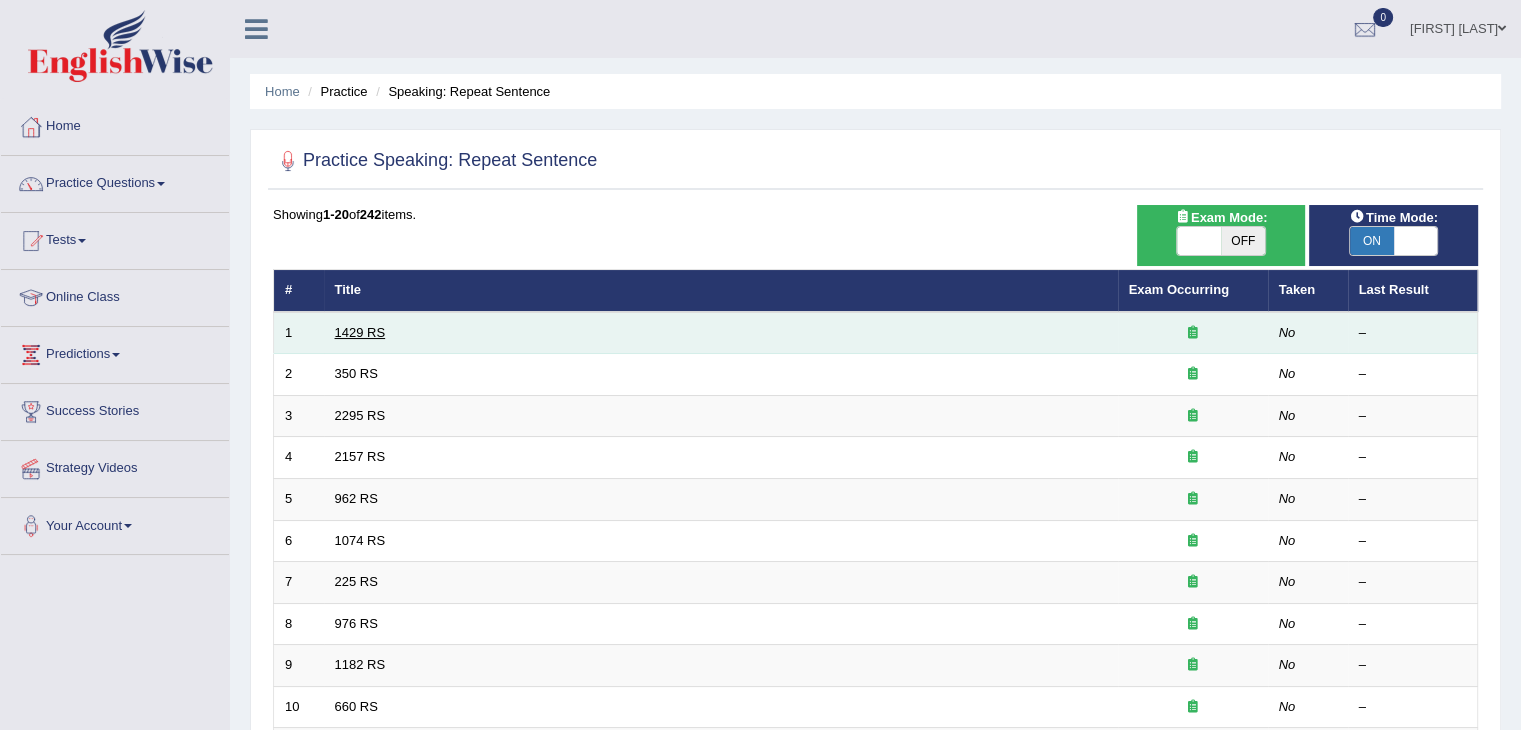 click on "1429 RS" at bounding box center (360, 332) 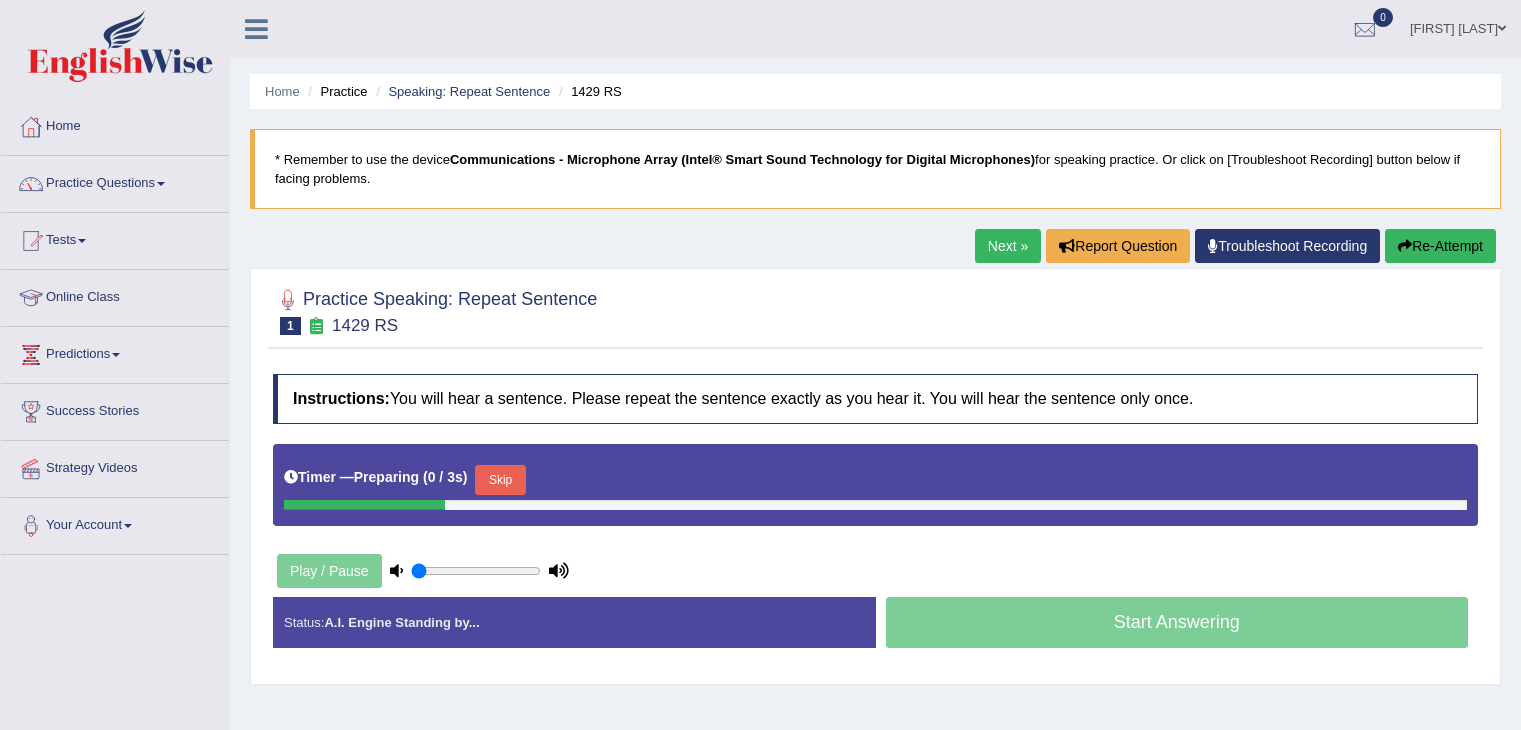 scroll, scrollTop: 0, scrollLeft: 0, axis: both 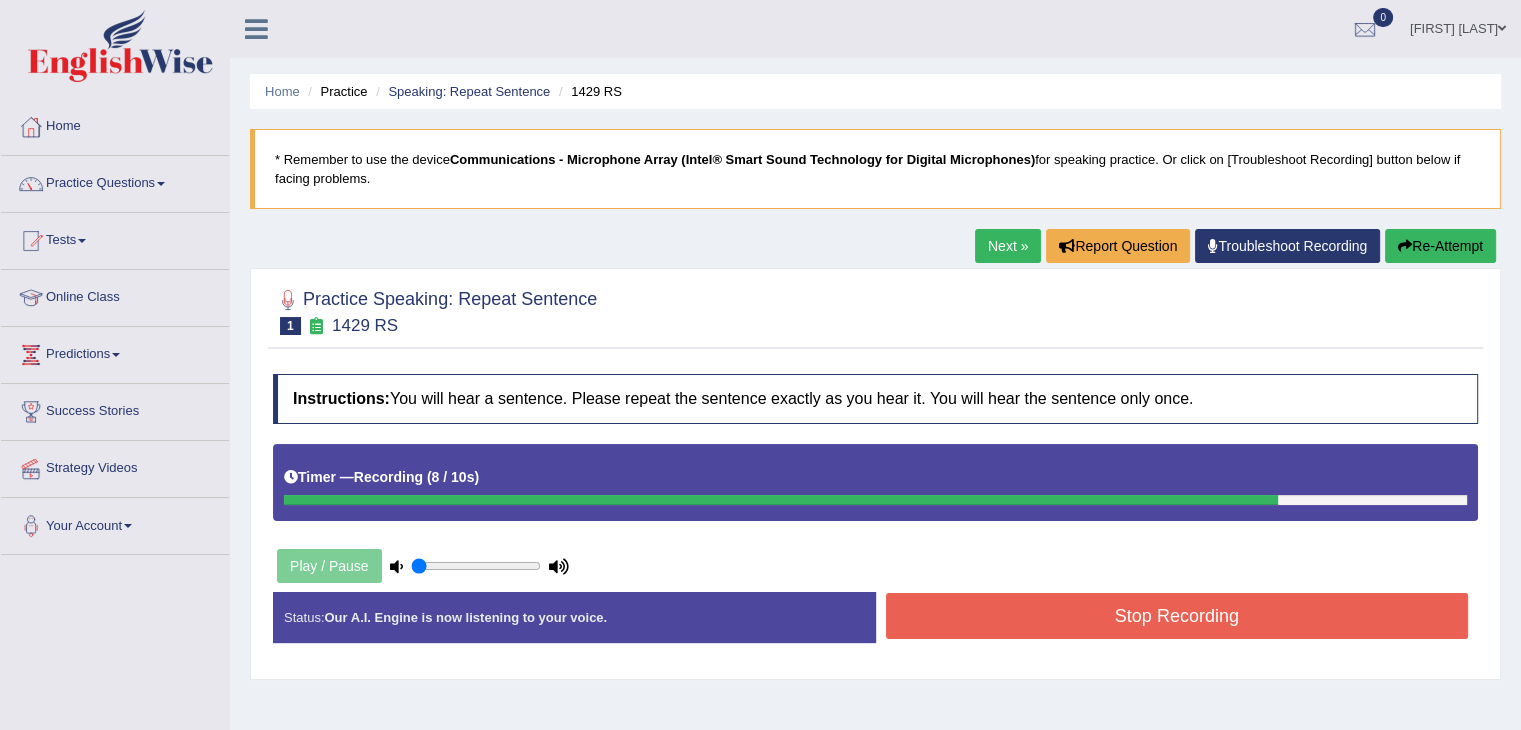 click on "Stop Recording" at bounding box center (1177, 616) 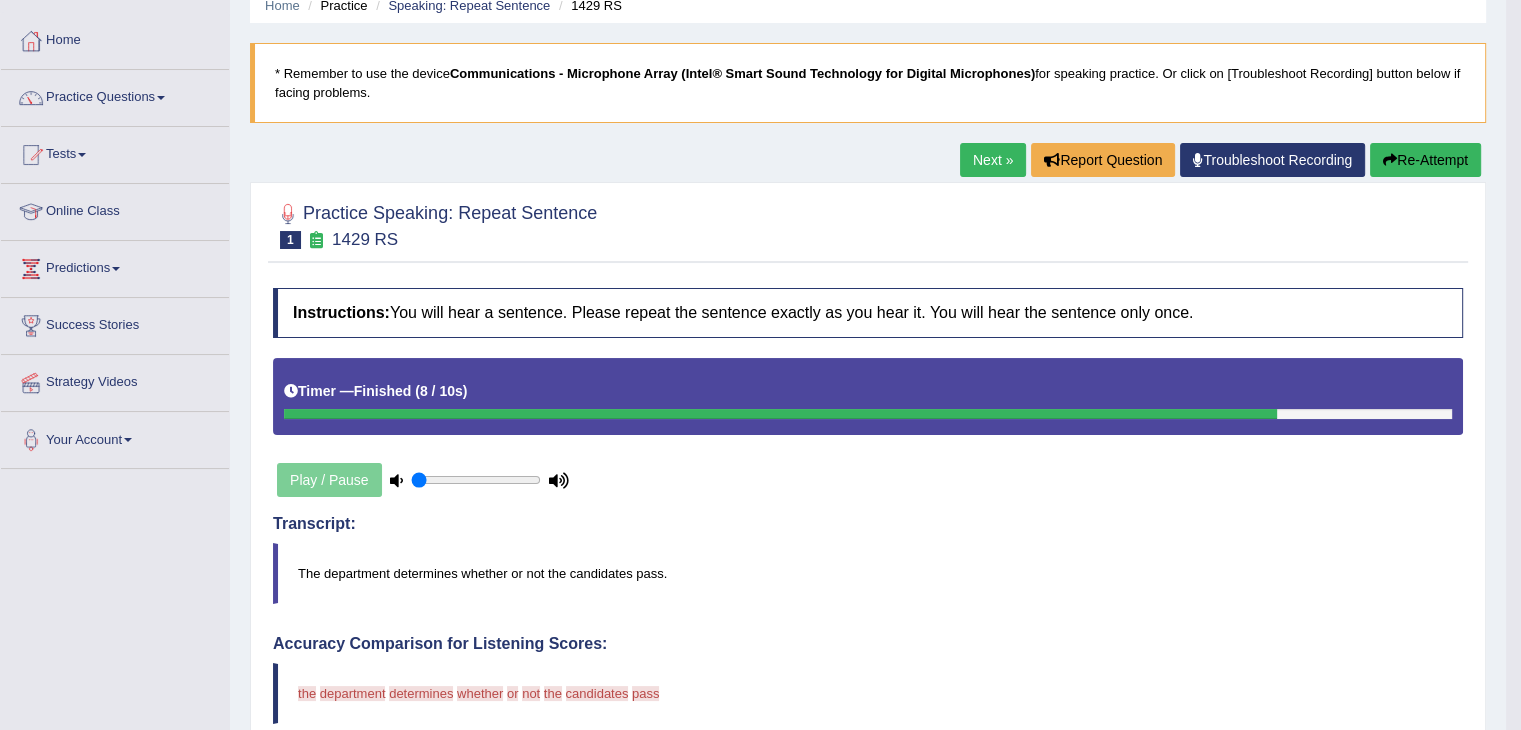 scroll, scrollTop: 84, scrollLeft: 0, axis: vertical 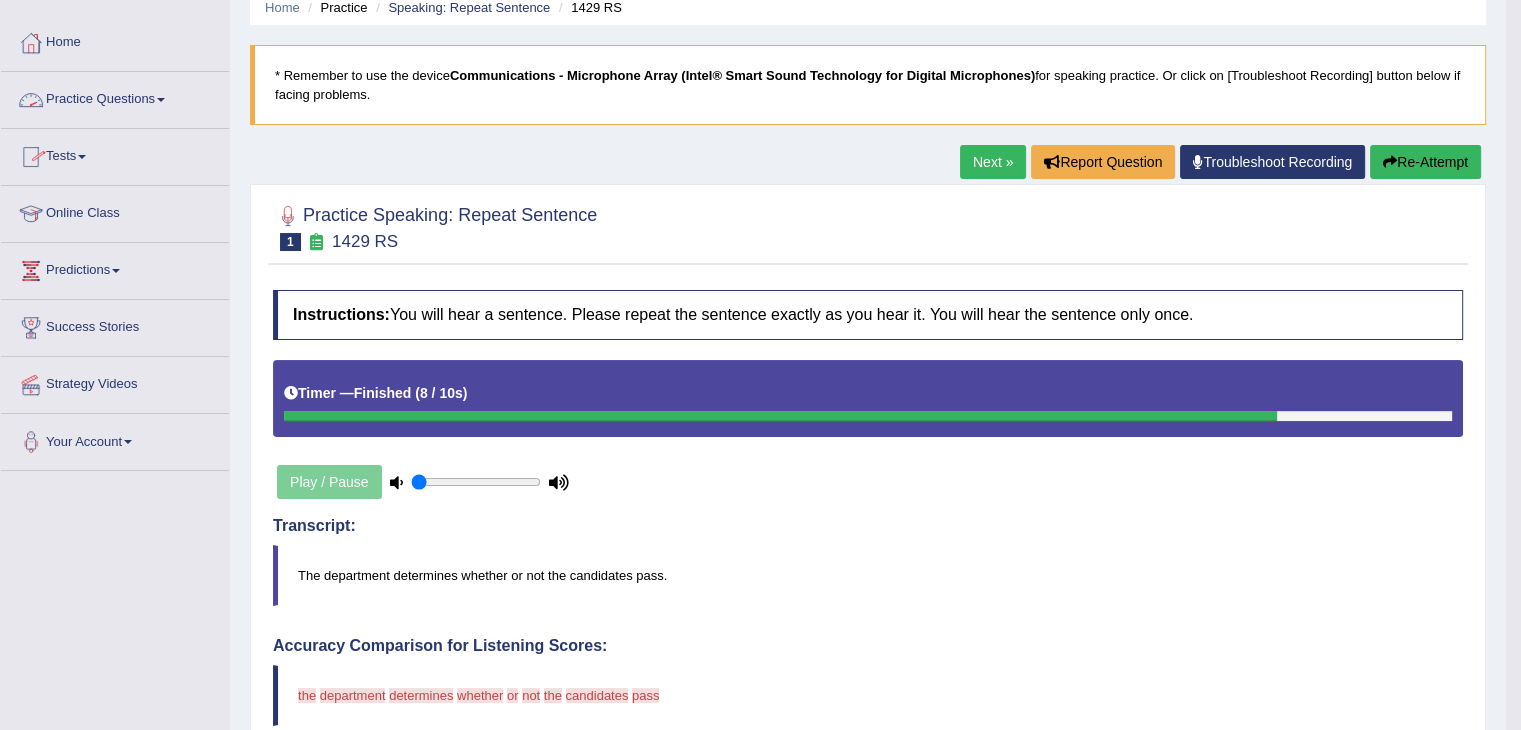 click on "Practice Questions" at bounding box center [115, 97] 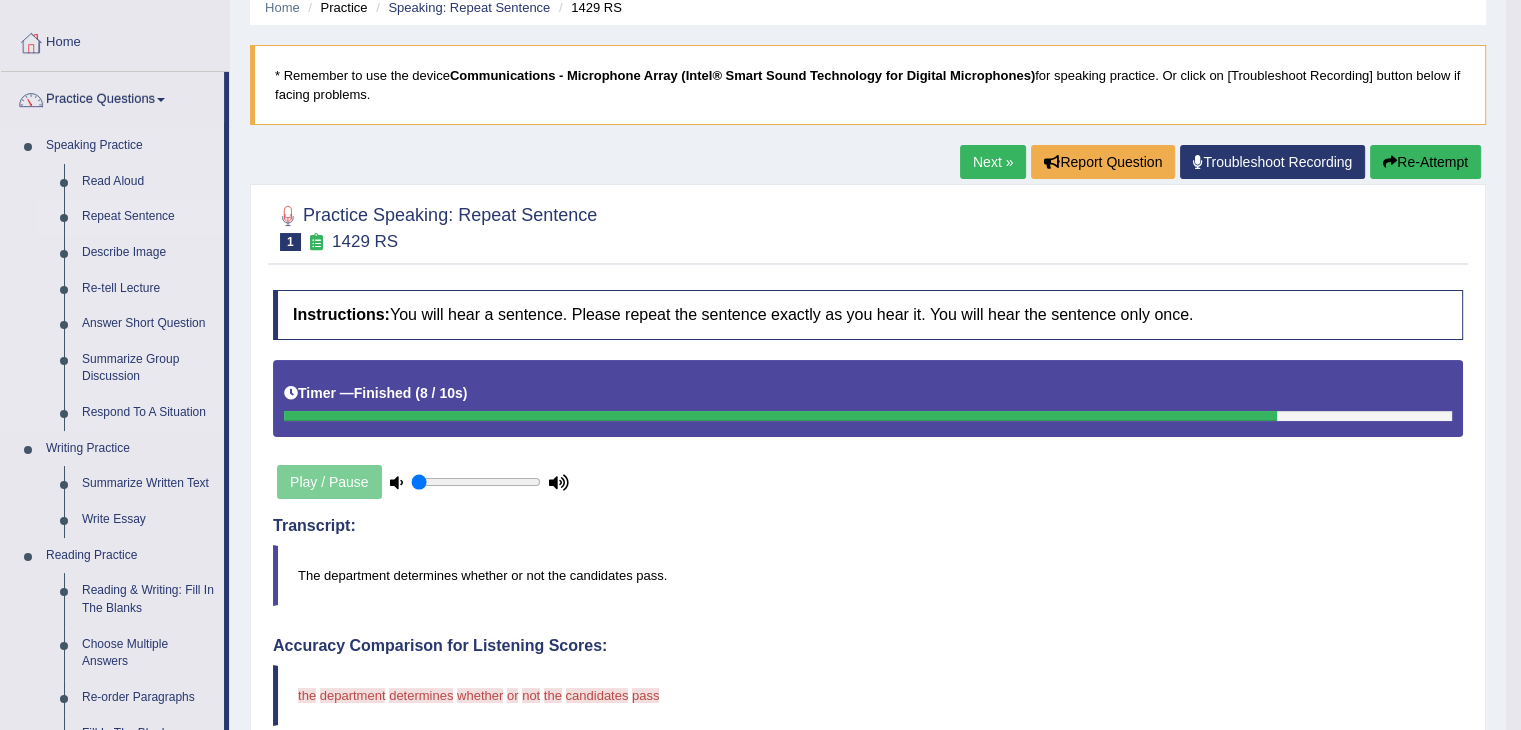 click on "Repeat Sentence" at bounding box center [148, 217] 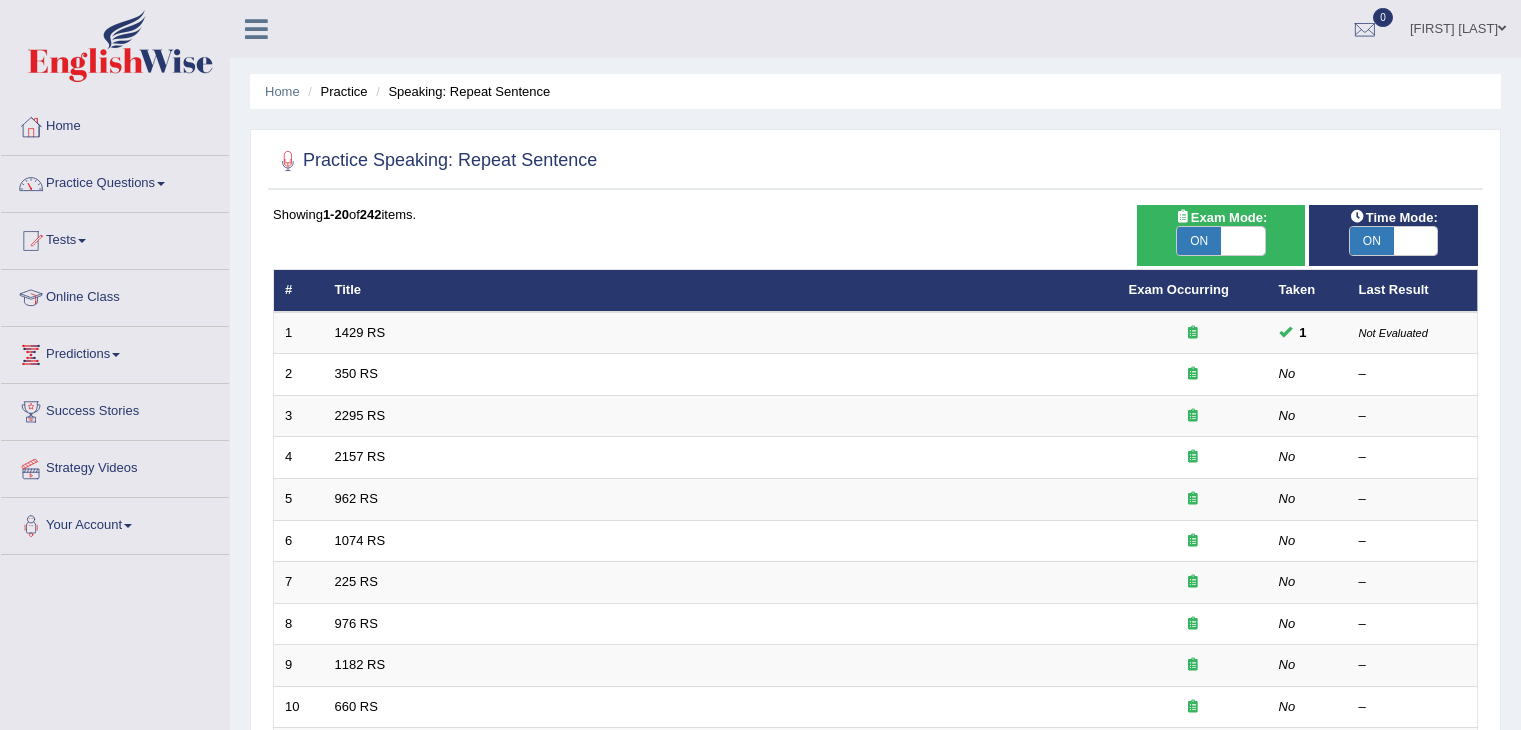scroll, scrollTop: 0, scrollLeft: 0, axis: both 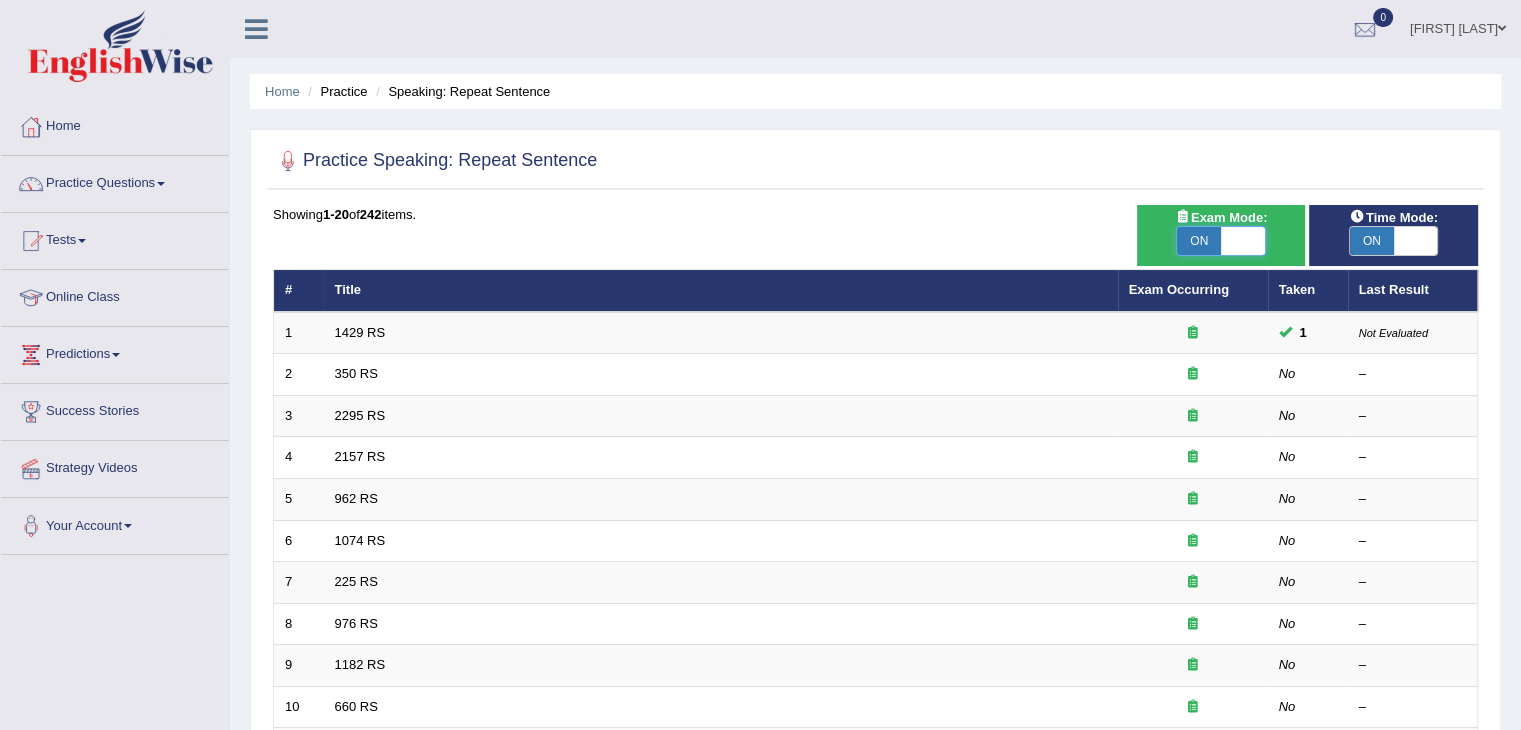 click at bounding box center [1243, 241] 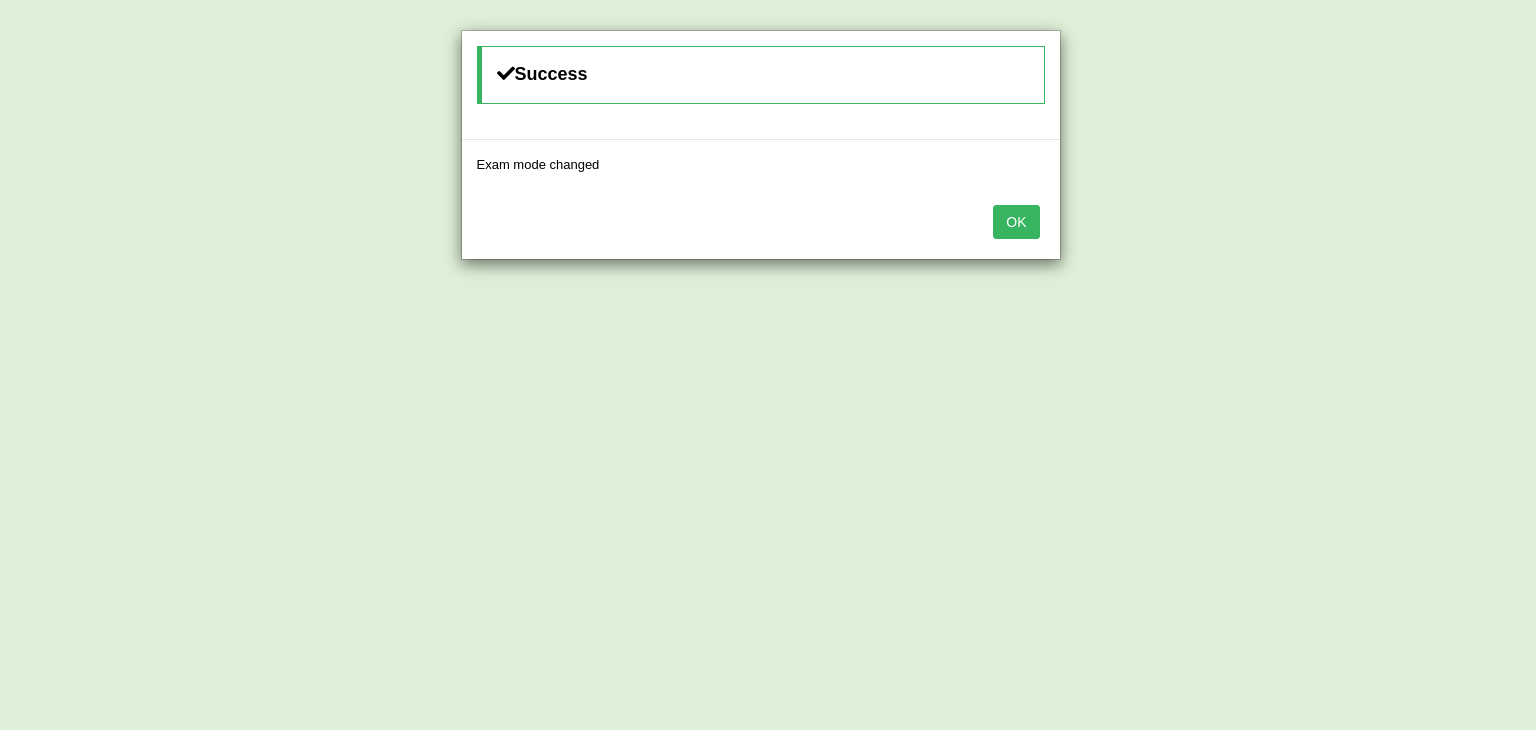 click on "OK" at bounding box center (1016, 222) 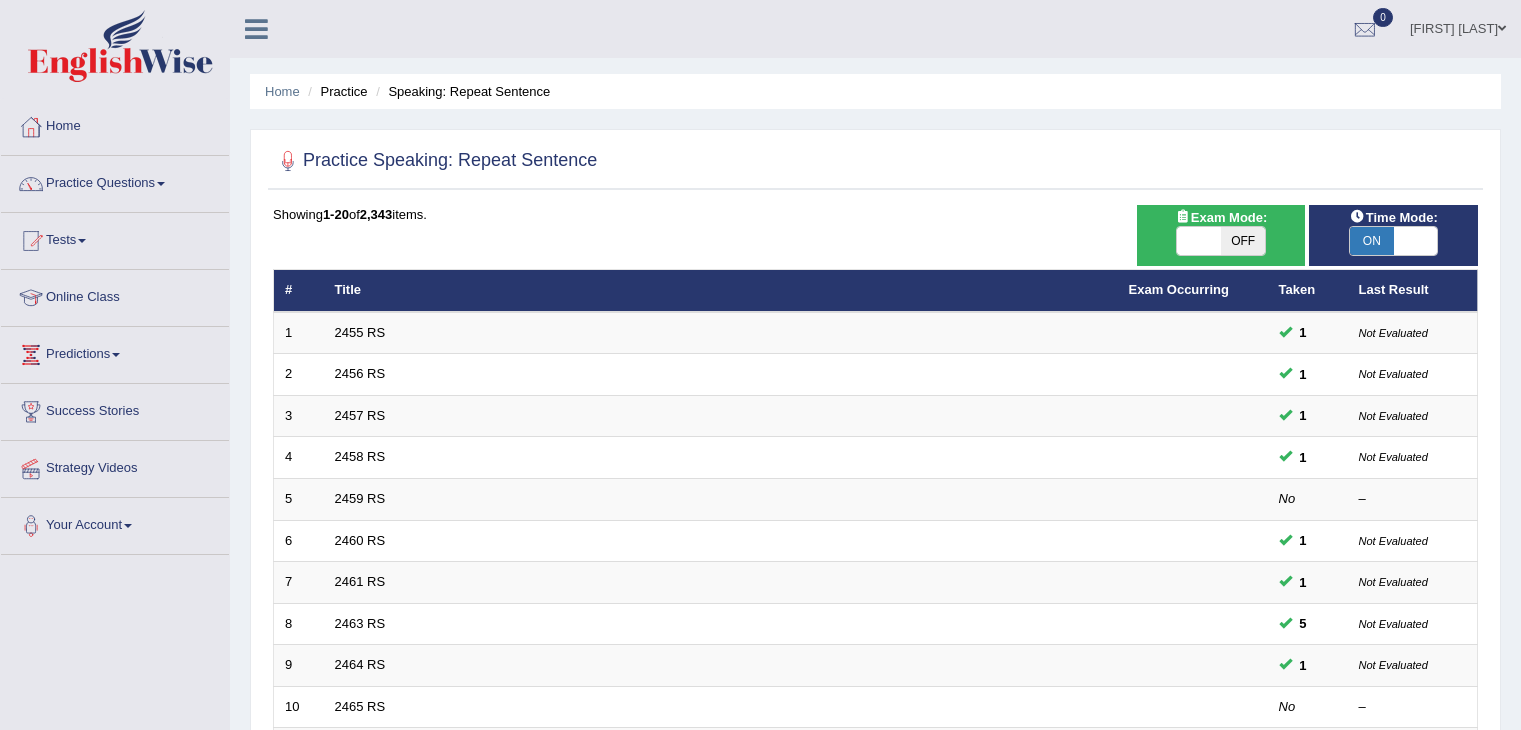 scroll, scrollTop: 0, scrollLeft: 0, axis: both 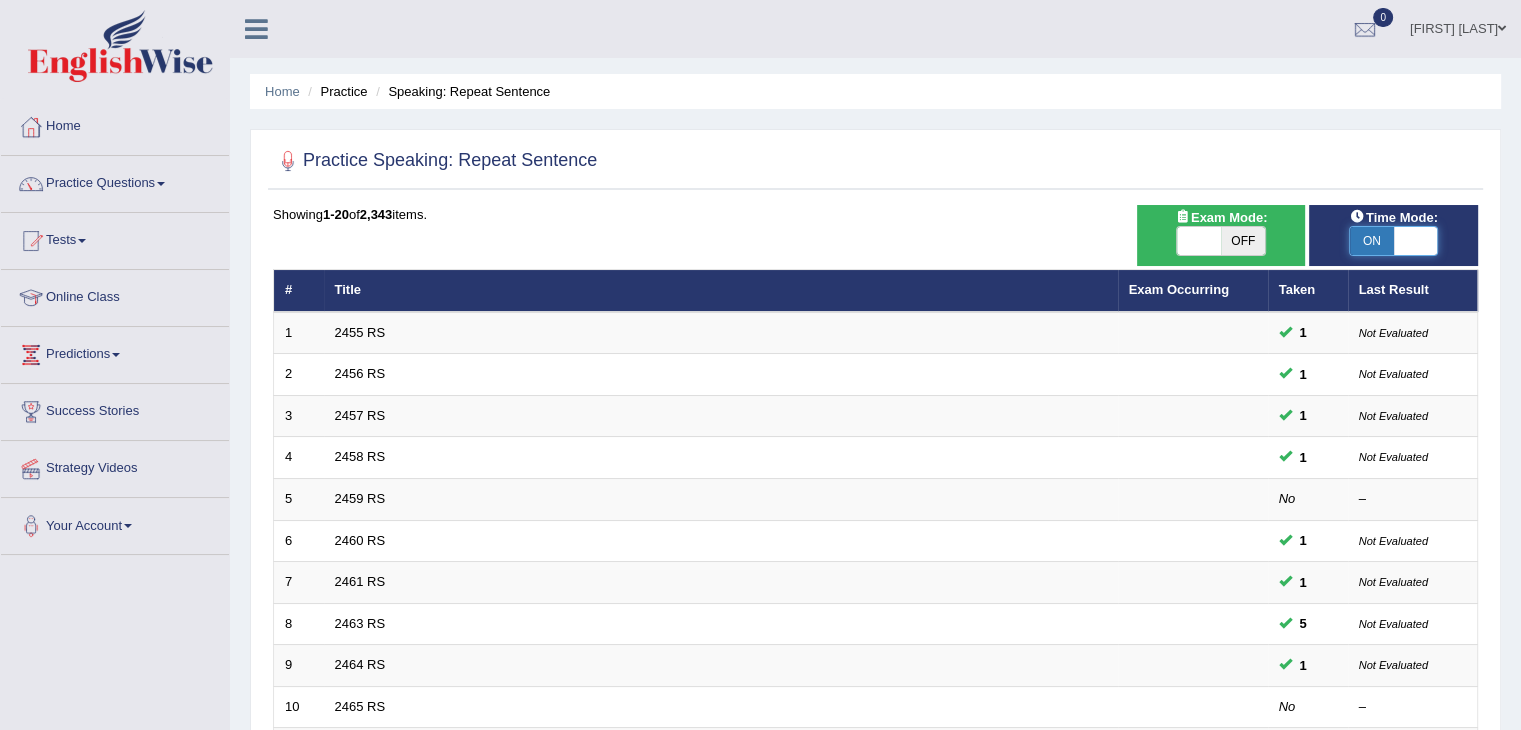 click at bounding box center [1416, 241] 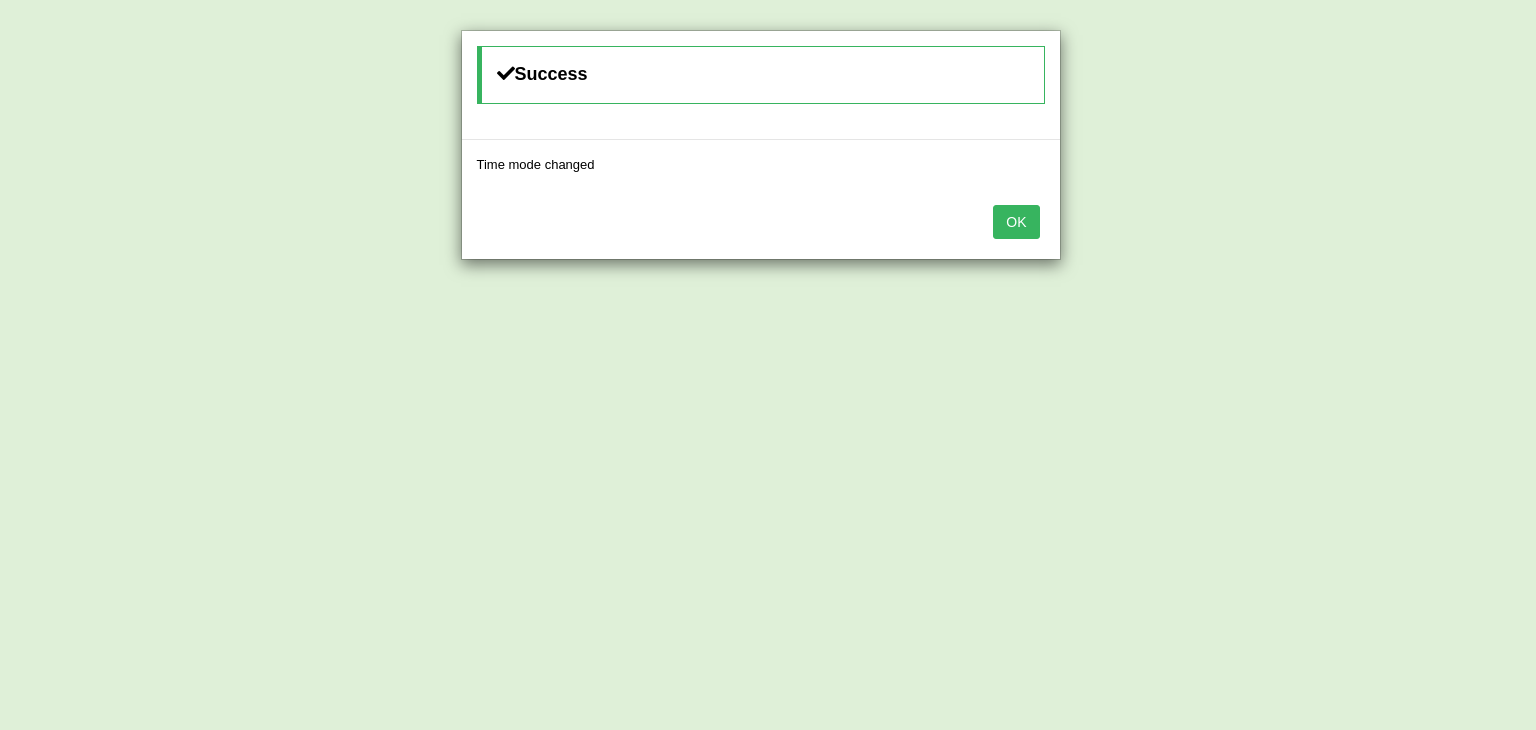 click on "OK" at bounding box center (1016, 222) 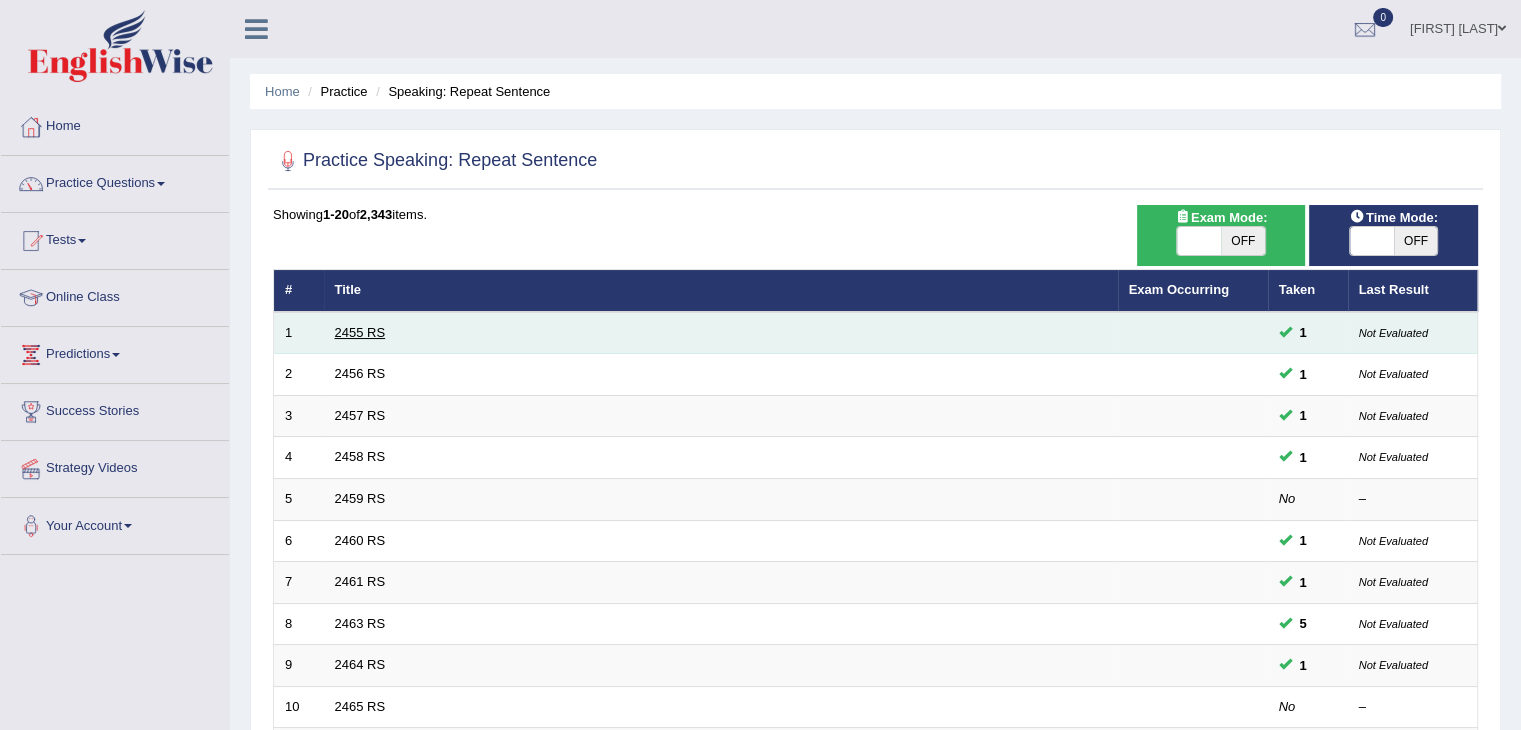click on "2455 RS" at bounding box center [360, 332] 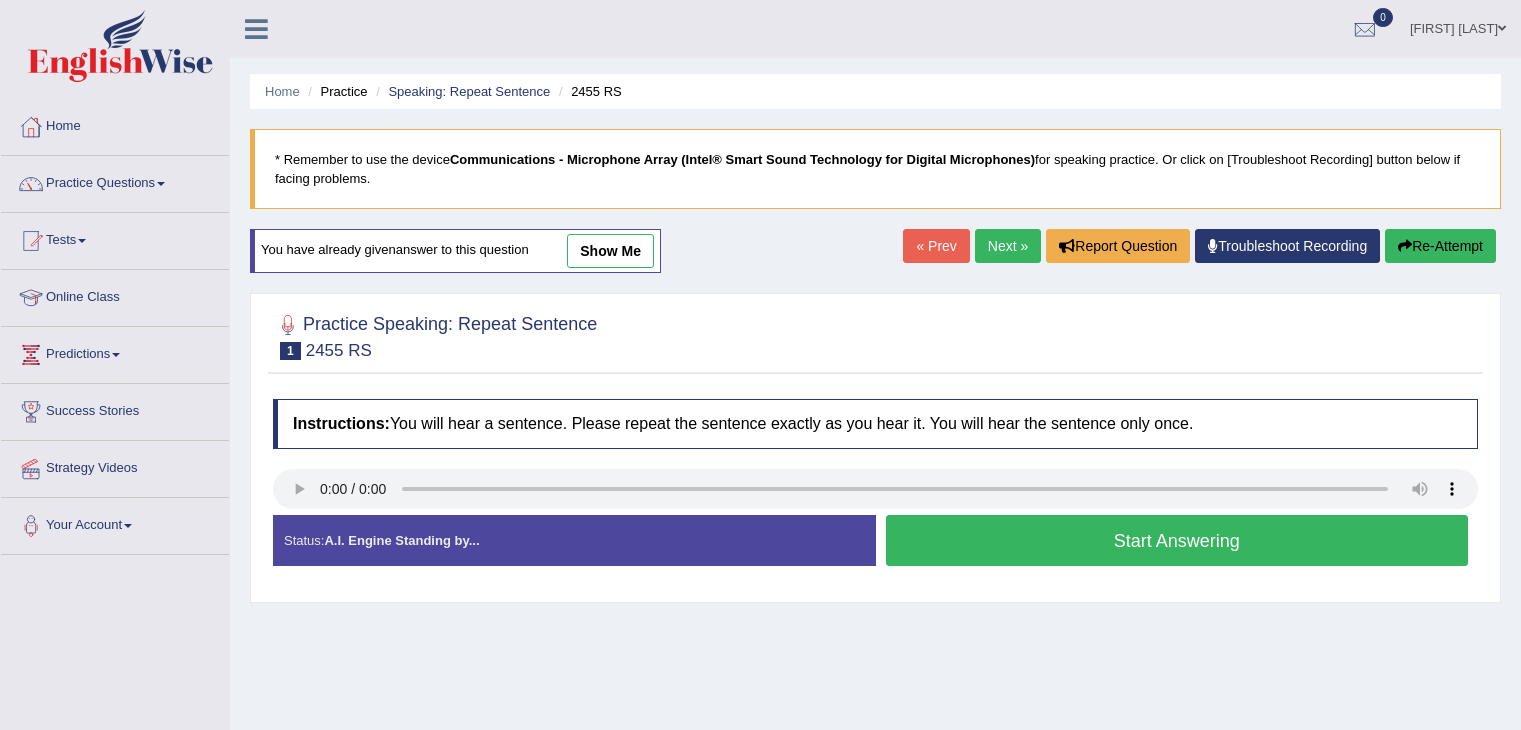 scroll, scrollTop: 0, scrollLeft: 0, axis: both 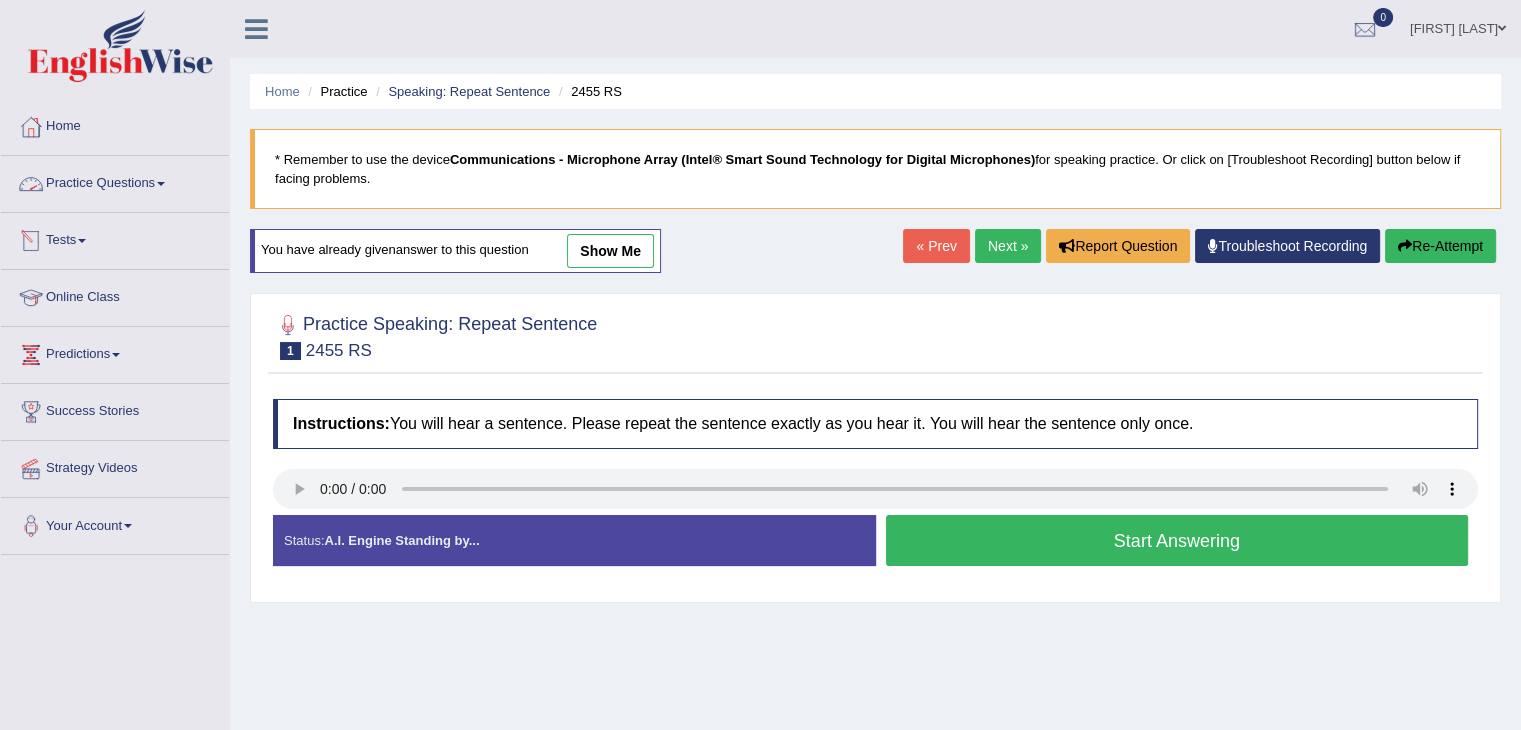 click on "Practice Questions" at bounding box center [115, 181] 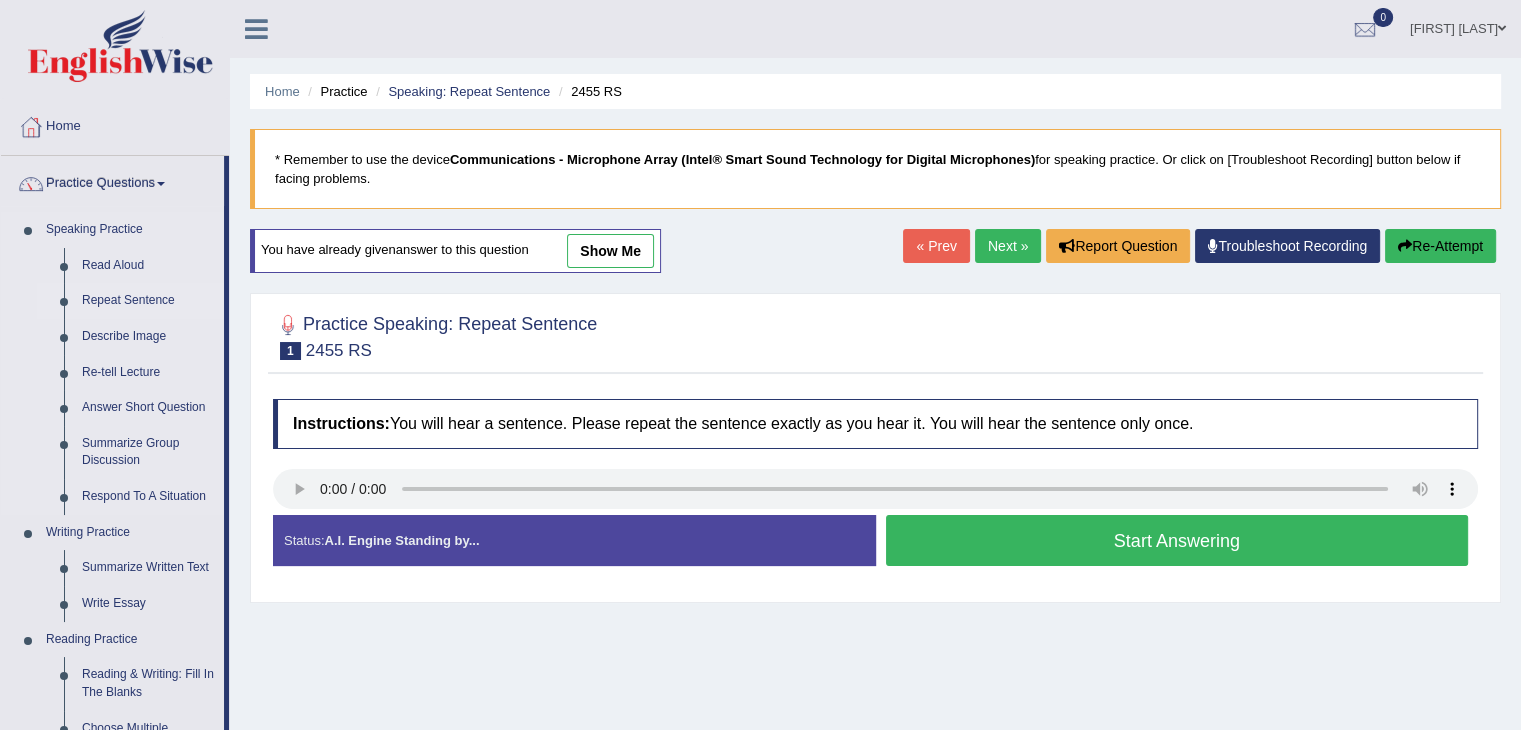 click on "Repeat Sentence" at bounding box center (148, 301) 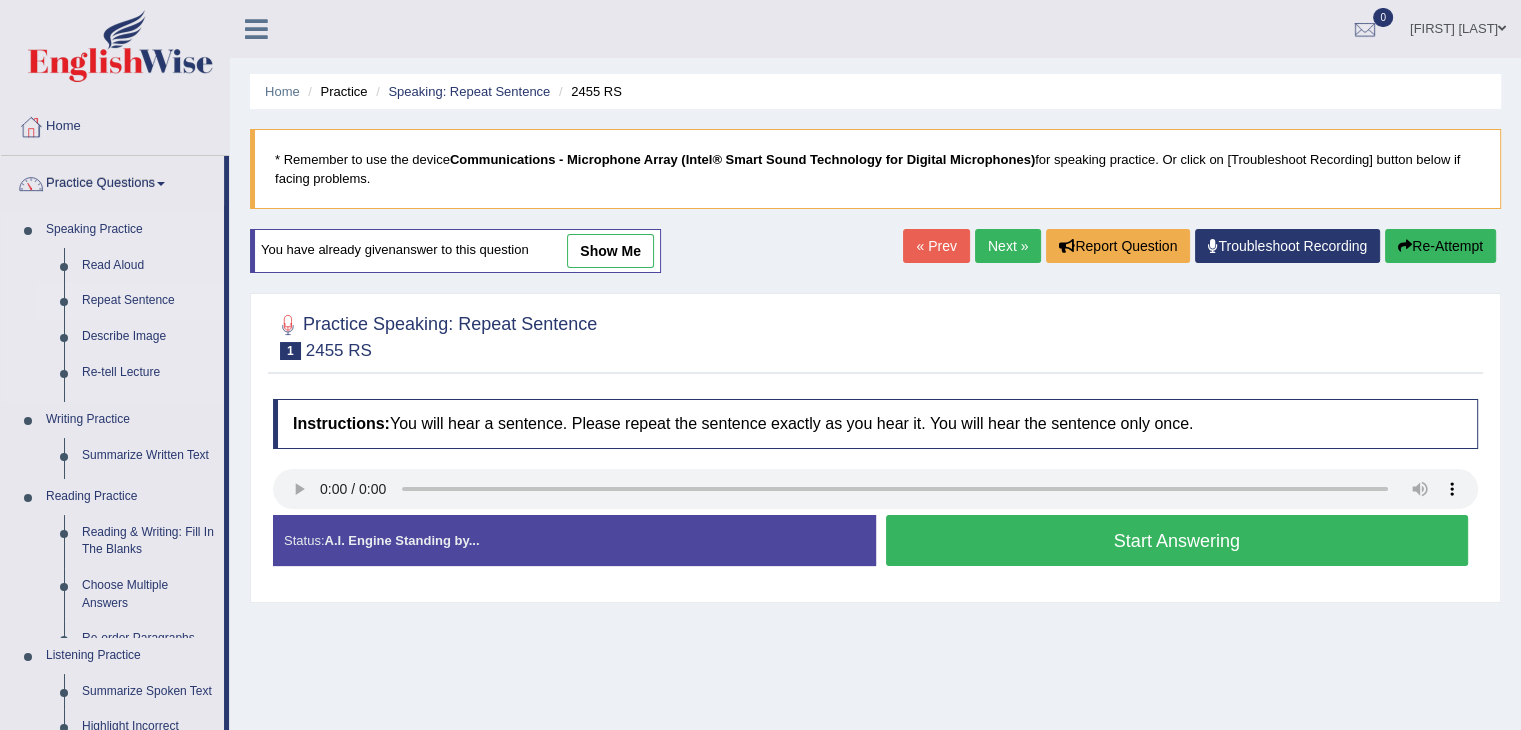 click on "Repeat Sentence" at bounding box center [148, 301] 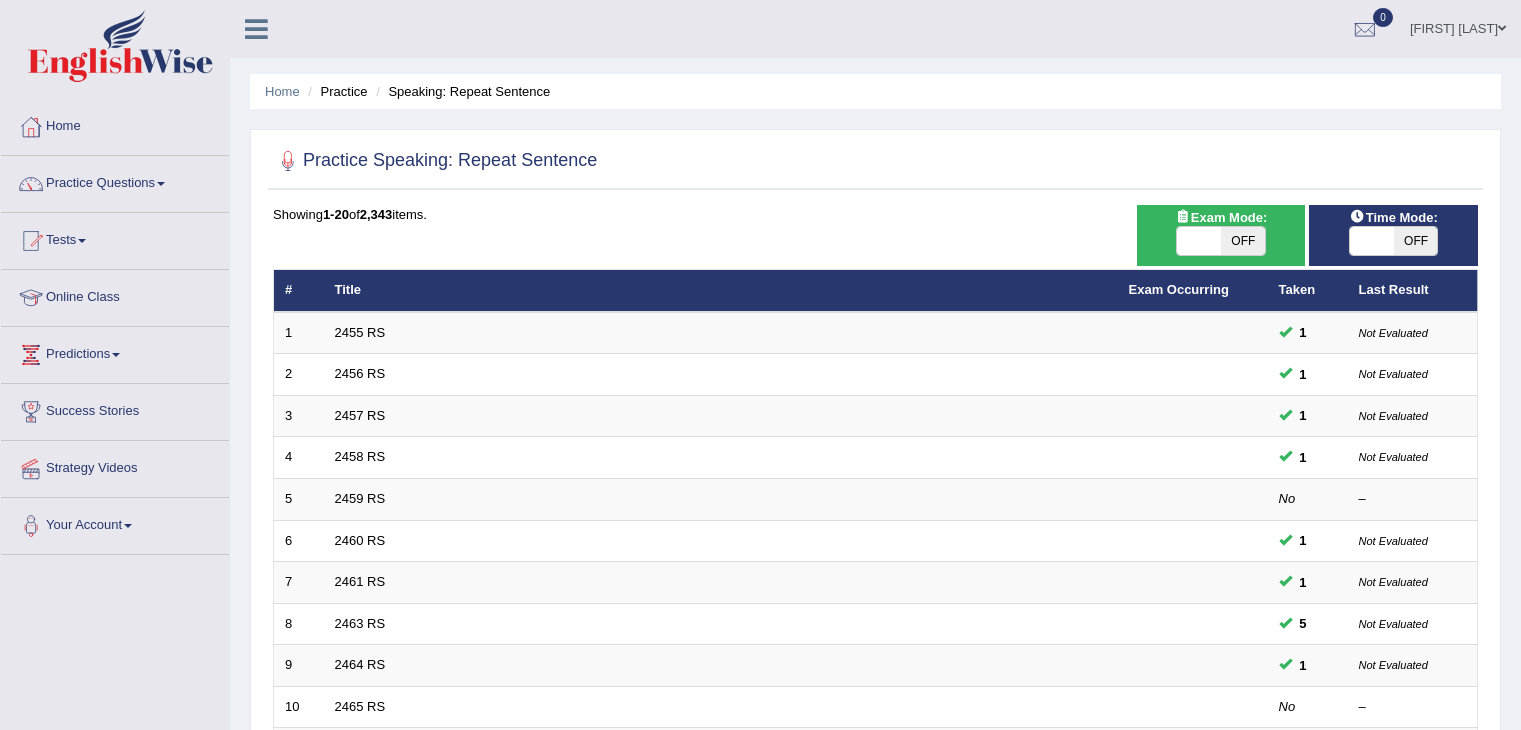 scroll, scrollTop: 0, scrollLeft: 0, axis: both 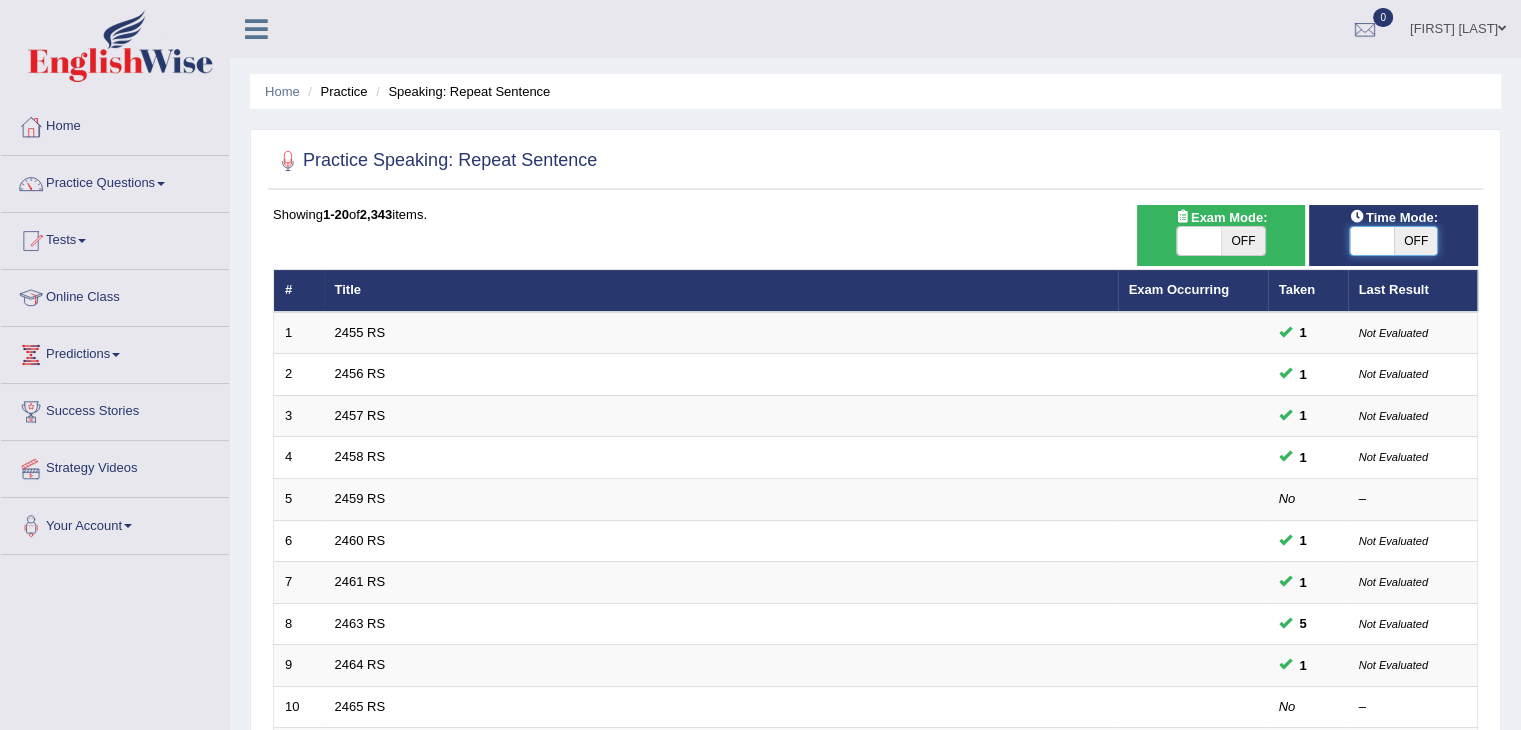 click at bounding box center [1372, 241] 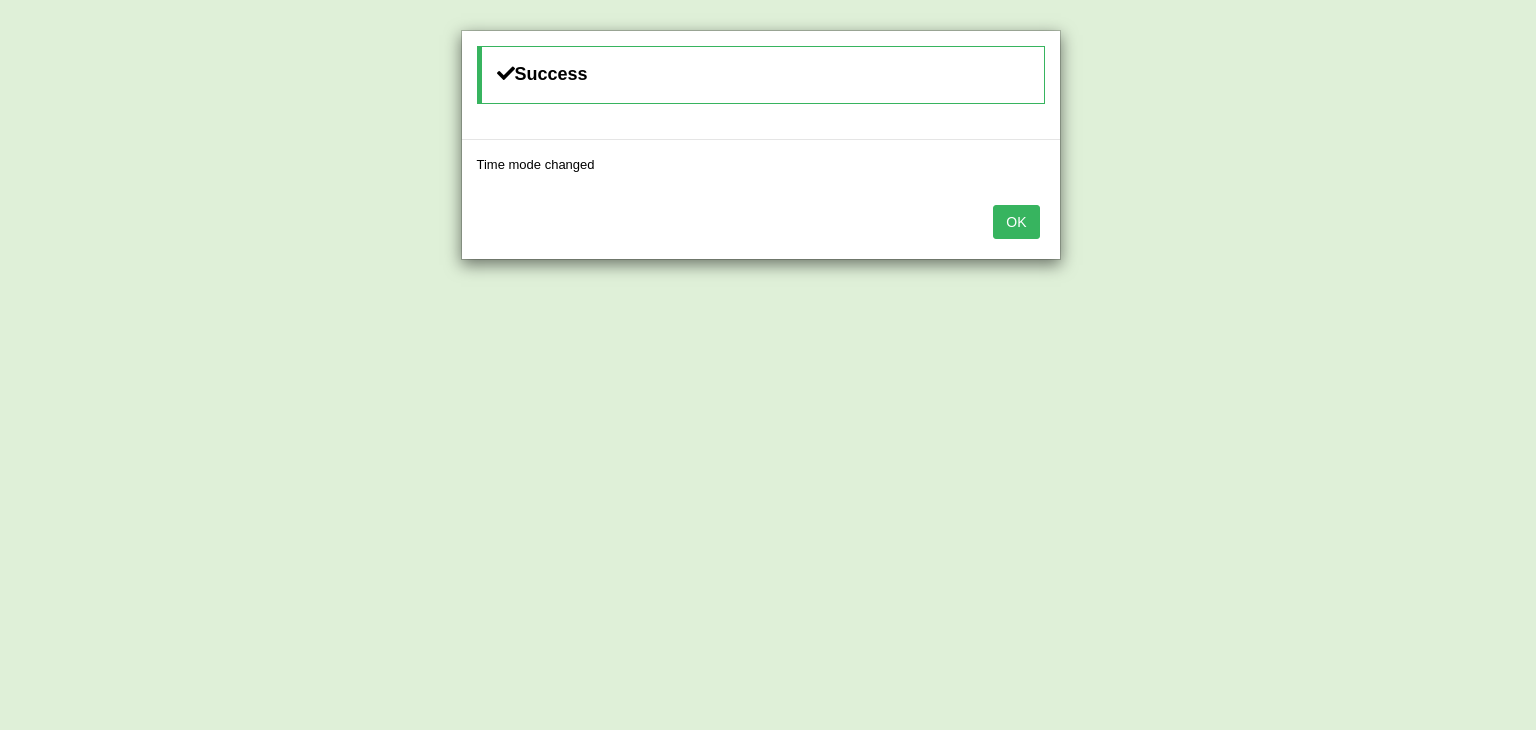click on "OK" at bounding box center [1016, 222] 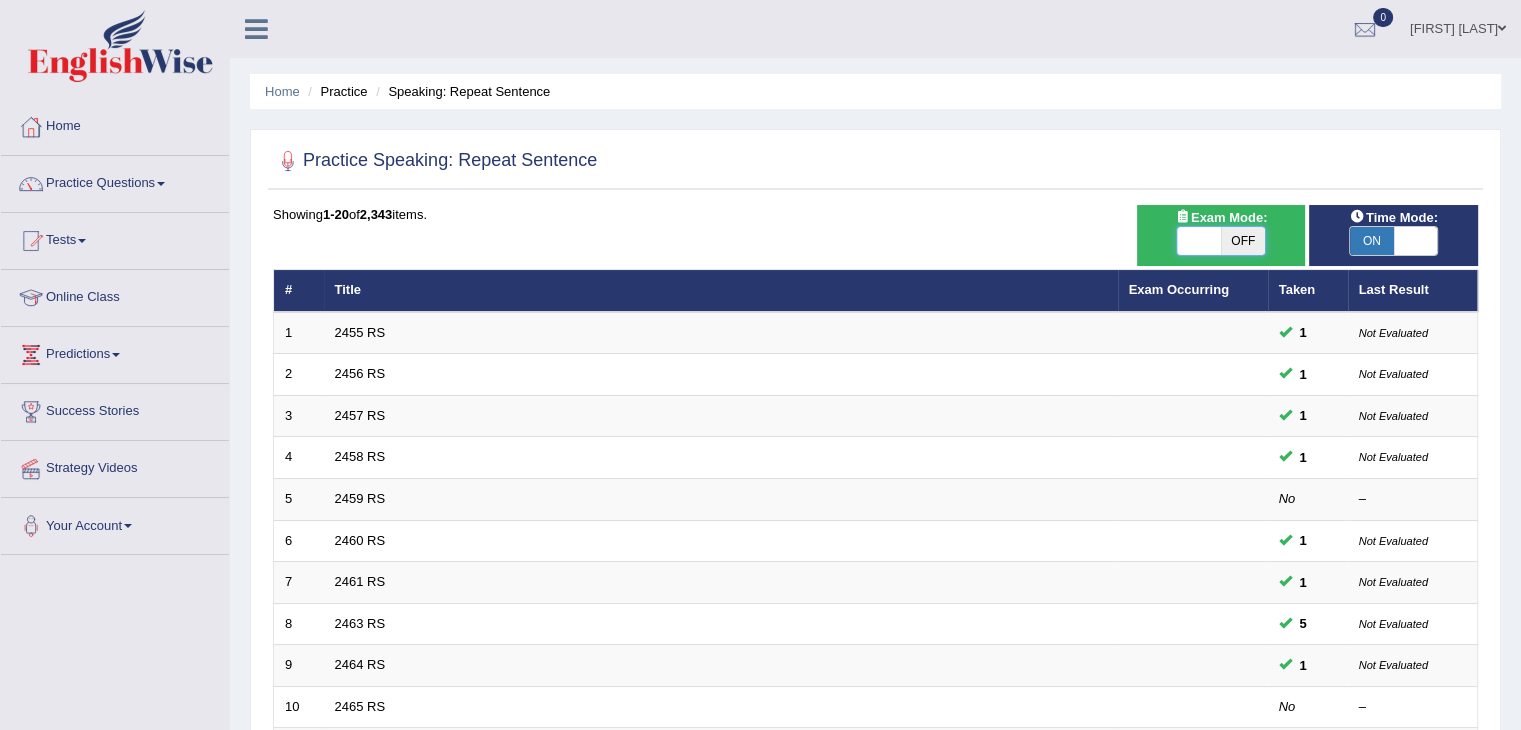 click at bounding box center [1199, 241] 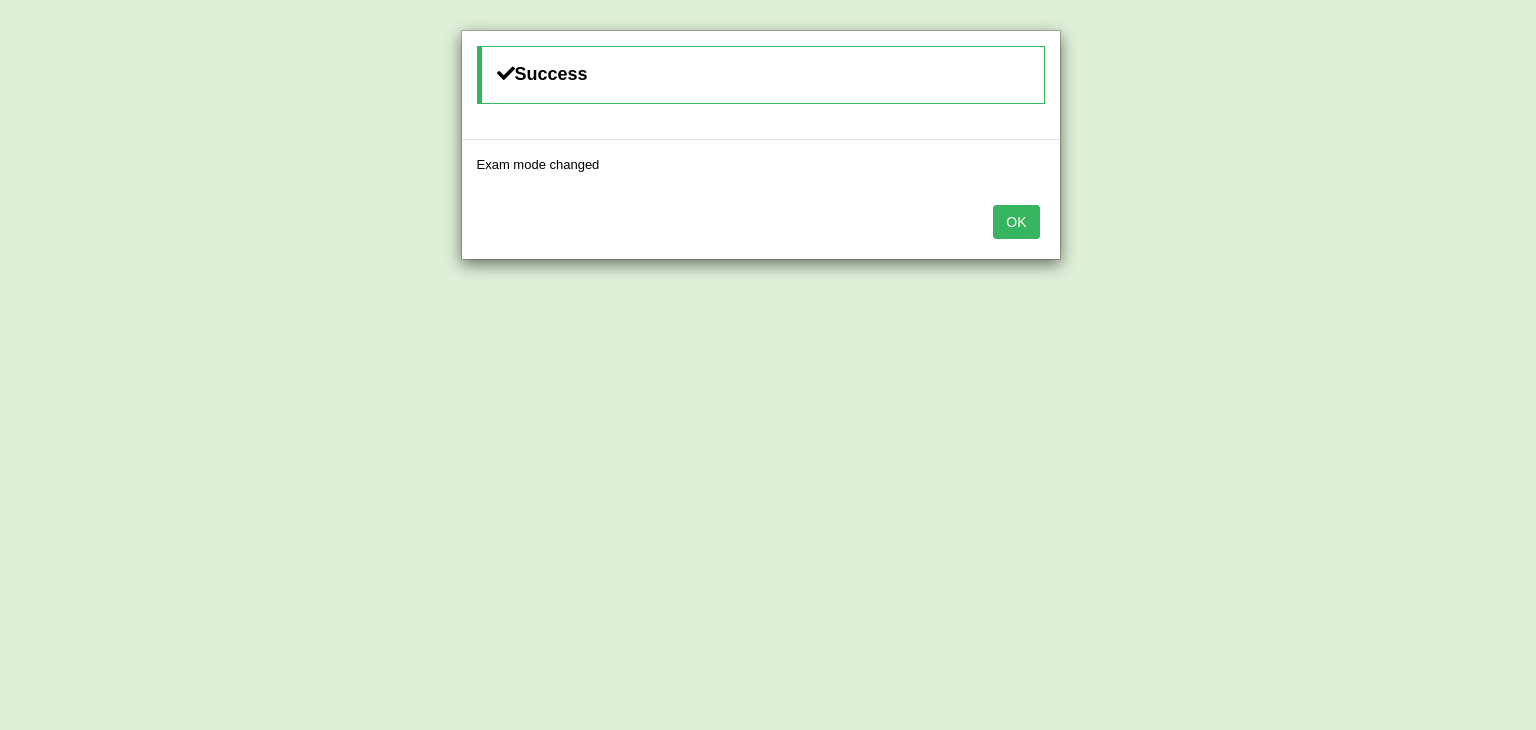 click on "OK" at bounding box center [1016, 222] 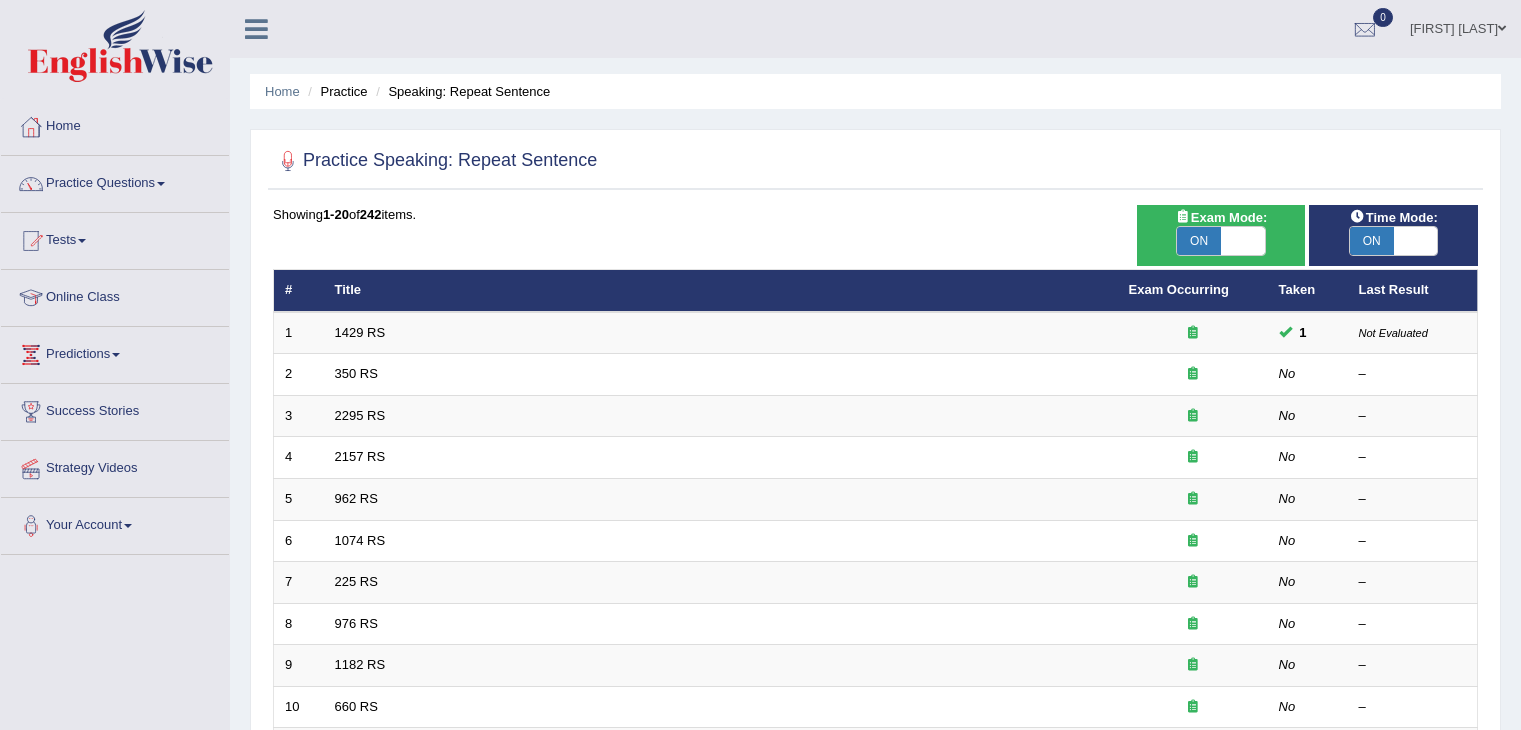 scroll, scrollTop: 0, scrollLeft: 0, axis: both 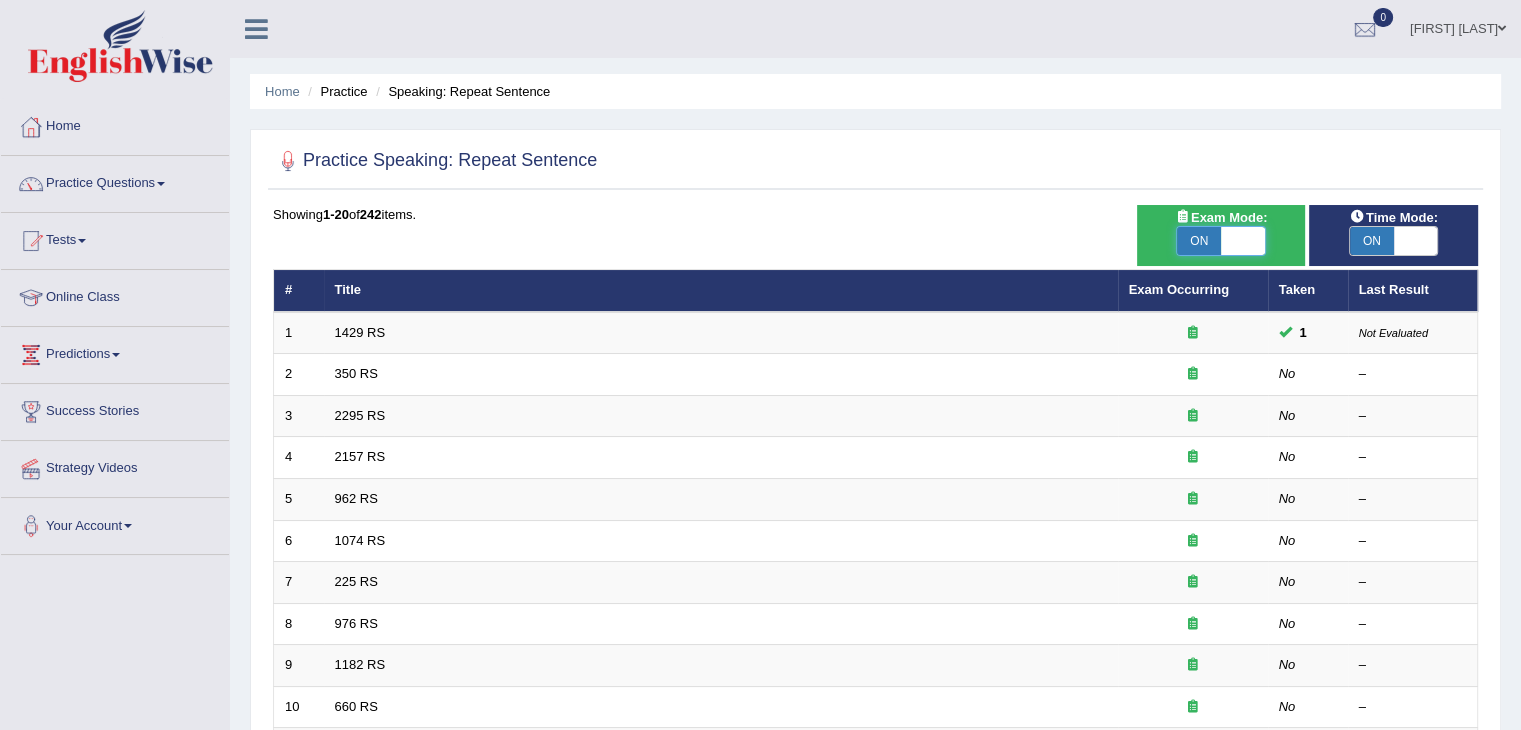 click at bounding box center [1243, 241] 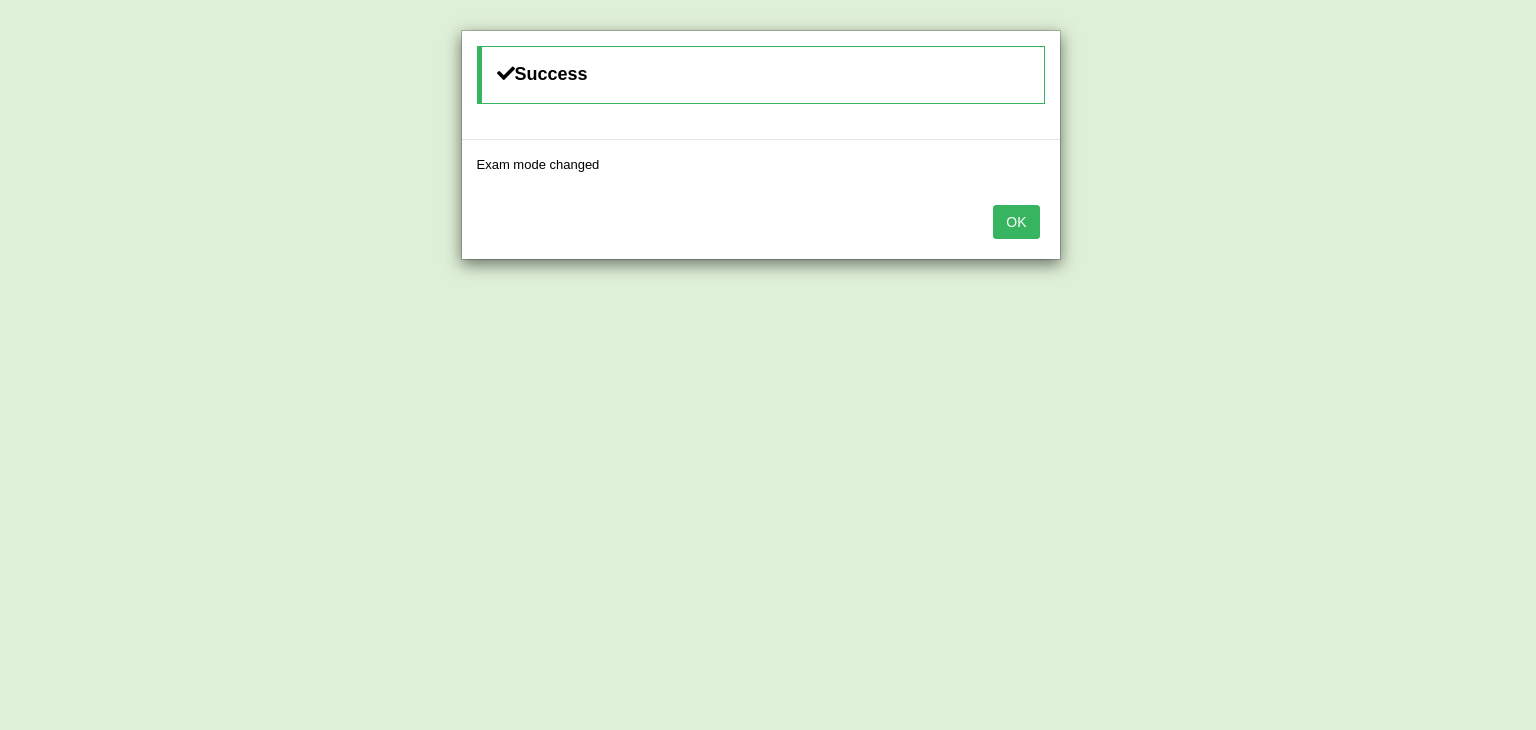 click on "OK" at bounding box center [1016, 222] 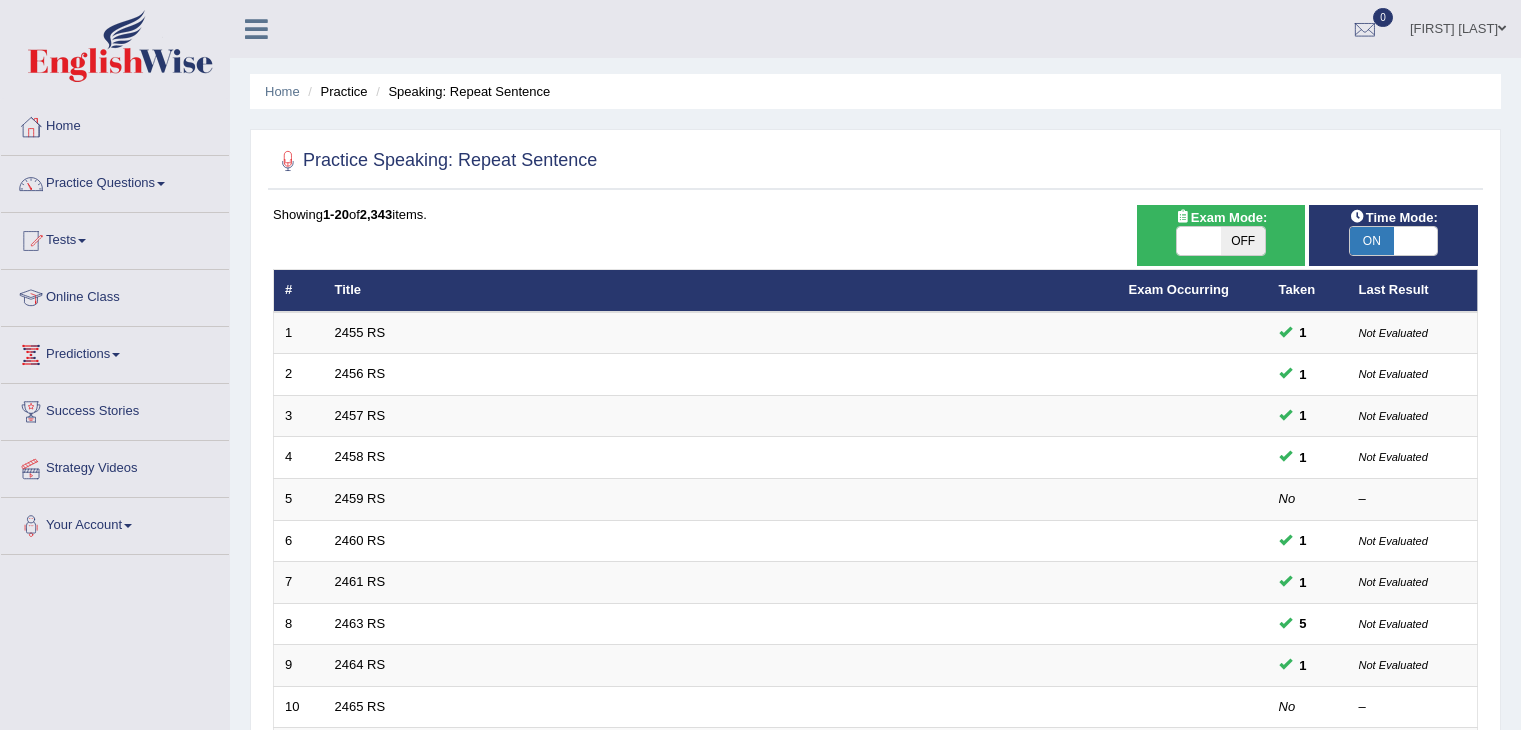 scroll, scrollTop: 0, scrollLeft: 0, axis: both 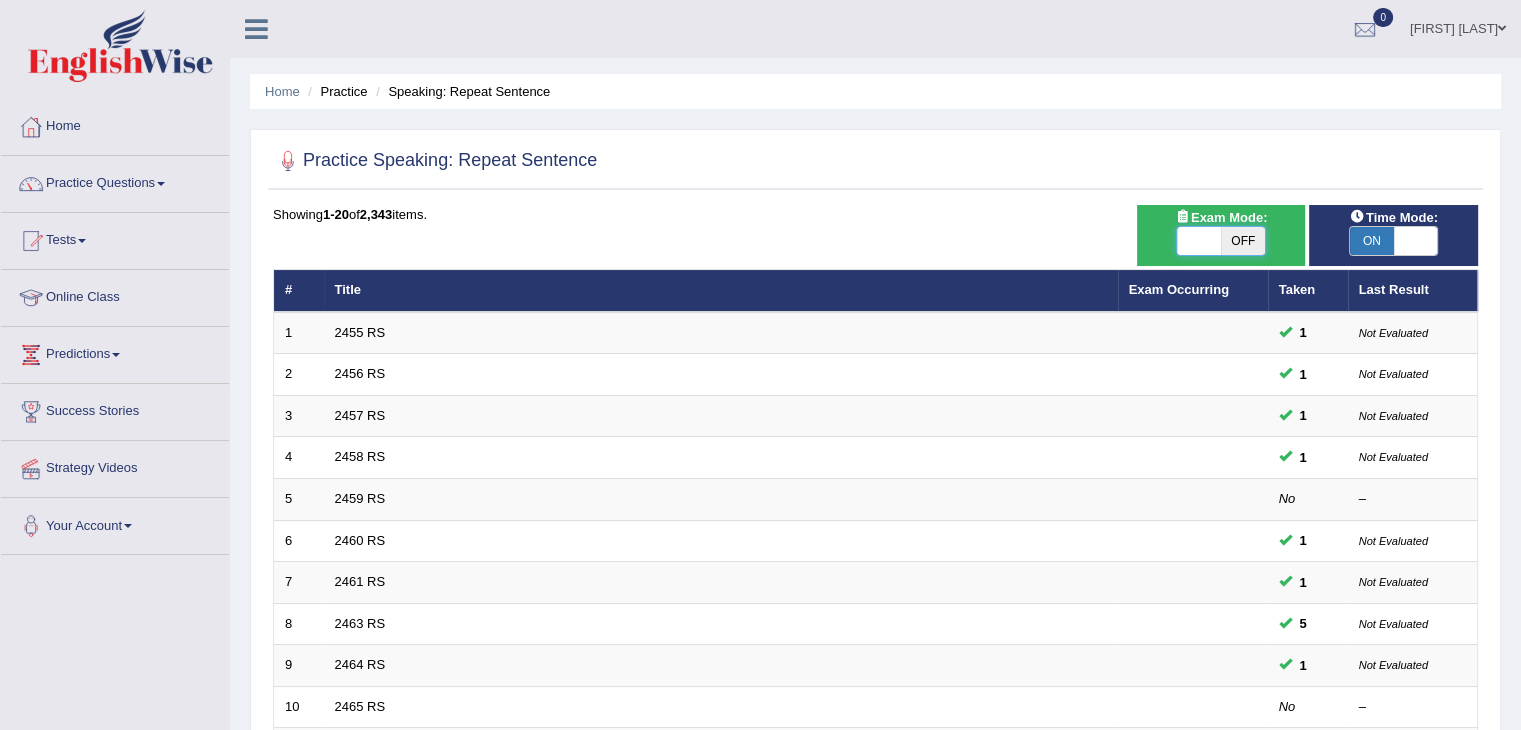 click at bounding box center (1199, 241) 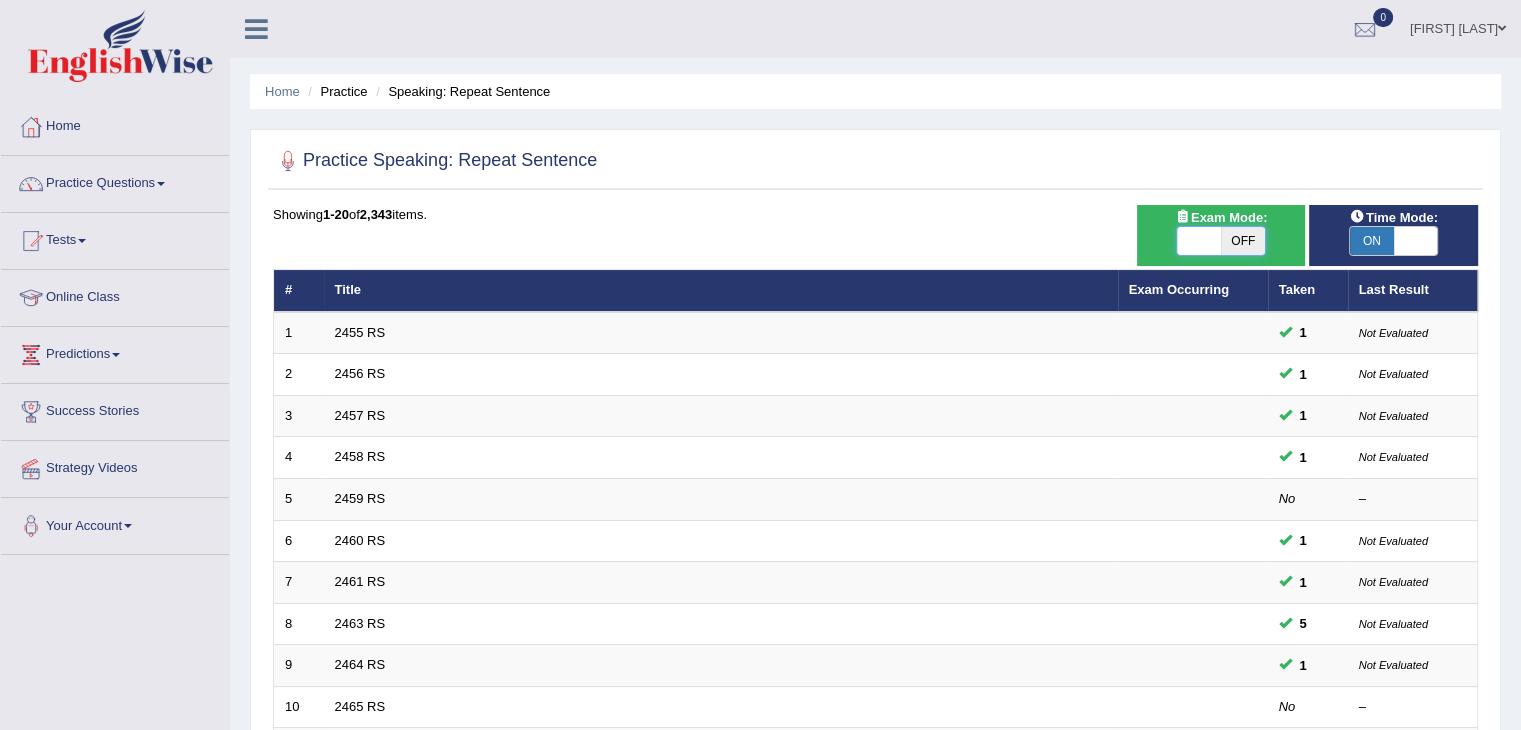 click at bounding box center [1199, 241] 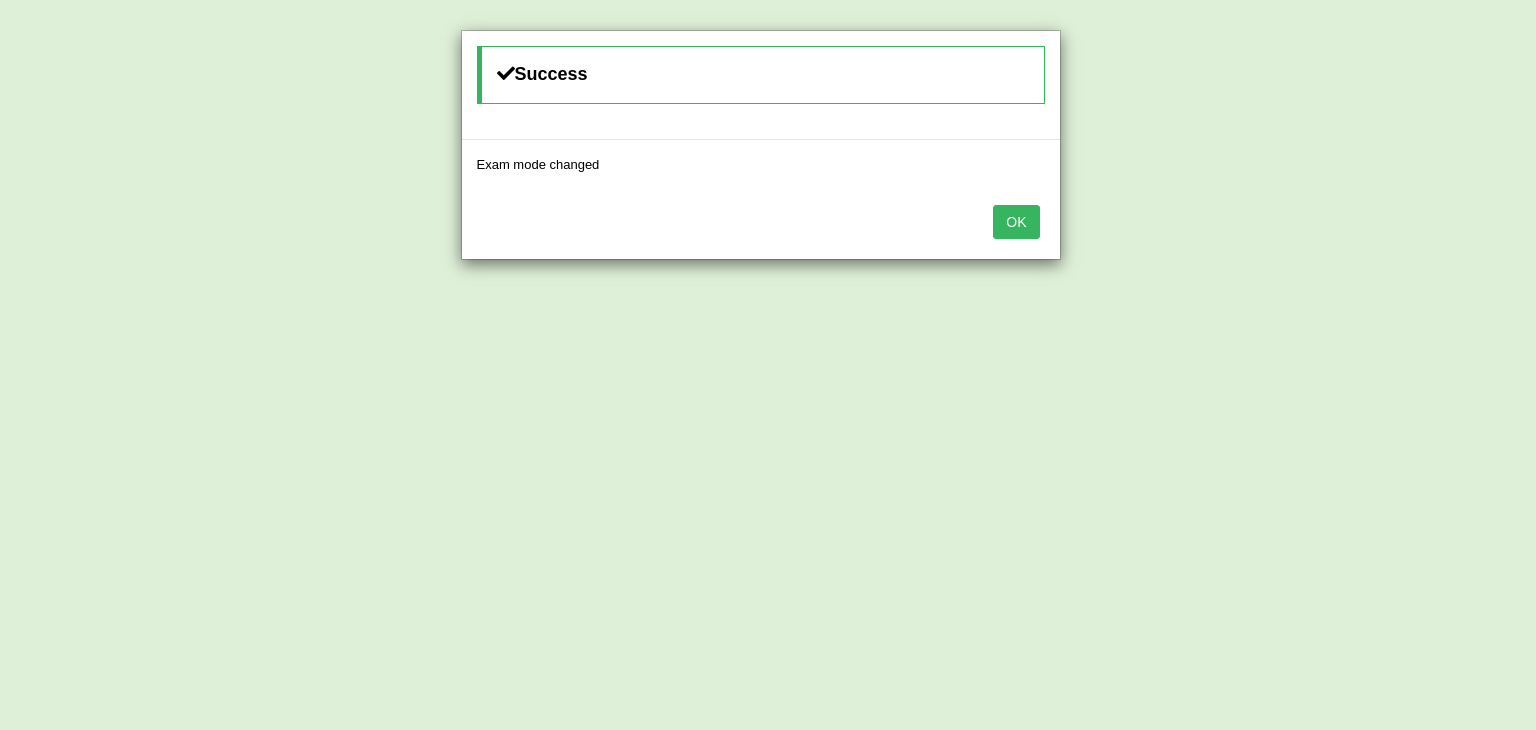 click on "OK" at bounding box center (1016, 222) 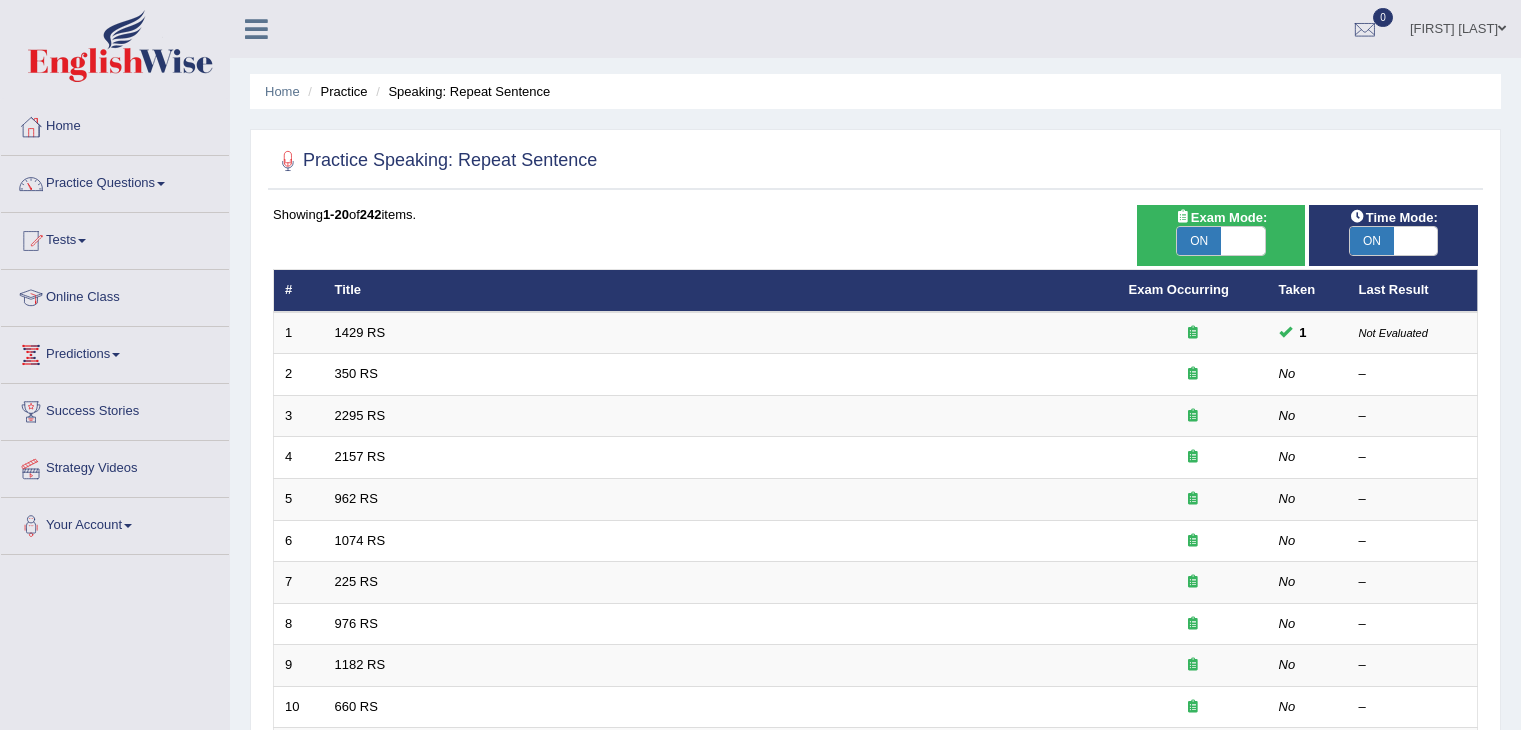 scroll, scrollTop: 0, scrollLeft: 0, axis: both 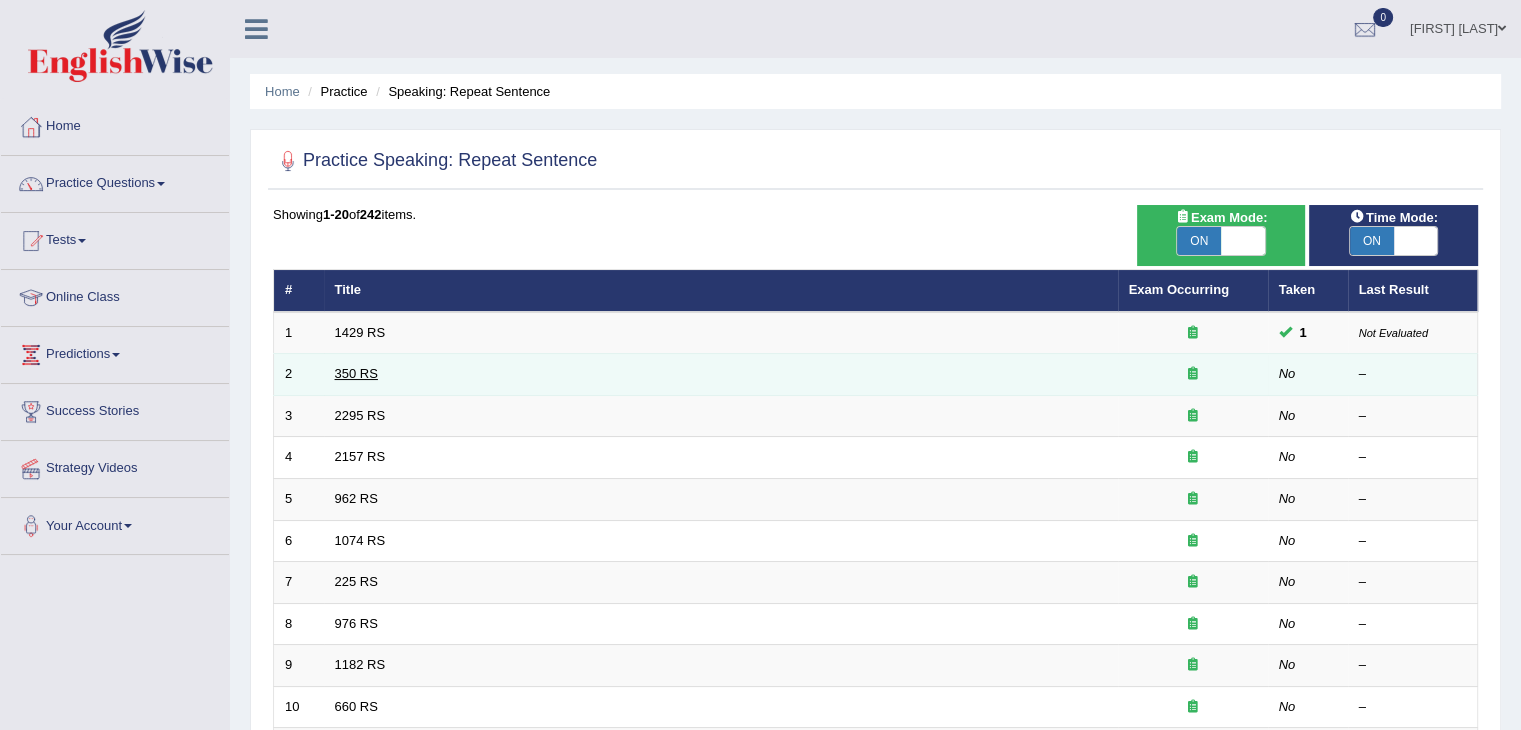 click on "350 RS" at bounding box center [356, 373] 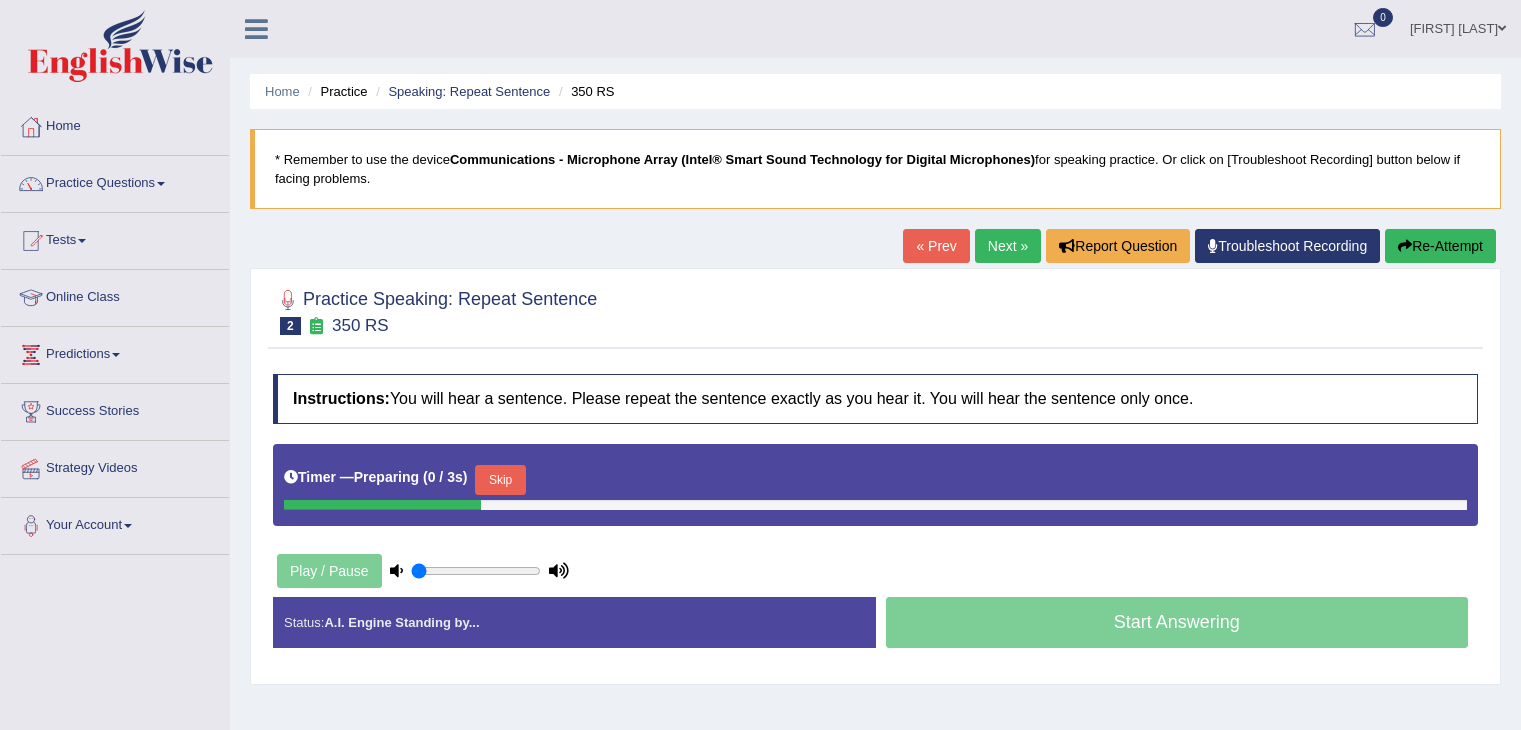 scroll, scrollTop: 0, scrollLeft: 0, axis: both 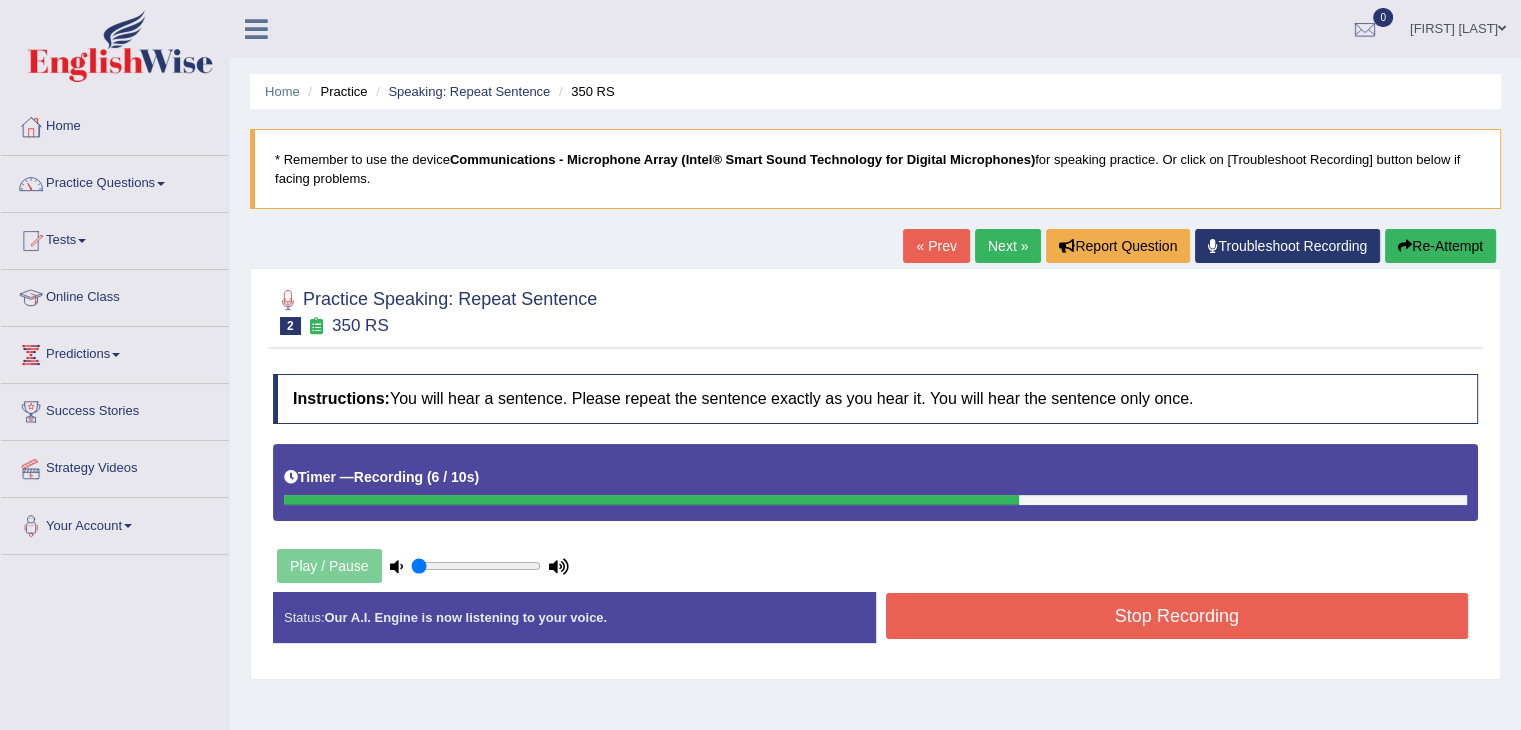 click on "Stop Recording" at bounding box center [1177, 616] 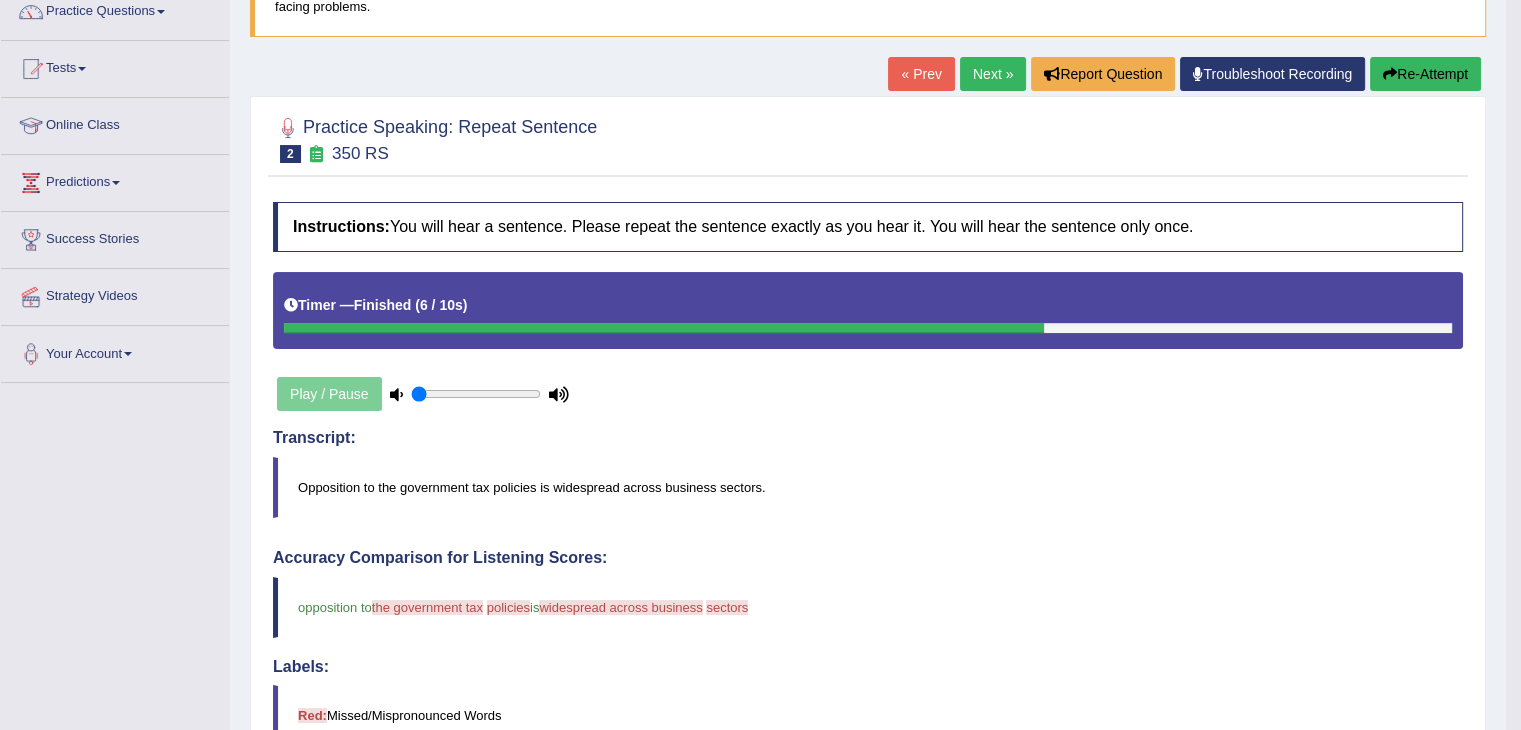scroll, scrollTop: 194, scrollLeft: 0, axis: vertical 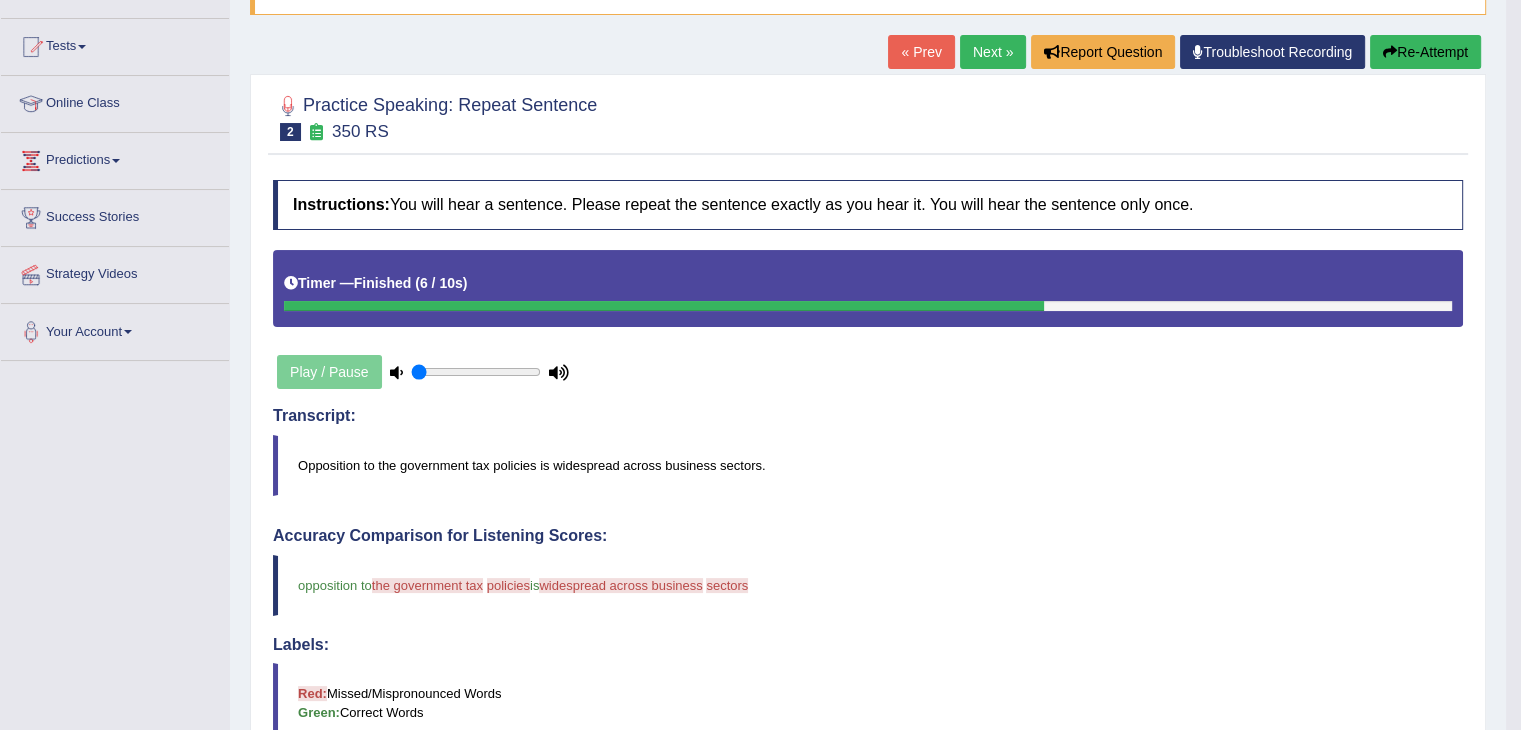 click on "Next »" at bounding box center [993, 52] 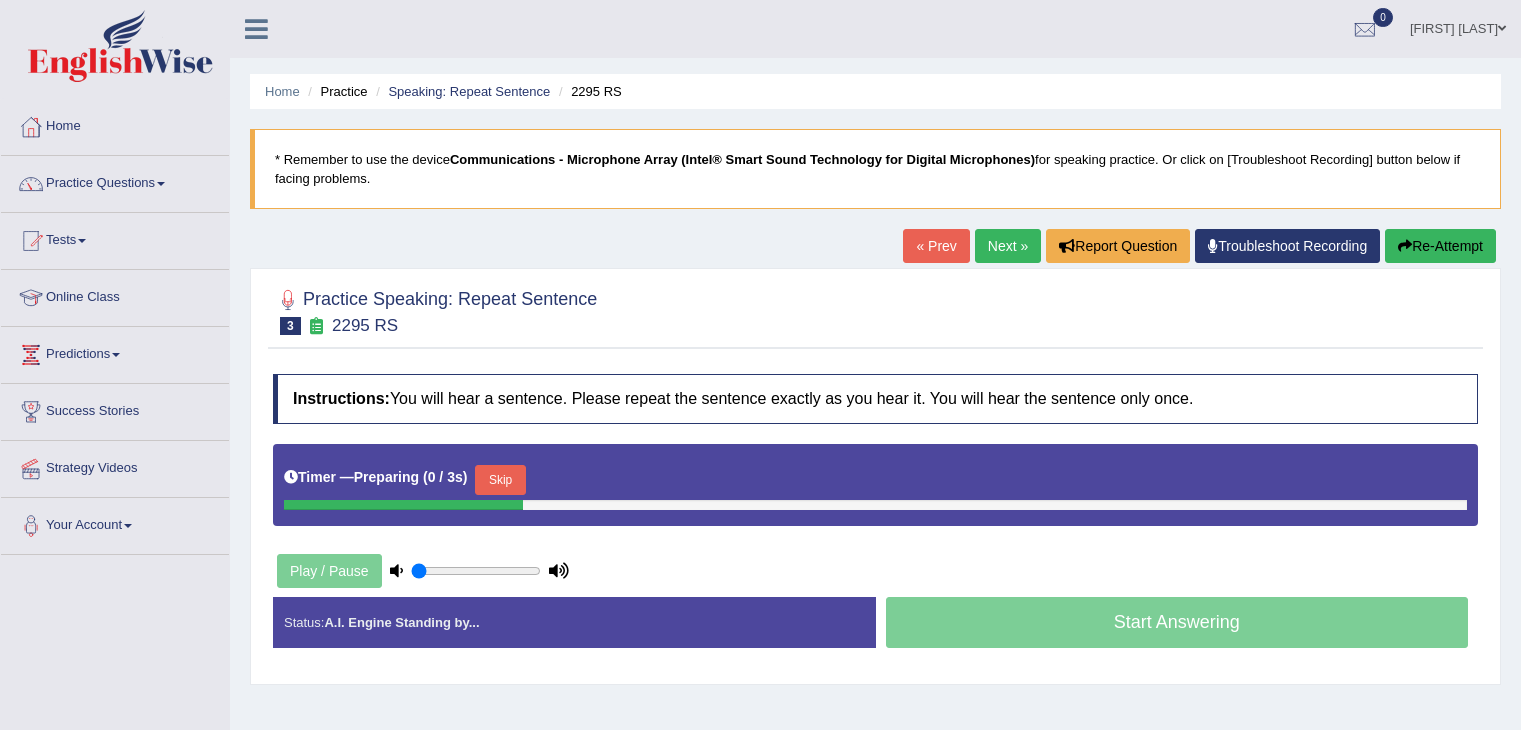 scroll, scrollTop: 0, scrollLeft: 0, axis: both 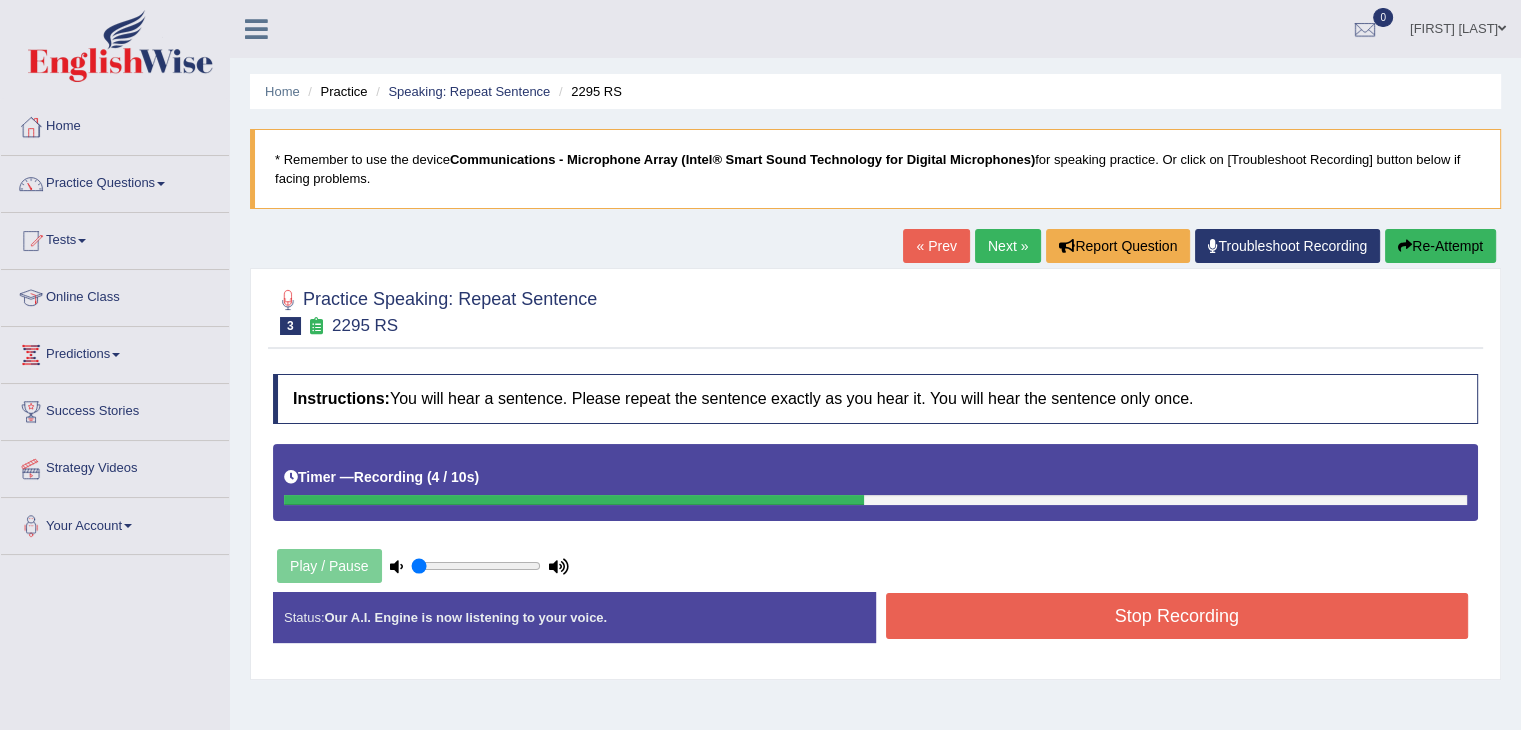 click on "Stop Recording" at bounding box center (1177, 616) 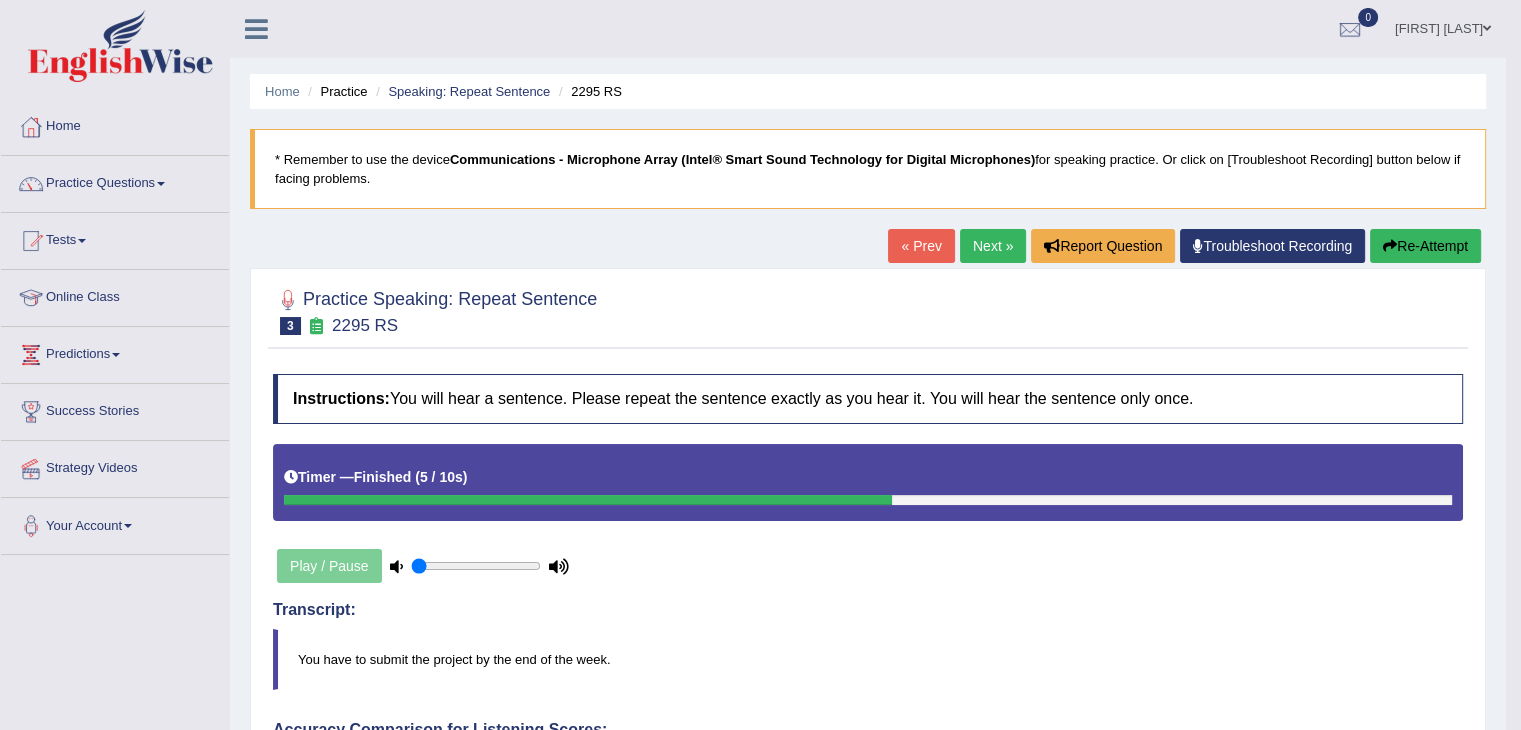 drag, startPoint x: 1529, startPoint y: 294, endPoint x: 1517, endPoint y: 378, distance: 84.85281 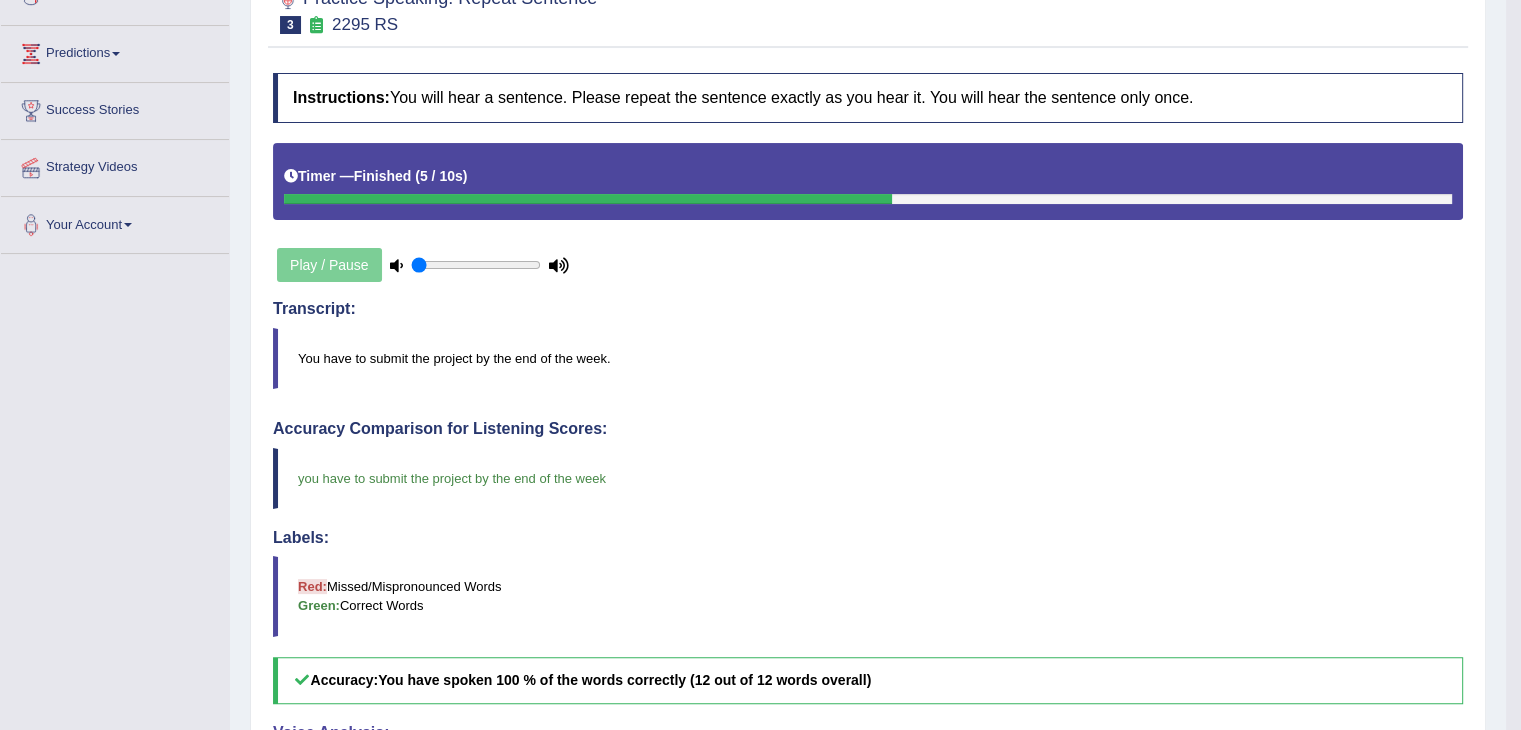 scroll, scrollTop: 296, scrollLeft: 0, axis: vertical 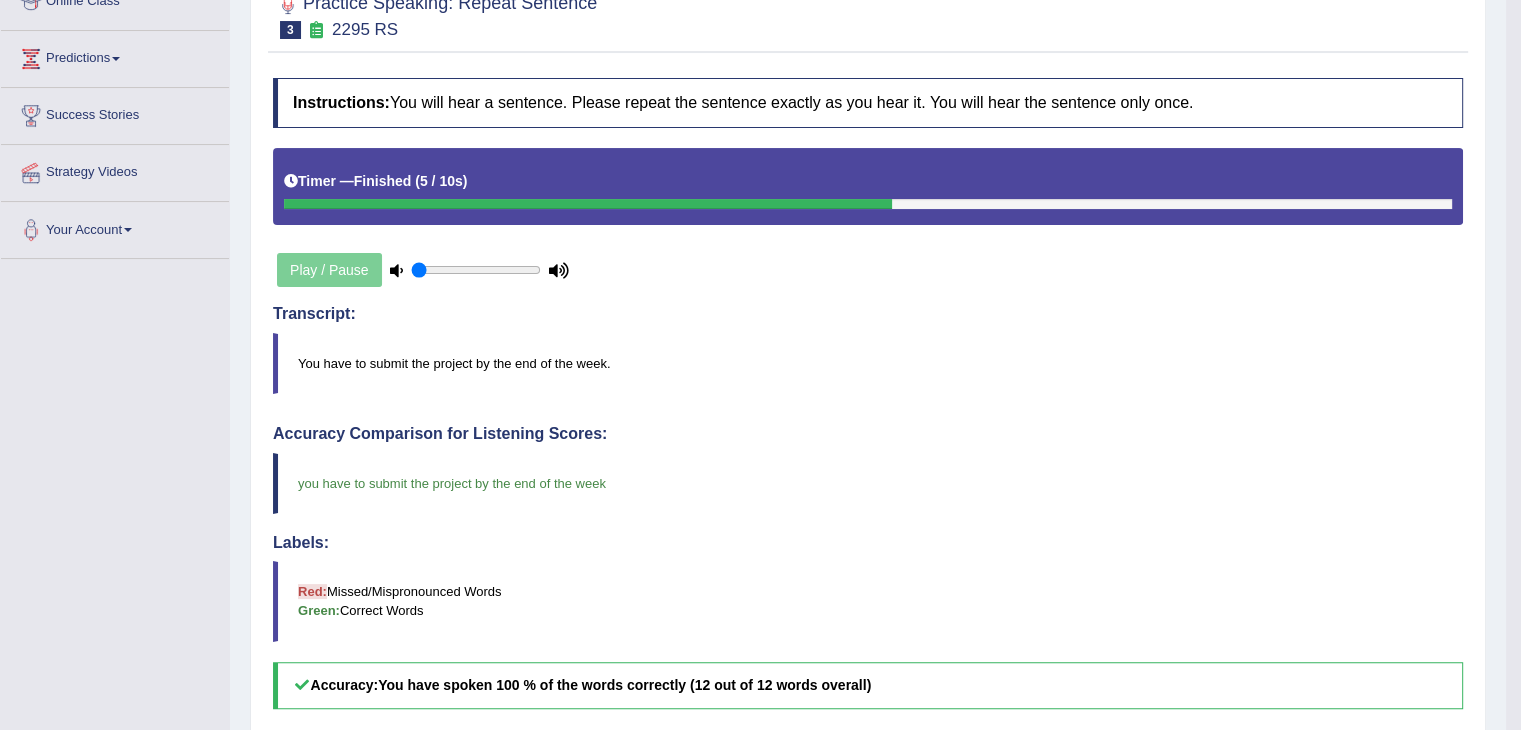 drag, startPoint x: 1516, startPoint y: 447, endPoint x: 1530, endPoint y: 433, distance: 19.79899 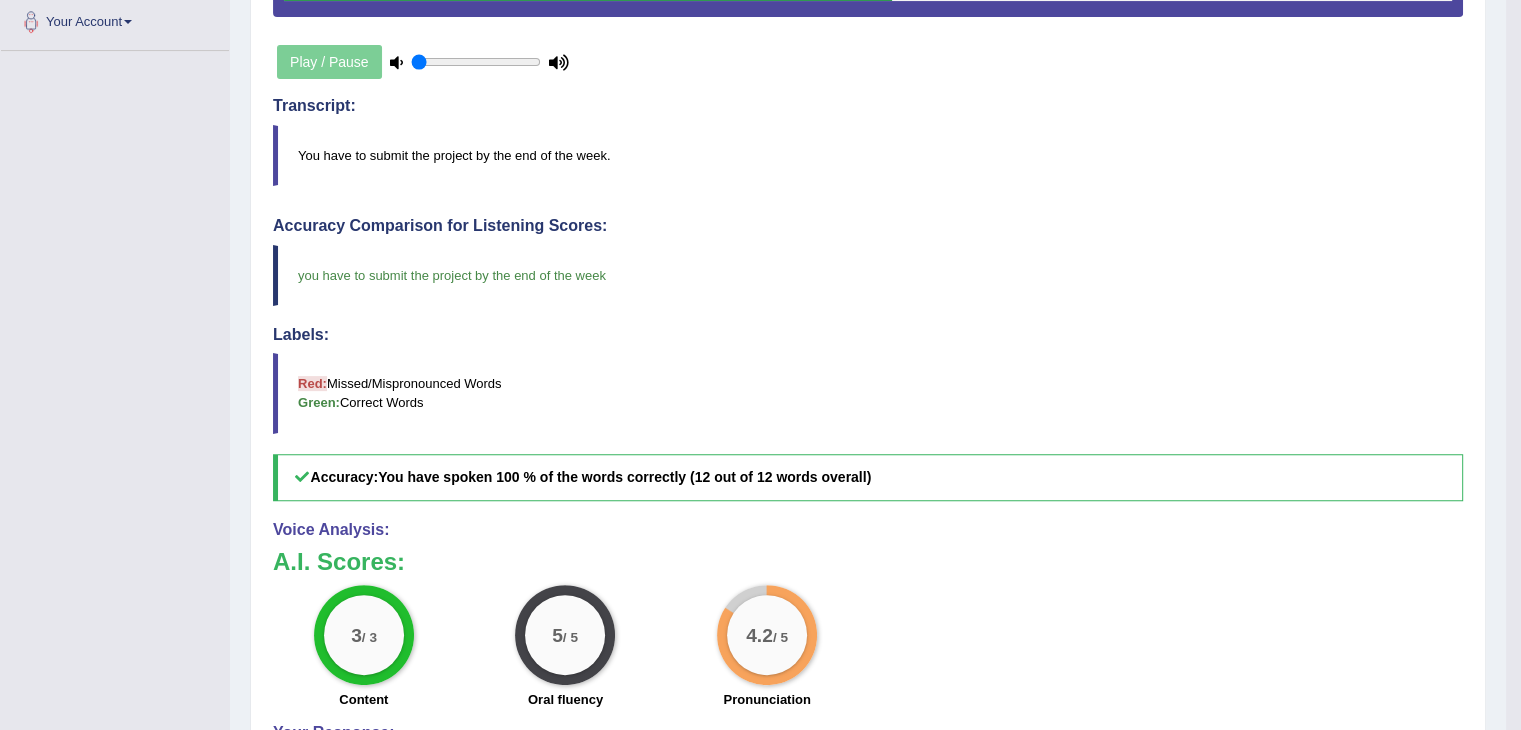 scroll, scrollTop: 508, scrollLeft: 0, axis: vertical 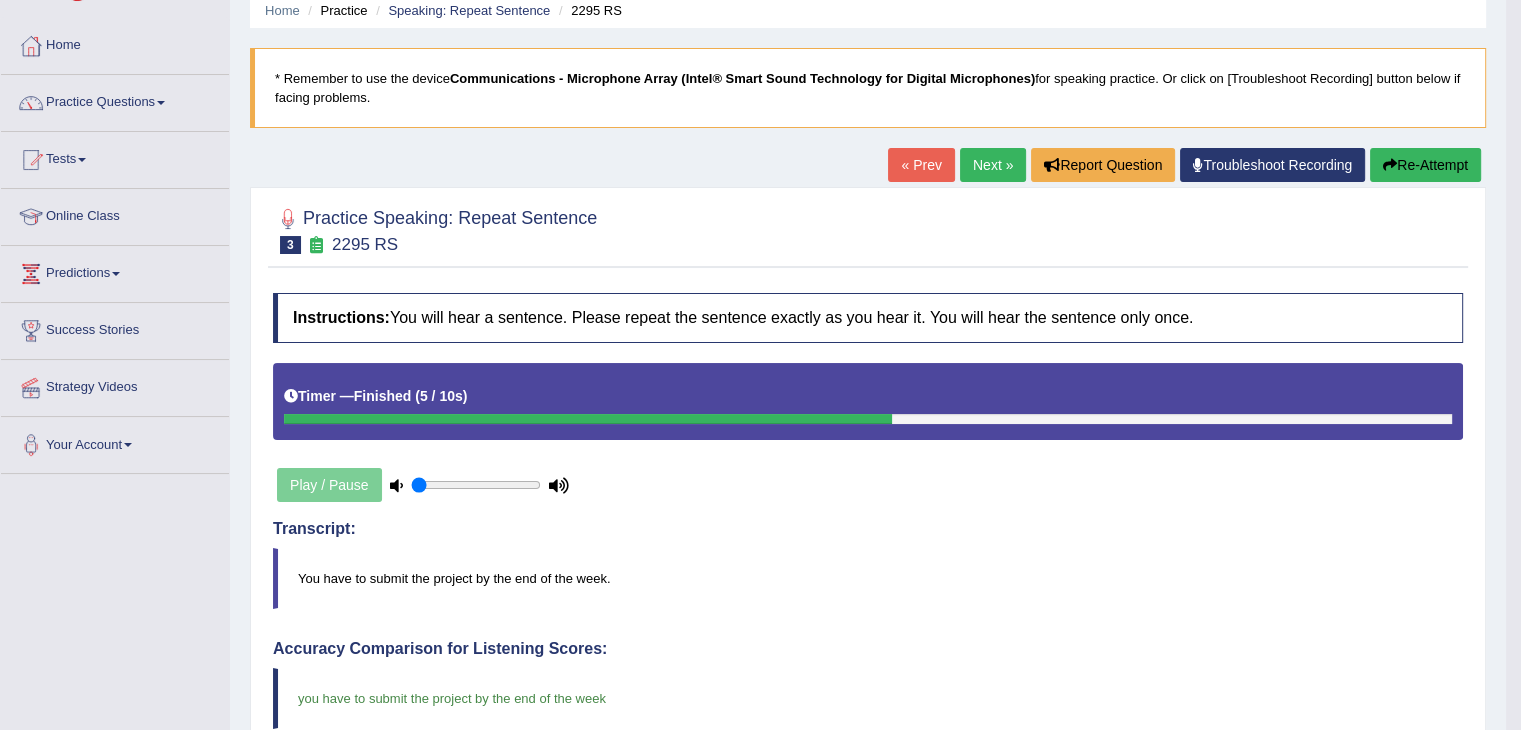 click on "Next »" at bounding box center [993, 165] 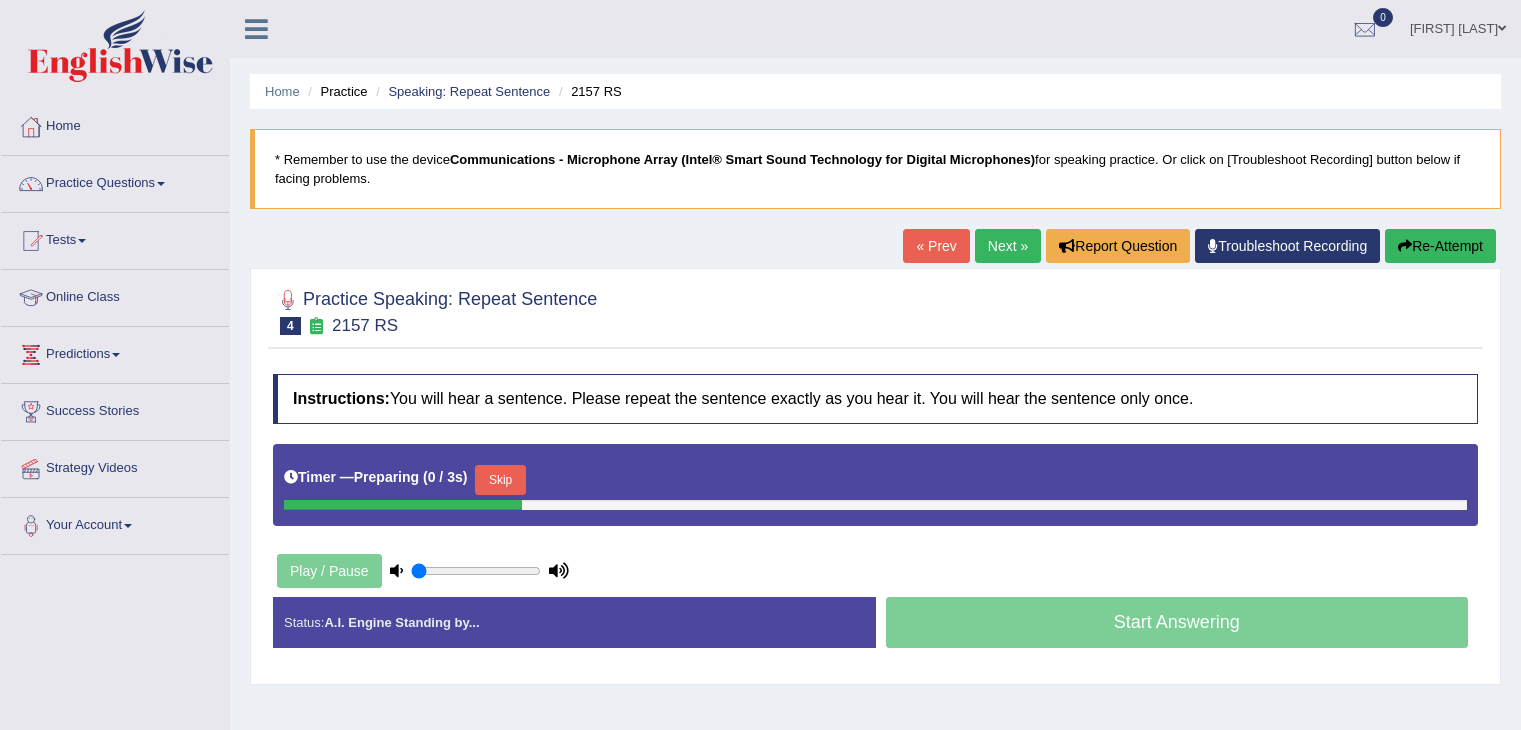 scroll, scrollTop: 0, scrollLeft: 0, axis: both 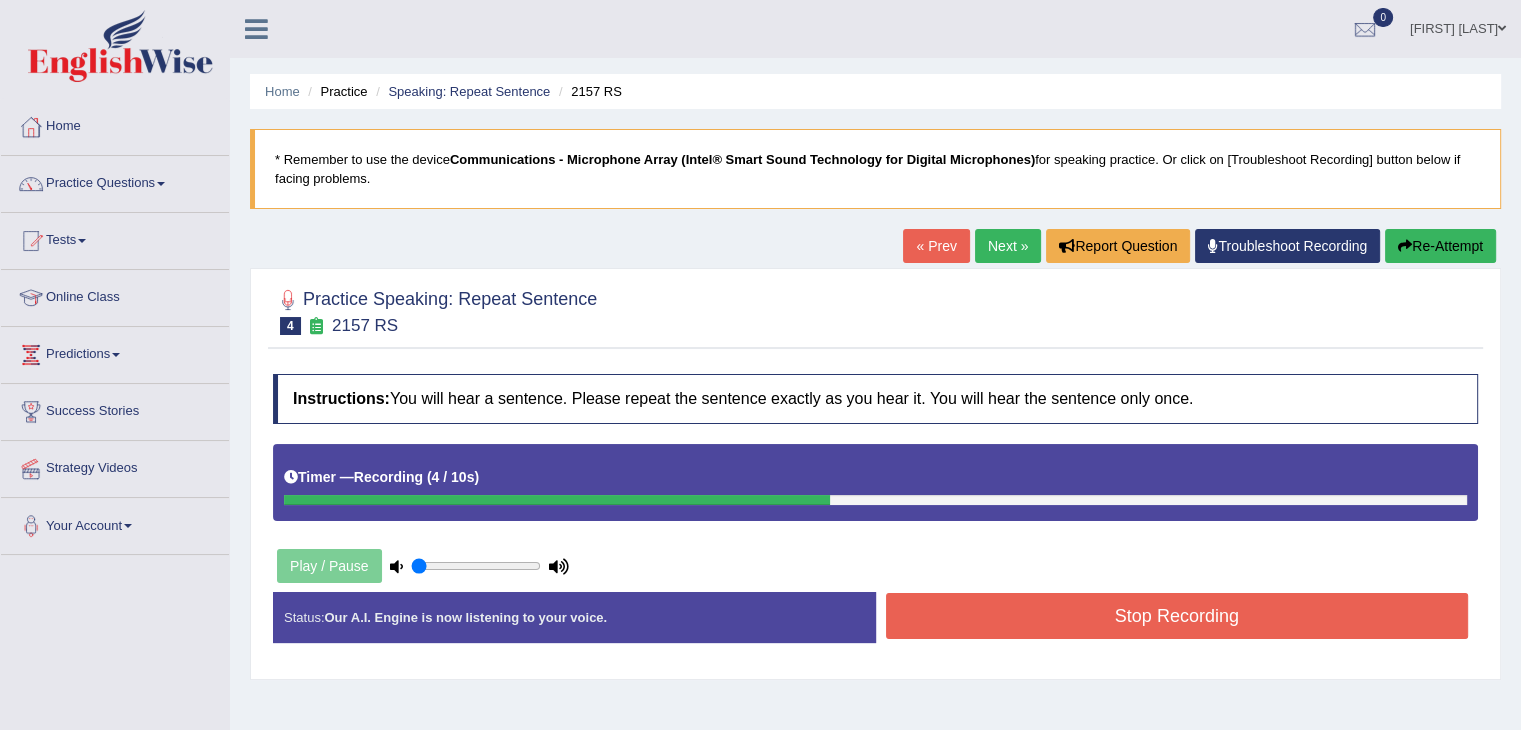 click on "Stop Recording" at bounding box center (1177, 616) 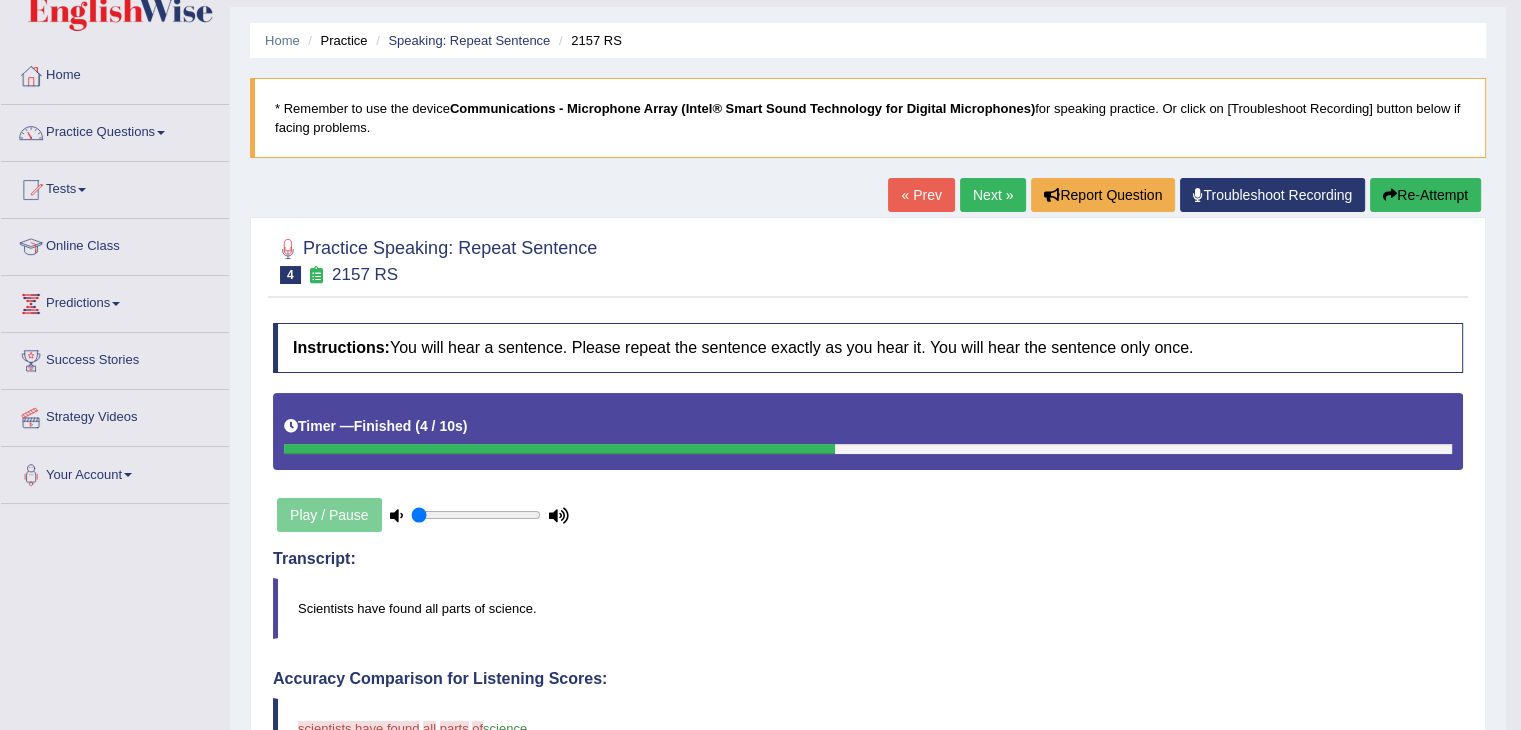 scroll, scrollTop: 48, scrollLeft: 0, axis: vertical 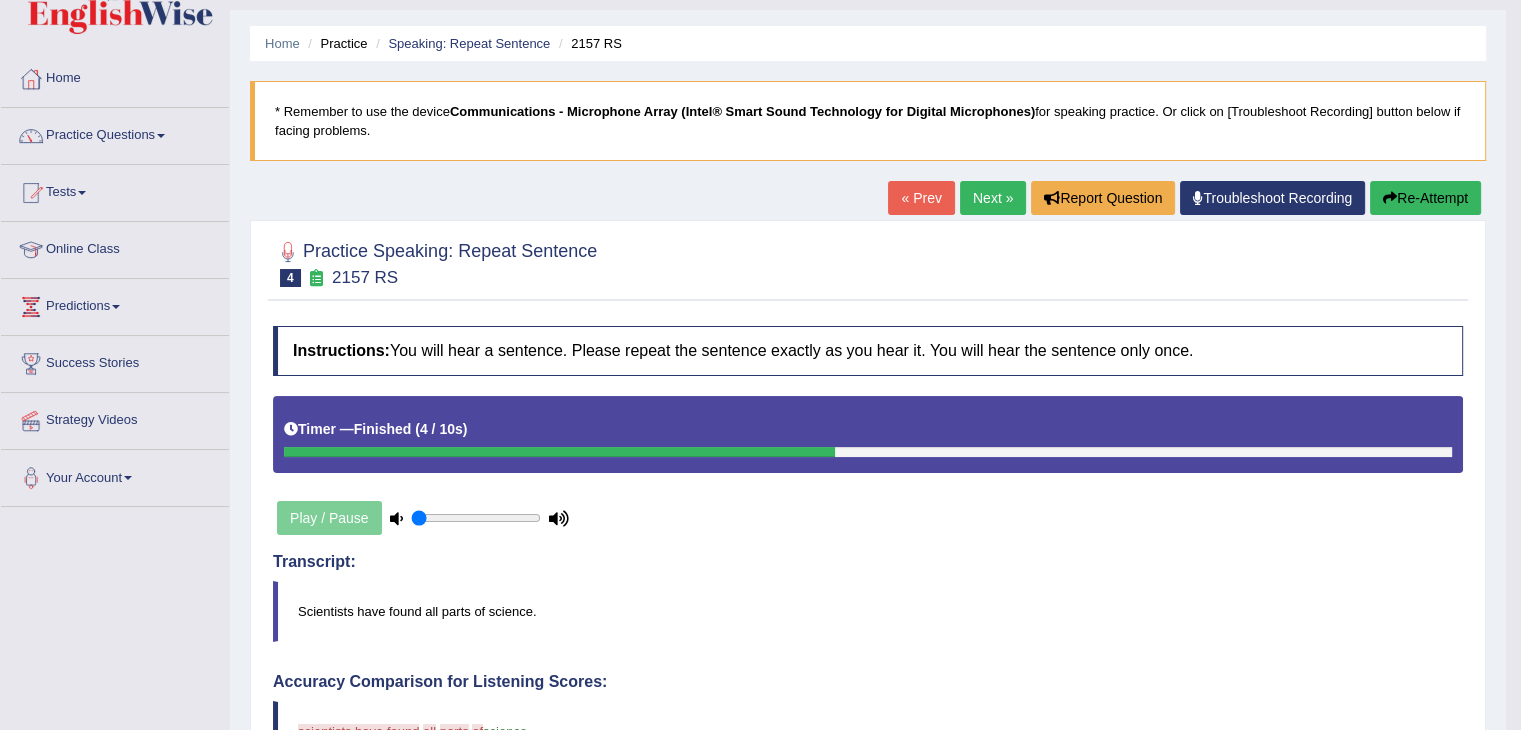 click on "Next »" at bounding box center [993, 198] 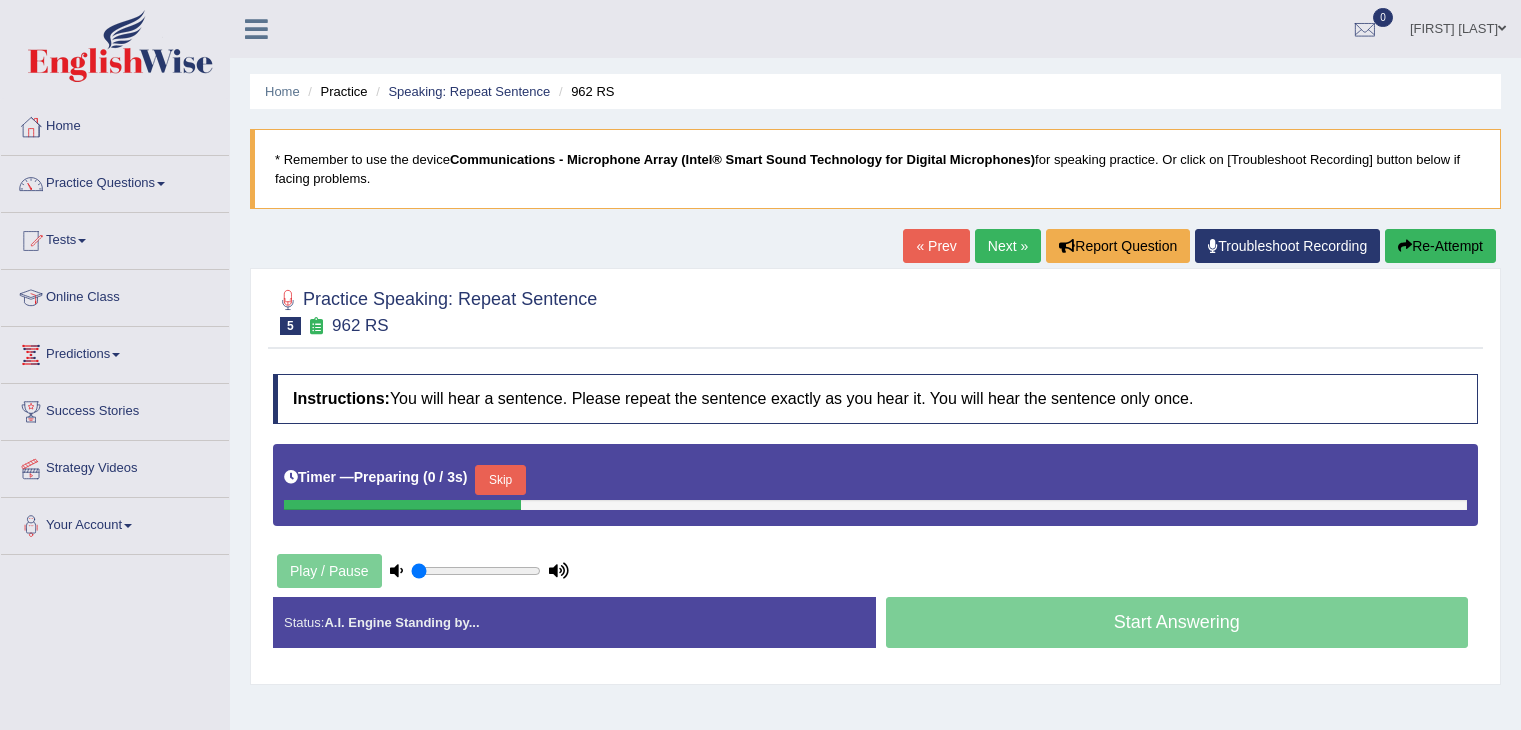 scroll, scrollTop: 0, scrollLeft: 0, axis: both 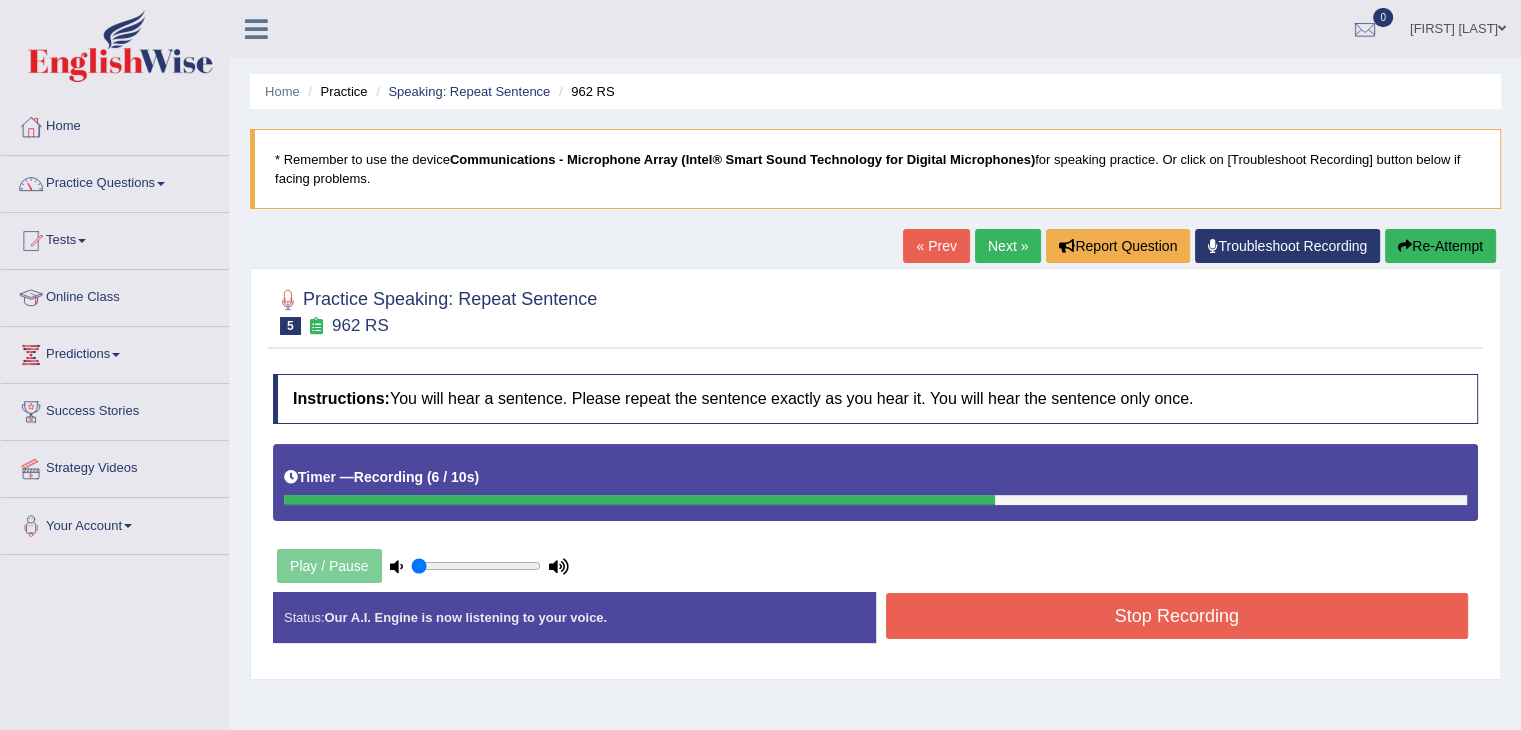 click on "Stop Recording" at bounding box center [1177, 616] 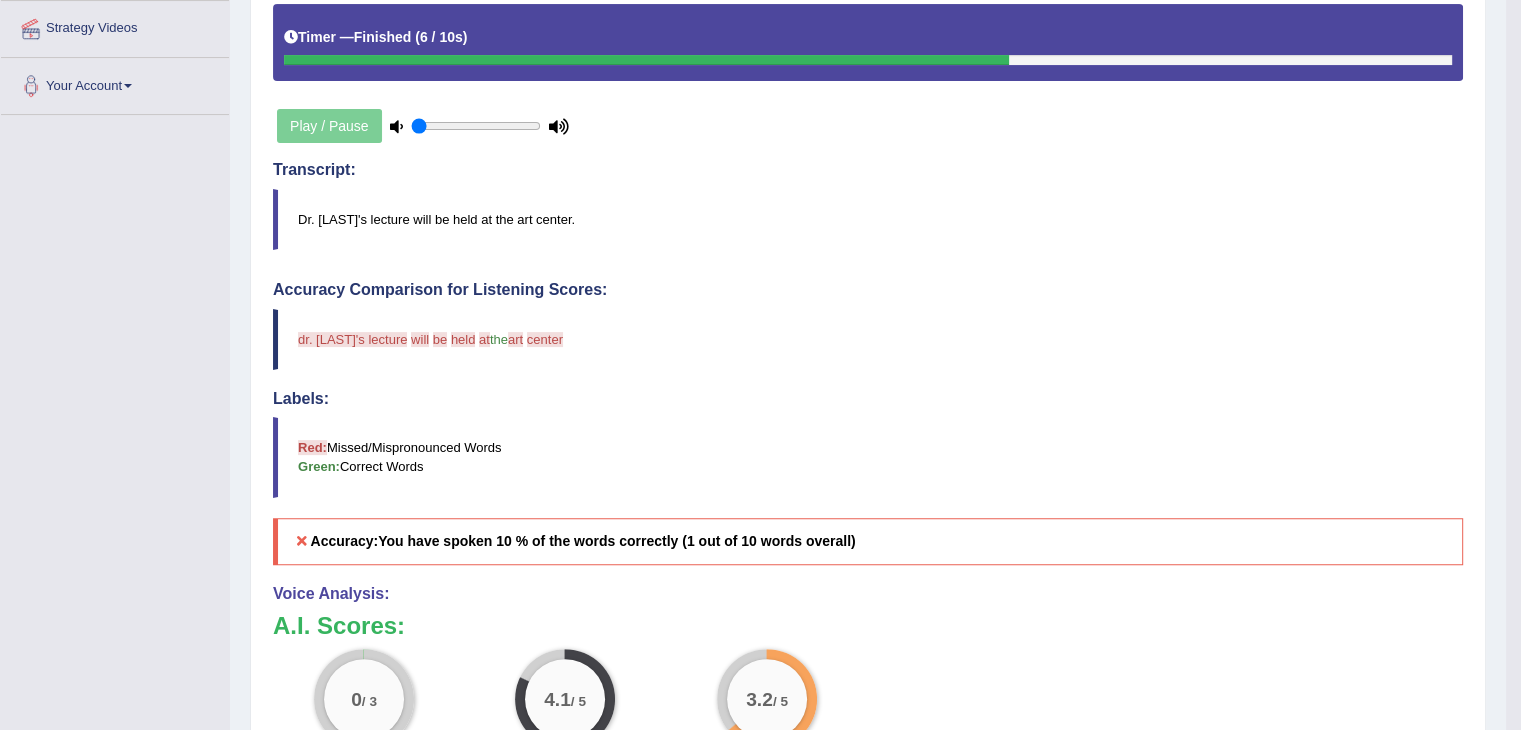 scroll, scrollTop: 438, scrollLeft: 0, axis: vertical 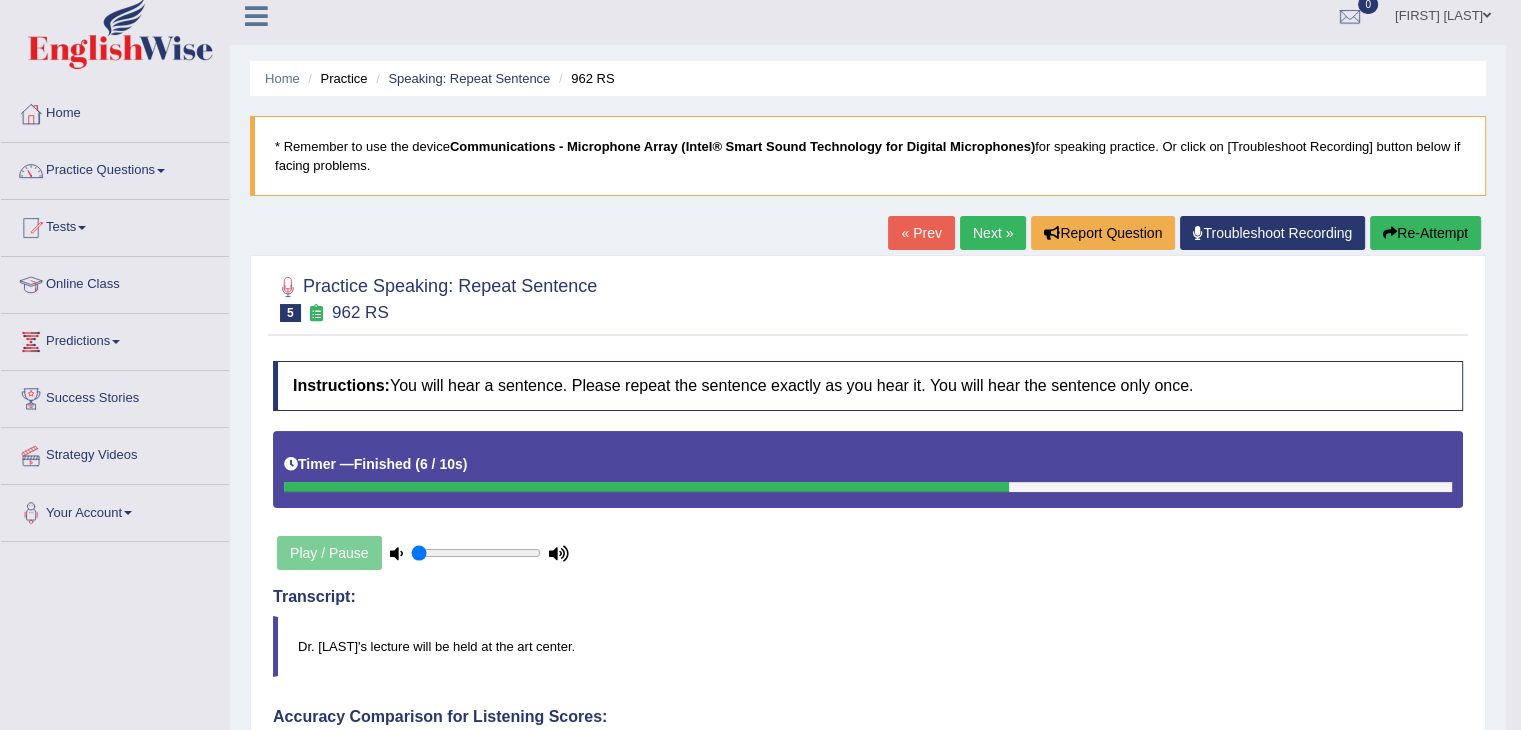 click on "Next »" at bounding box center [993, 233] 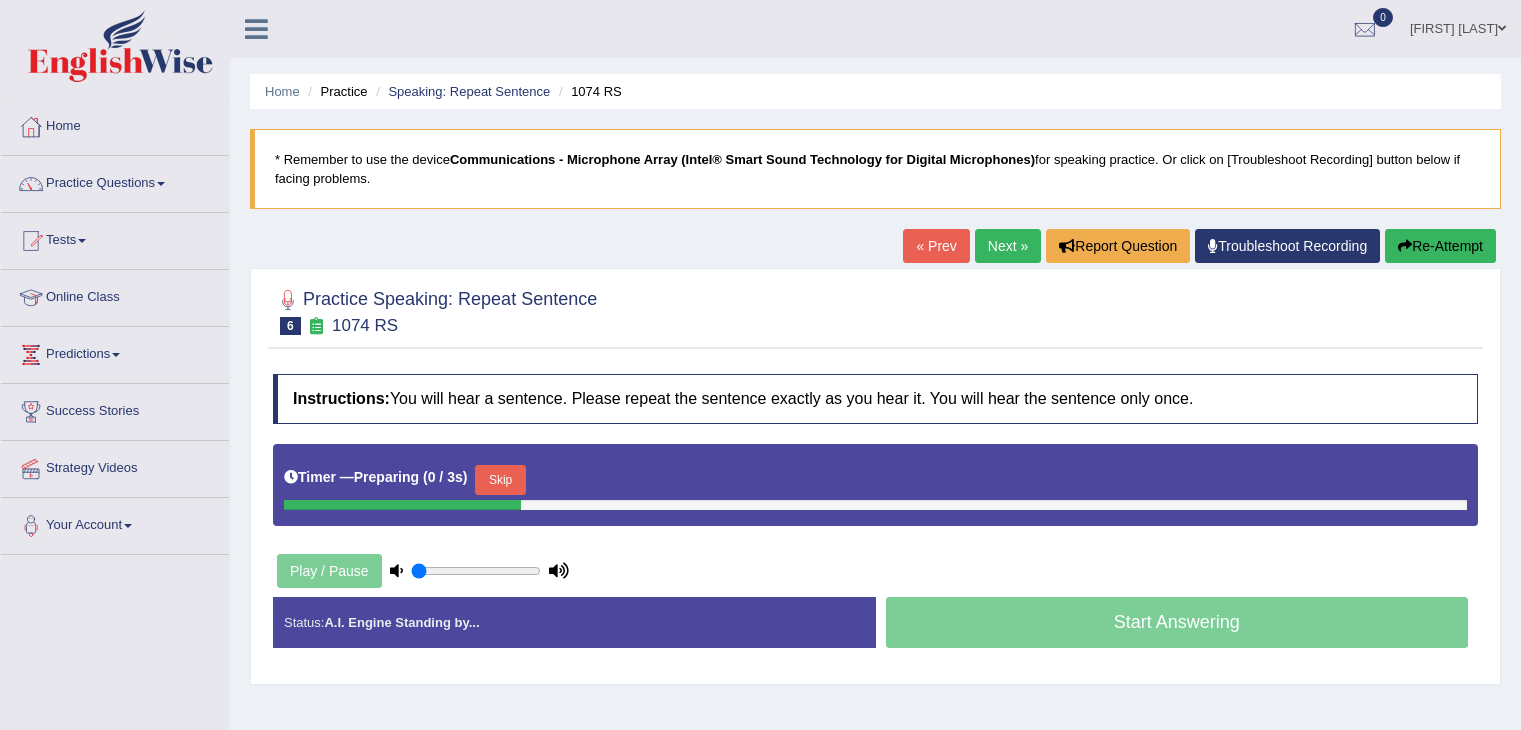 scroll, scrollTop: 0, scrollLeft: 0, axis: both 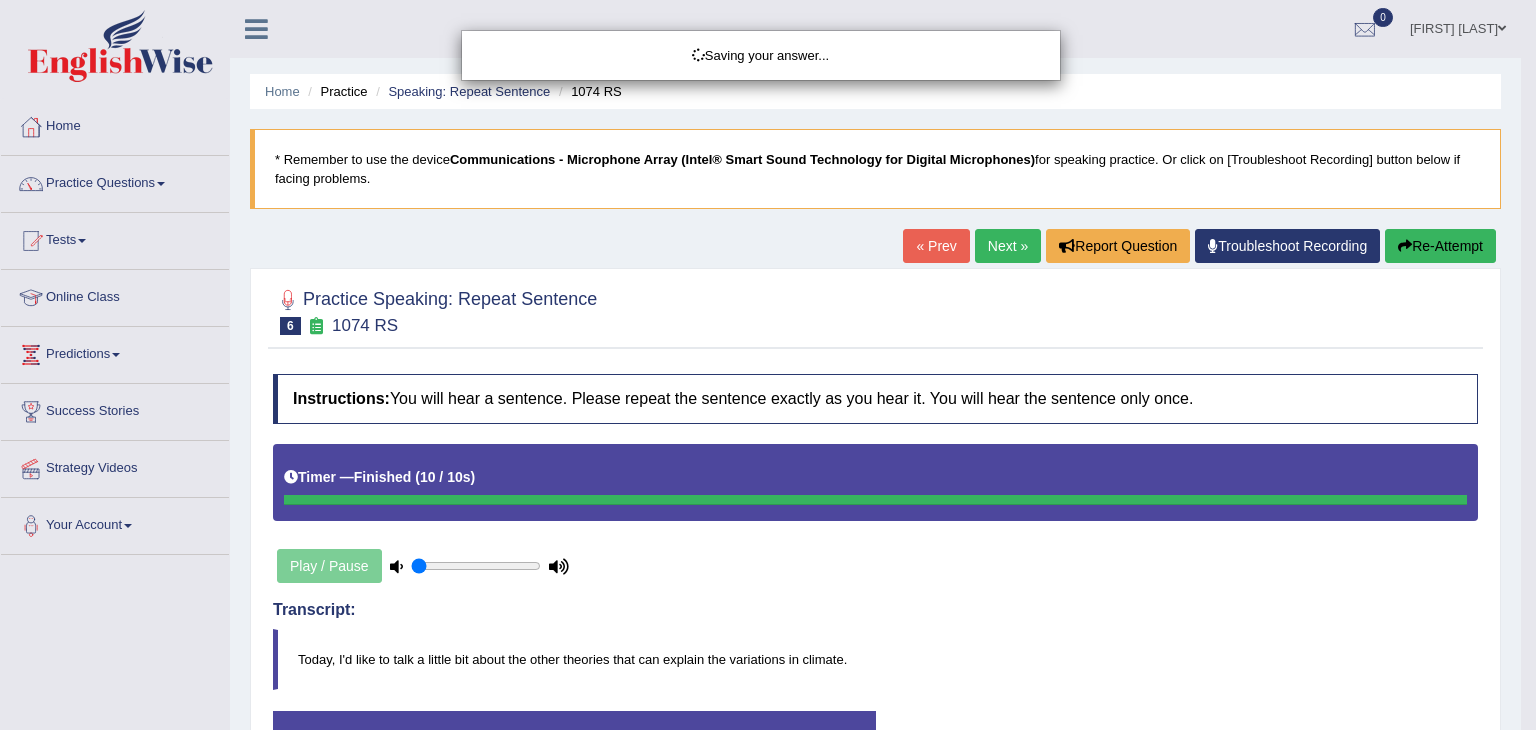 drag, startPoint x: 1092, startPoint y: 621, endPoint x: 1535, endPoint y: 285, distance: 556.0081 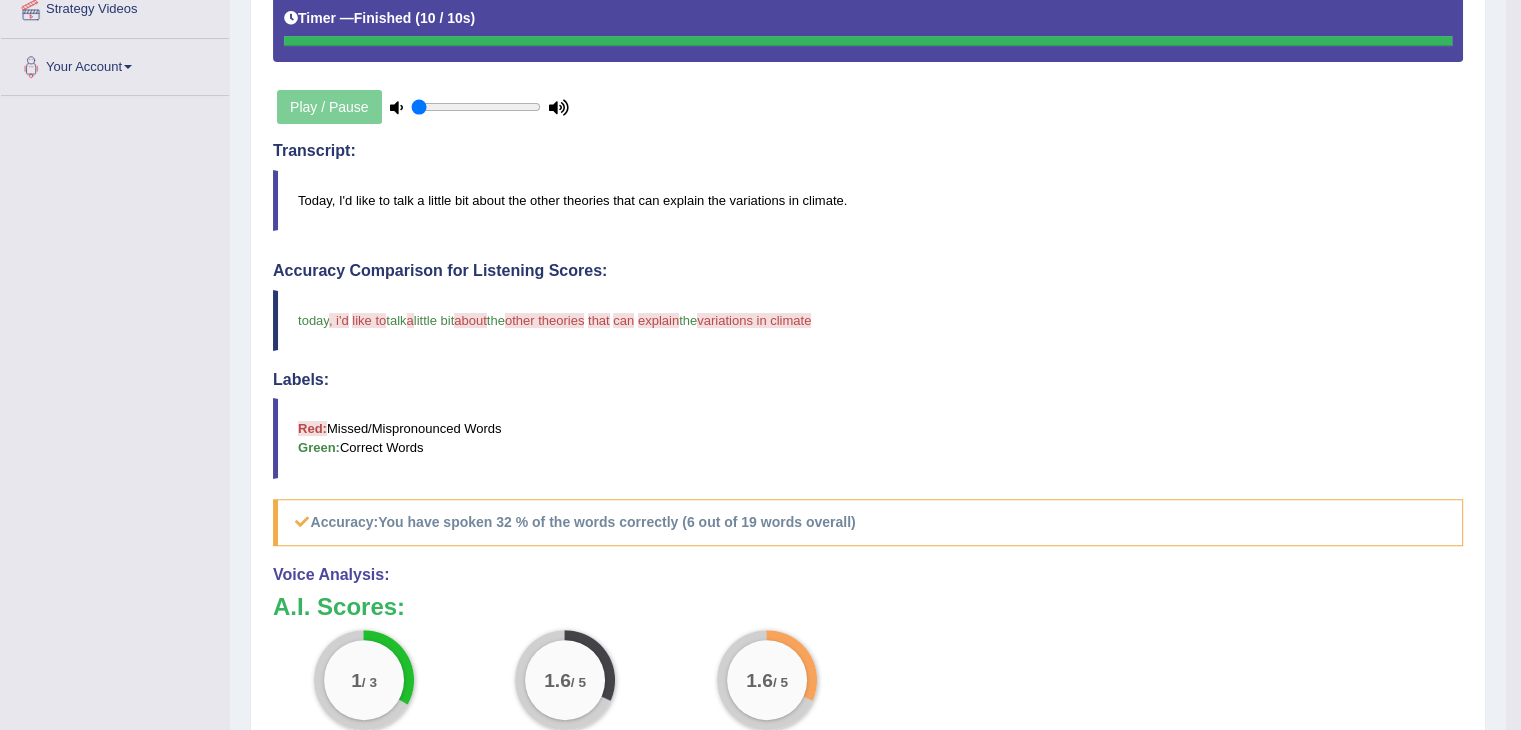 scroll, scrollTop: 380, scrollLeft: 0, axis: vertical 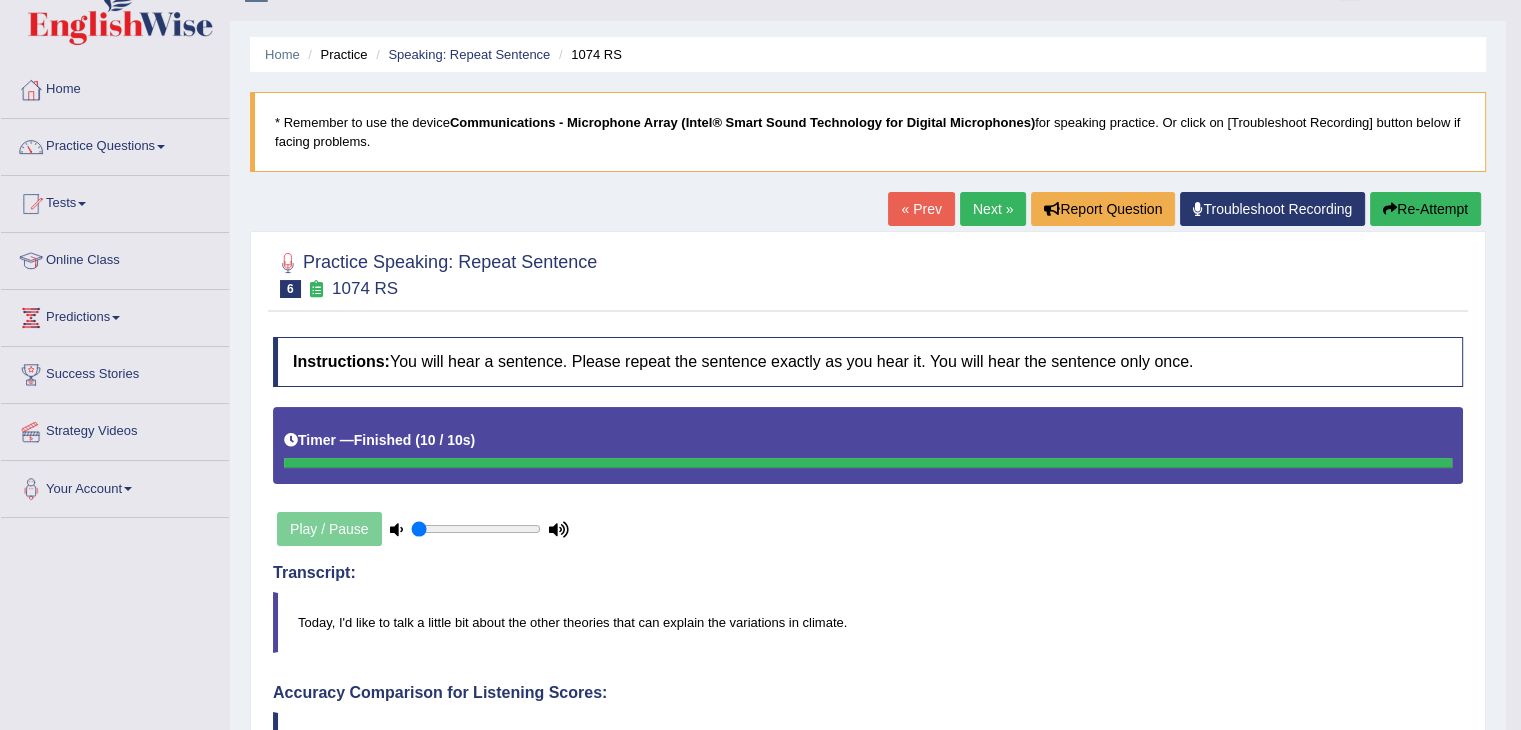 click on "Next »" at bounding box center [993, 209] 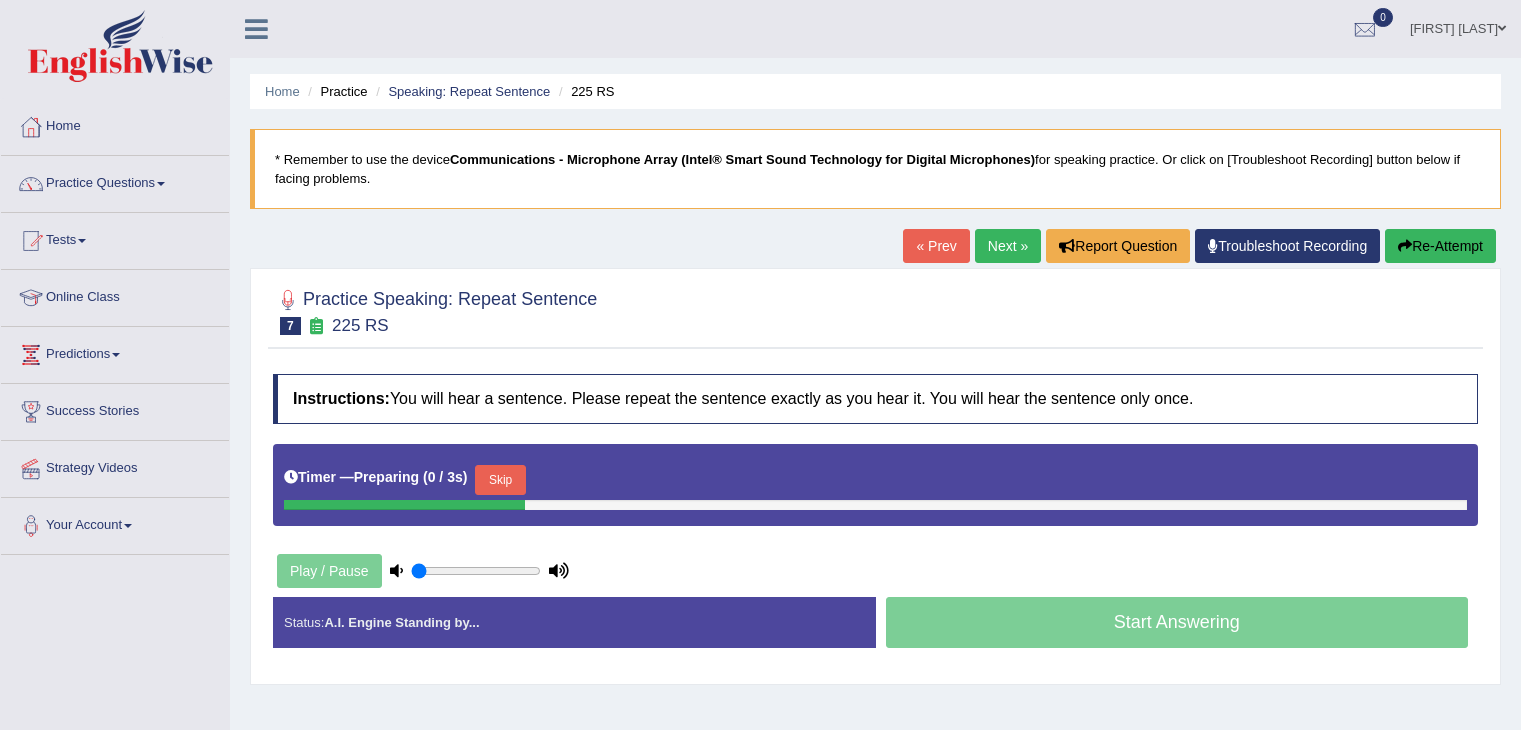 scroll, scrollTop: 0, scrollLeft: 0, axis: both 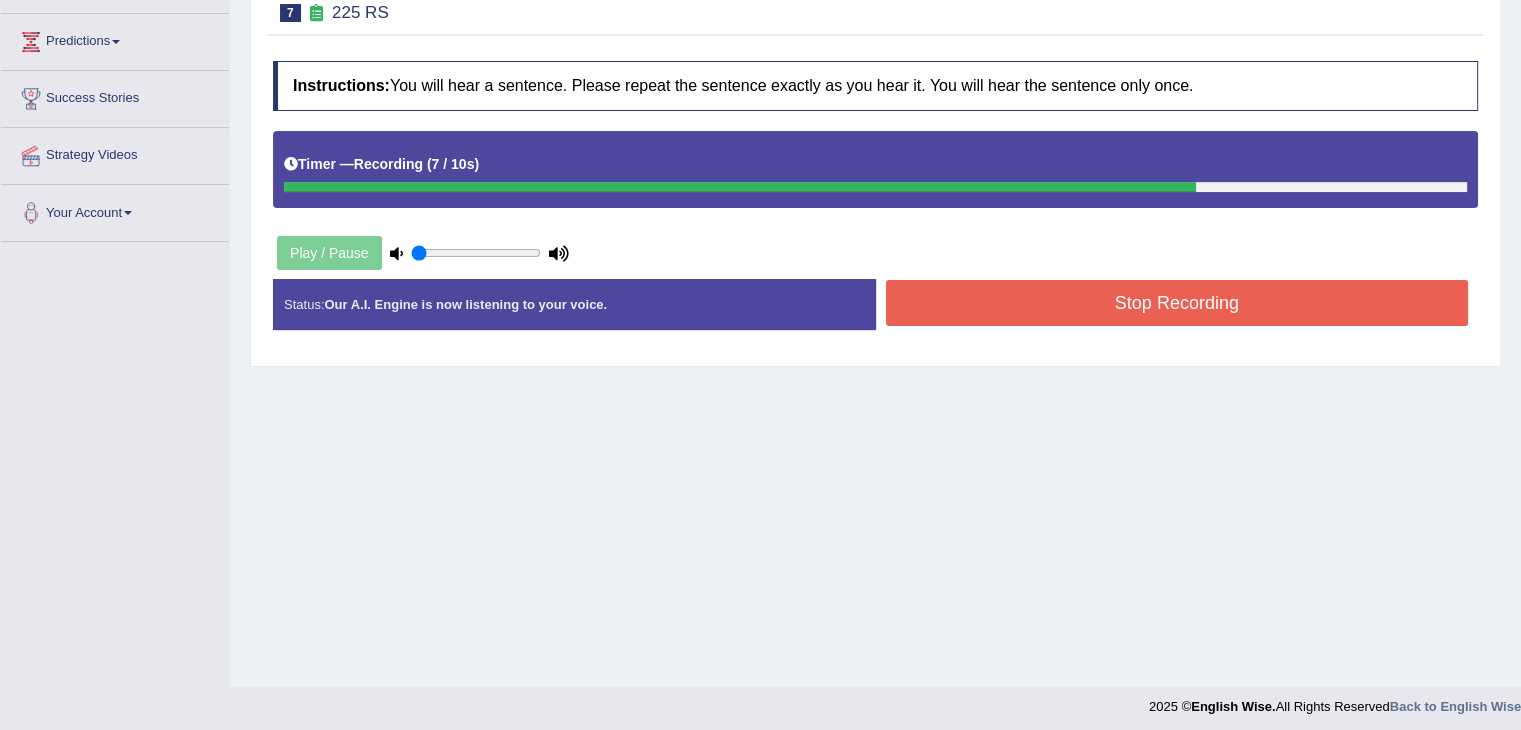click on "Home
Practice
Speaking: Repeat Sentence
225 RS
* Remember to use the device  Communications - Microphone Array (Intel® Smart Sound Technology for Digital Microphones)  for speaking practice. Or click on [Troubleshoot Recording] button below if facing problems.
« Prev Next »  Report Question  Troubleshoot Recording  Re-Attempt
Practice Speaking: Repeat Sentence
7
225 RS
Instructions:  You will hear a sentence. Please repeat the sentence exactly as you hear it. You will hear the sentence only once.
Timer —  Recording   ( 7 / 10s ) Play / Pause Transcript: The puppets perform comedy routines, and there is some terrific formation dancing. Created with Highcharts 7.1.2 Too low Too high Time Pitch meter: 0 2 4 6 8 10 Created with Highcharts 7.1.2 Great Too slow Too fast Time Speech pace meter: 0 5 10 15 20 25 30" at bounding box center [875, 187] 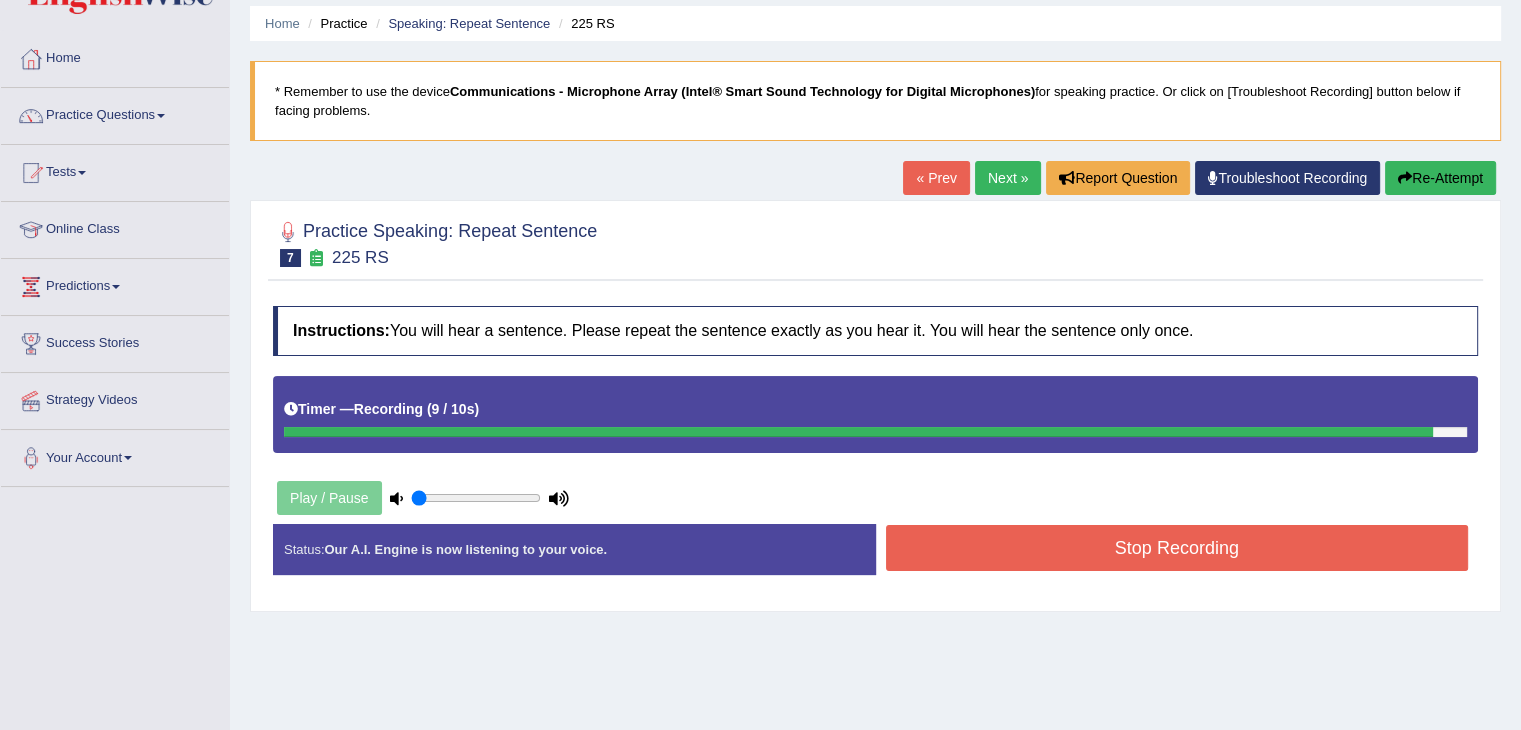 scroll, scrollTop: 0, scrollLeft: 0, axis: both 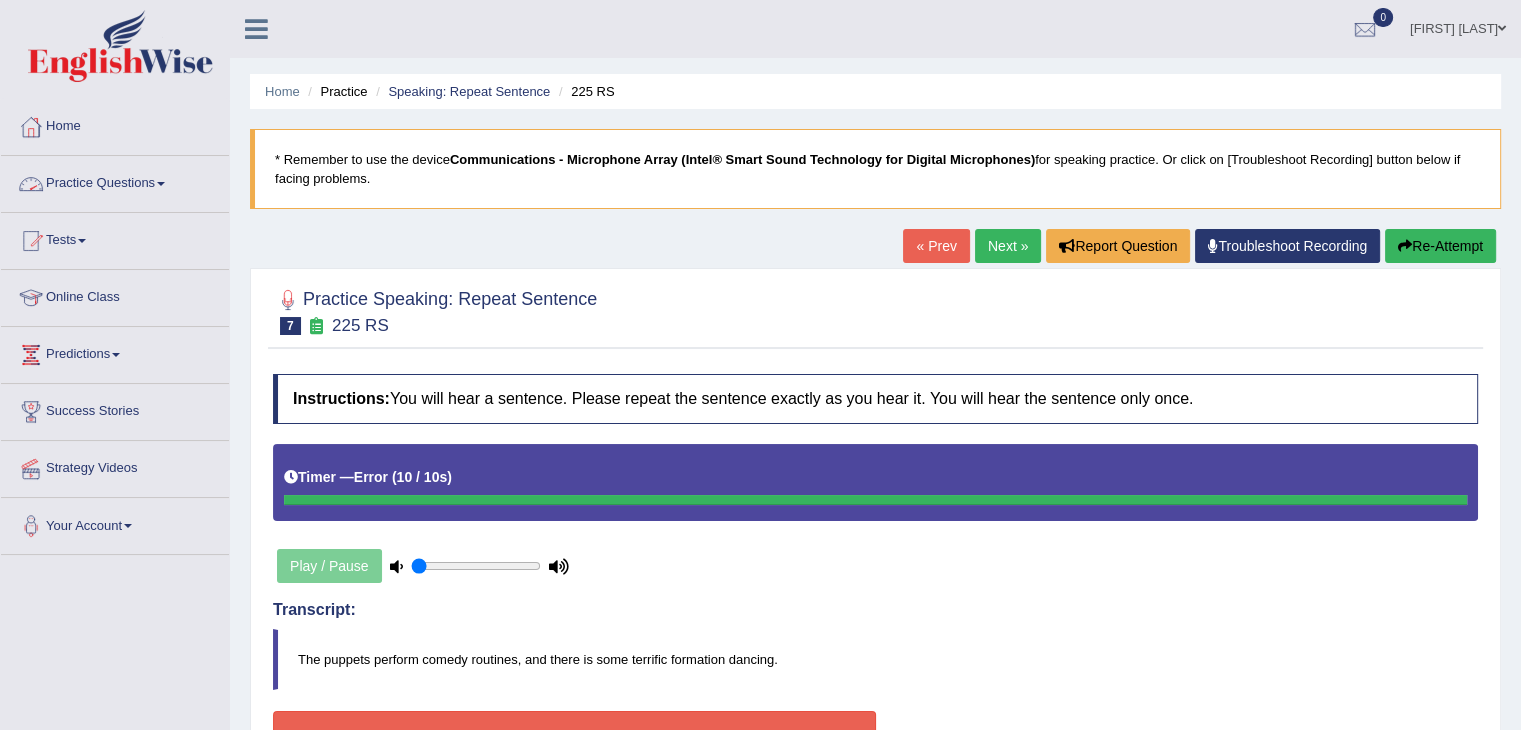 click at bounding box center (161, 184) 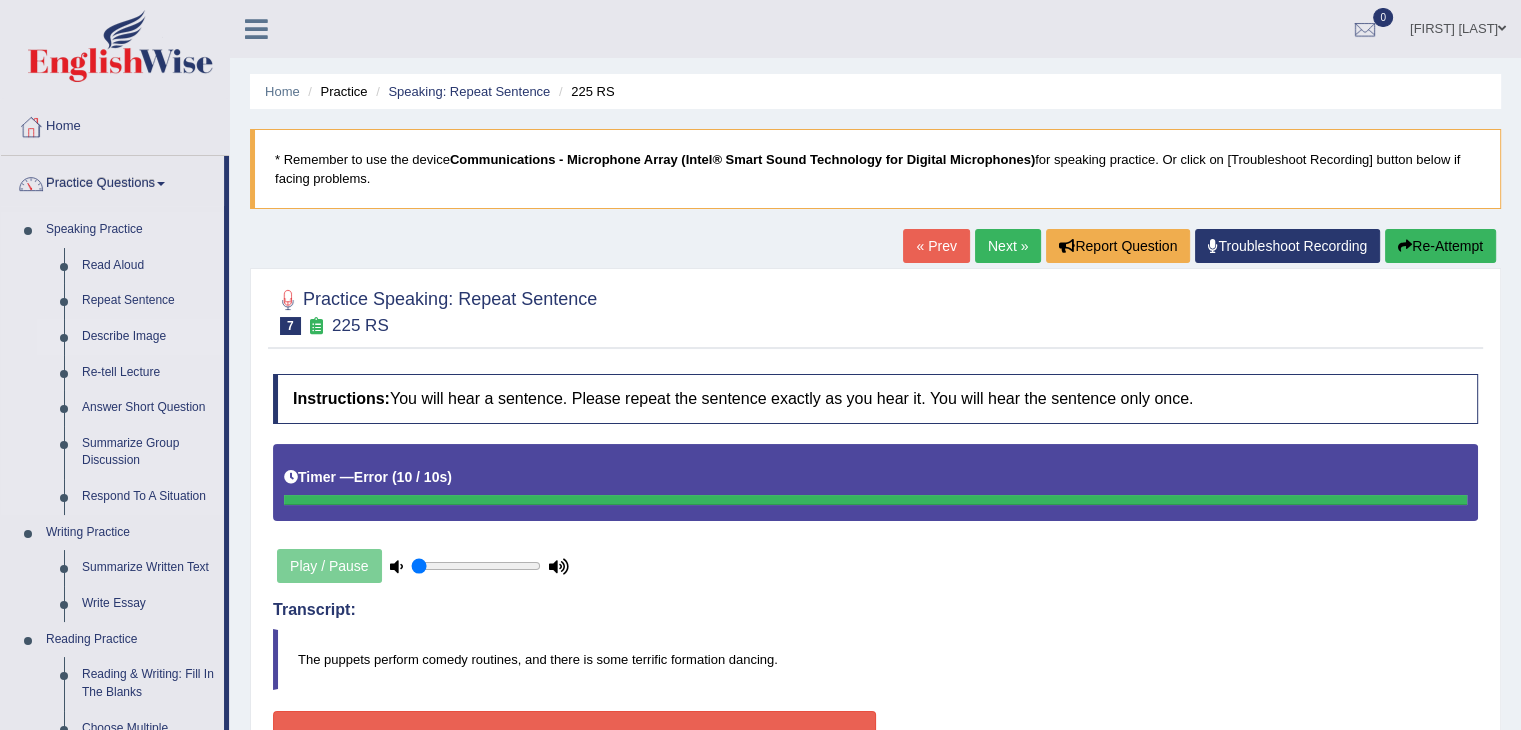 click on "Describe Image" at bounding box center [148, 337] 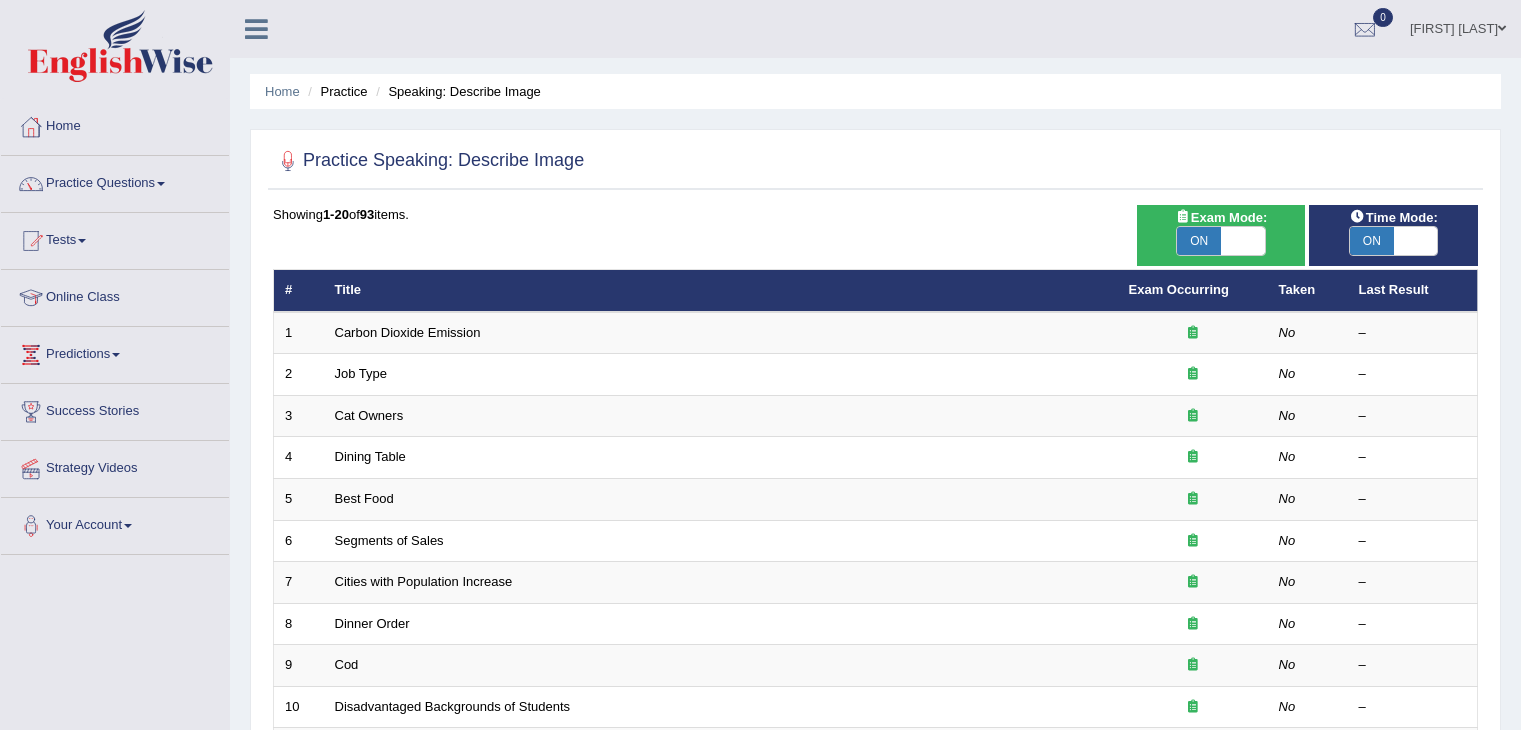 scroll, scrollTop: 0, scrollLeft: 0, axis: both 